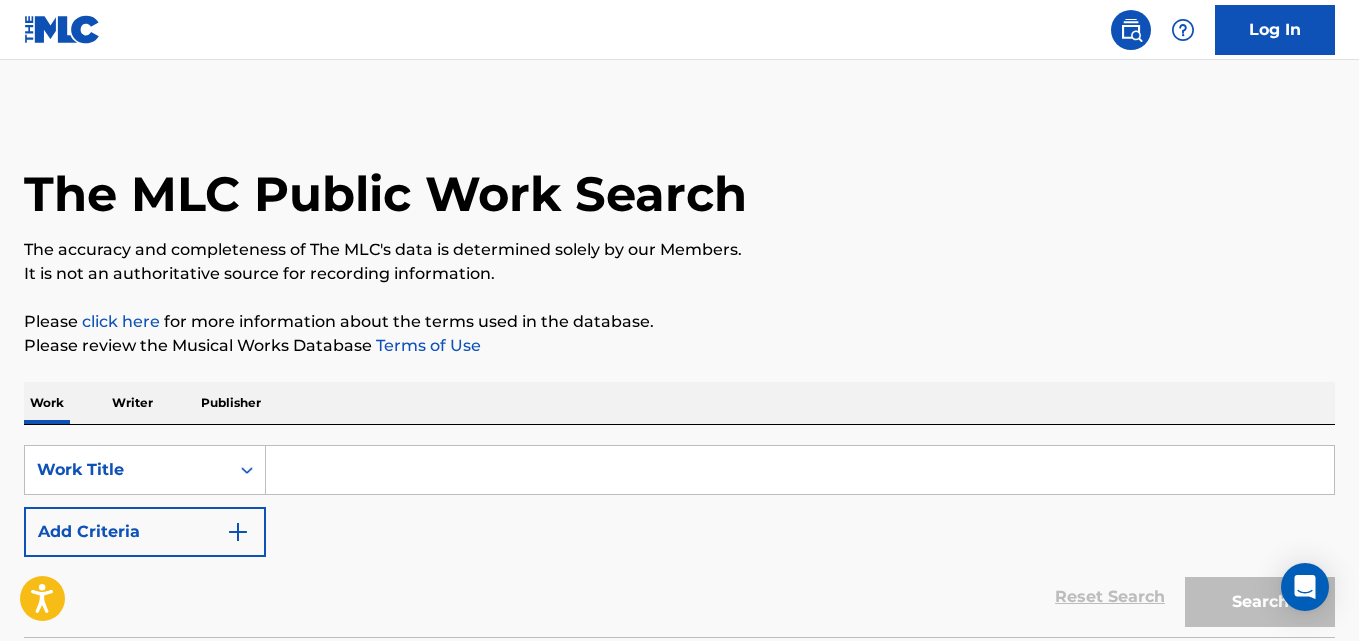 scroll, scrollTop: 0, scrollLeft: 0, axis: both 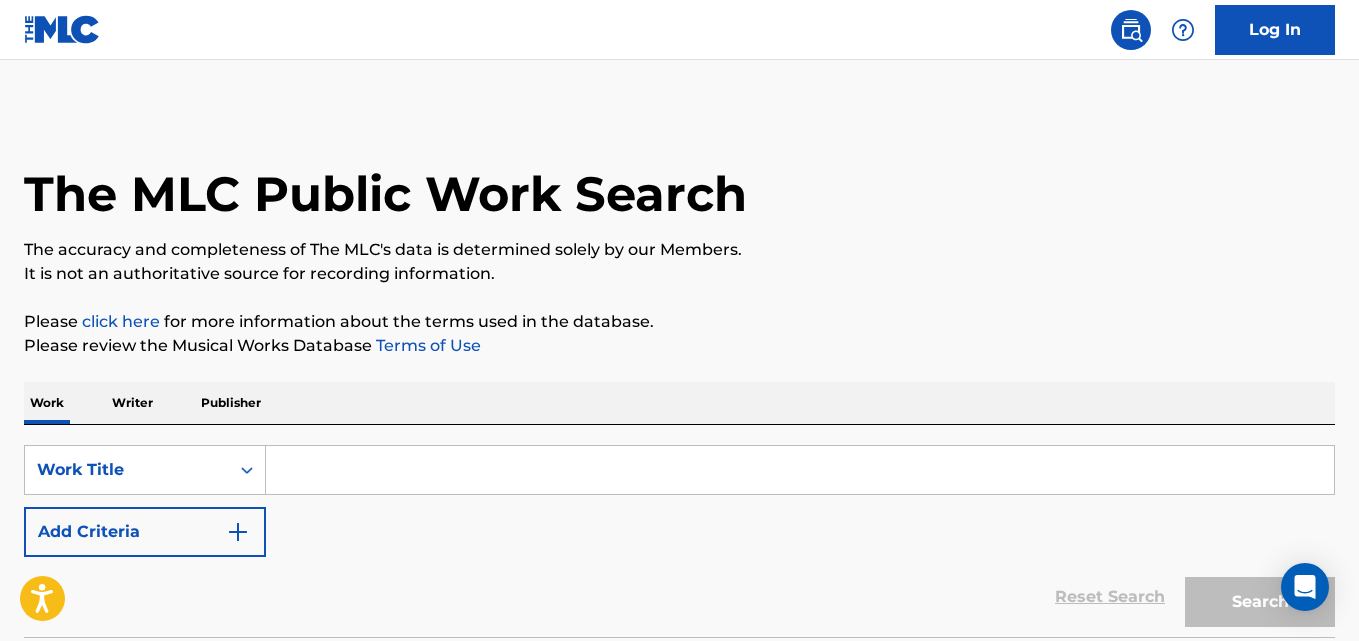 click at bounding box center [800, 470] 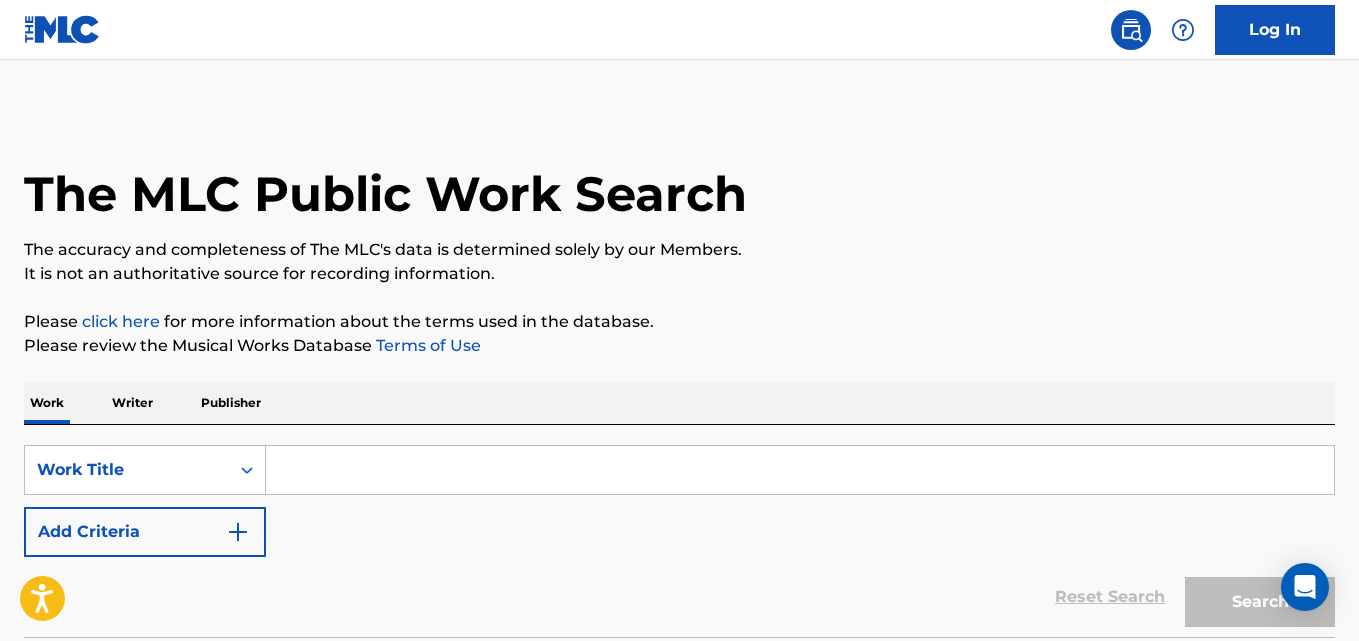 scroll, scrollTop: 165, scrollLeft: 0, axis: vertical 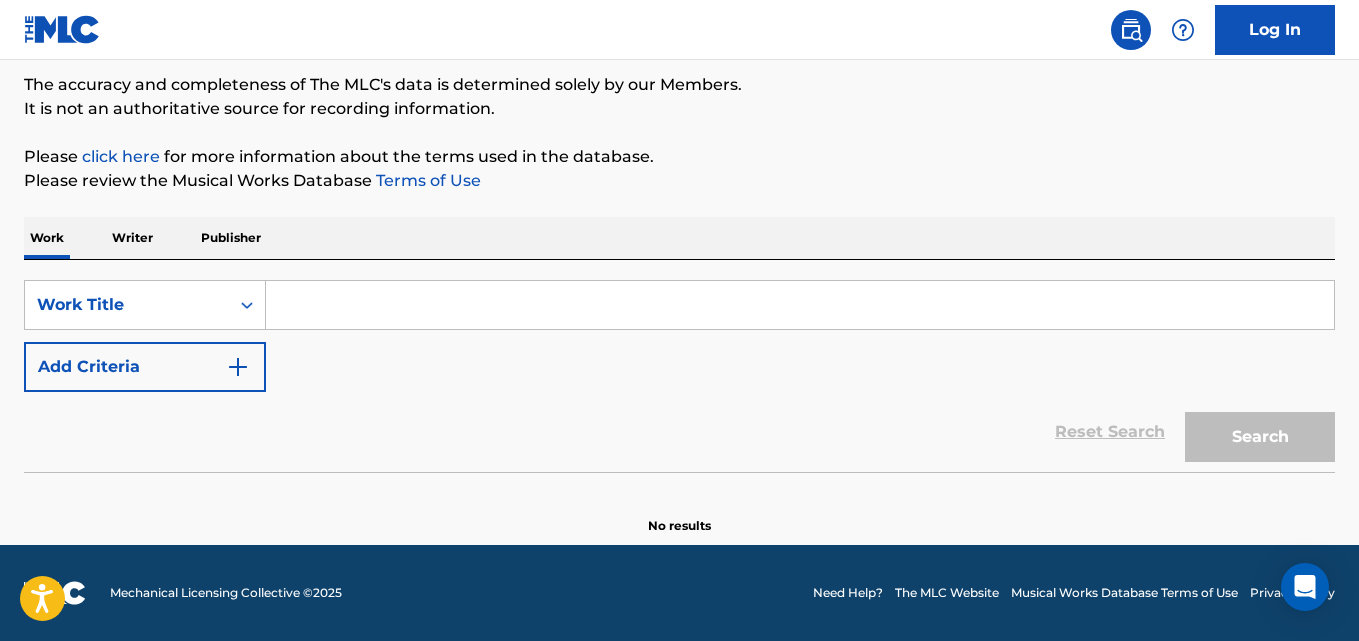 click at bounding box center (800, 305) 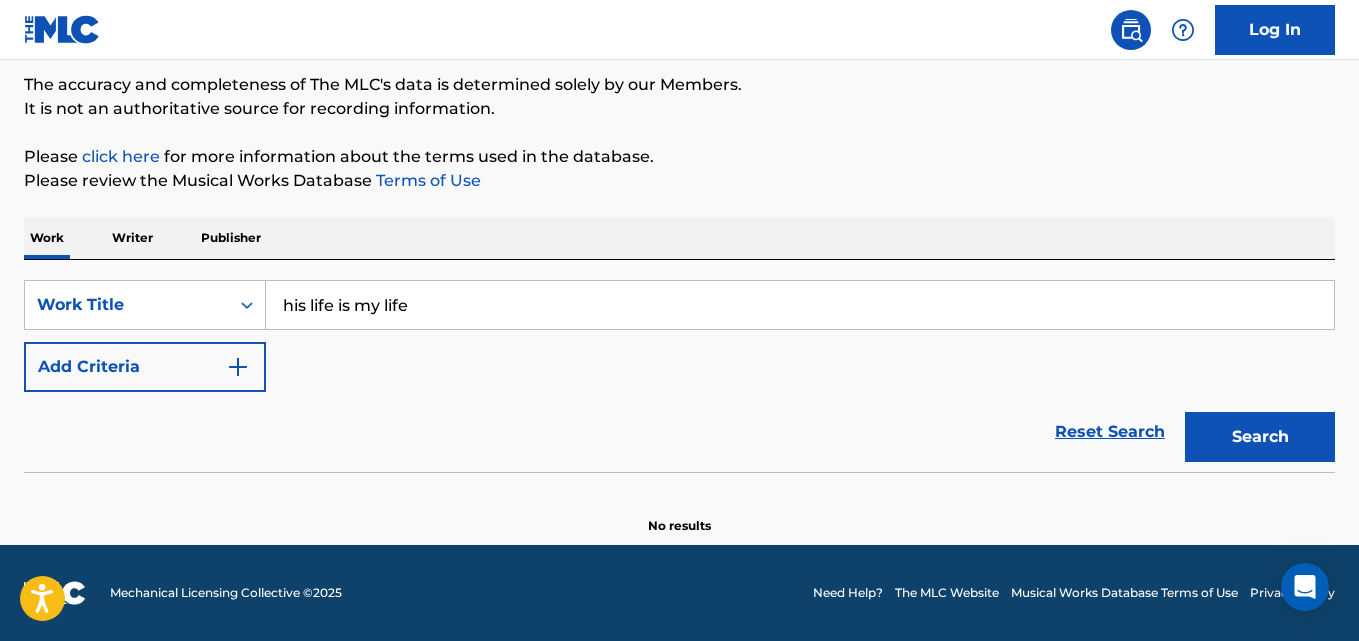 type on "his life is my life" 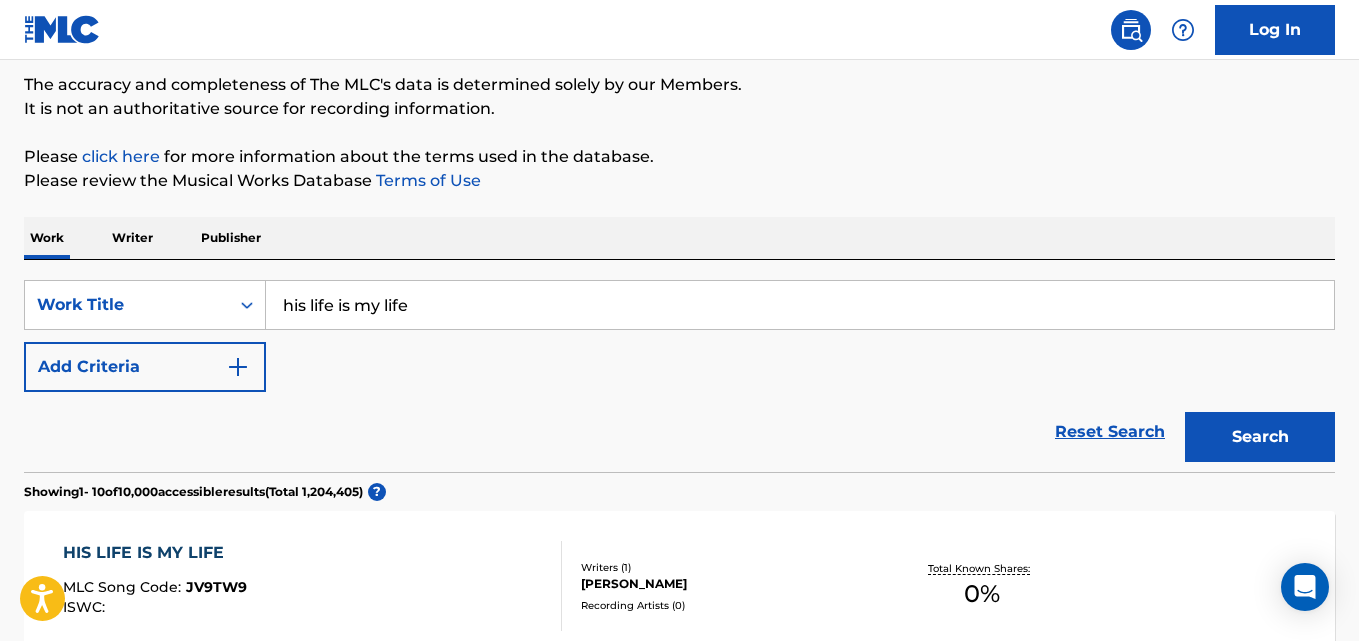 scroll, scrollTop: 998, scrollLeft: 0, axis: vertical 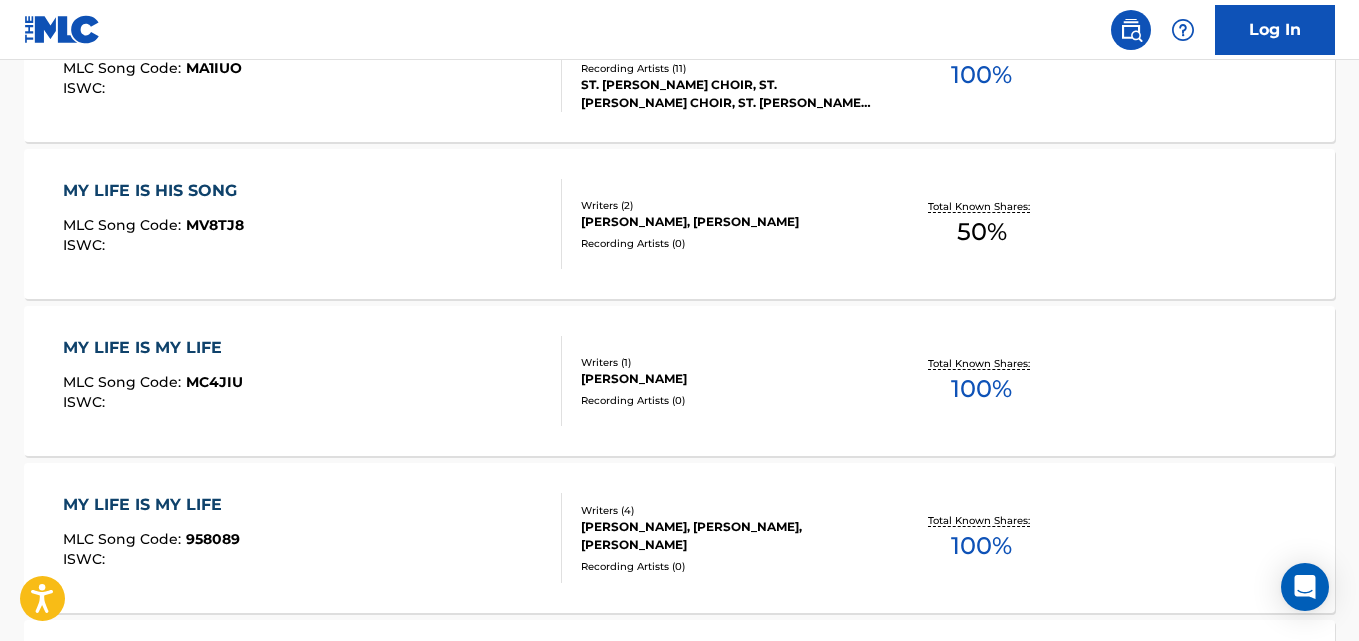 click on "MY LIFE IS MY LIFE" at bounding box center [153, 348] 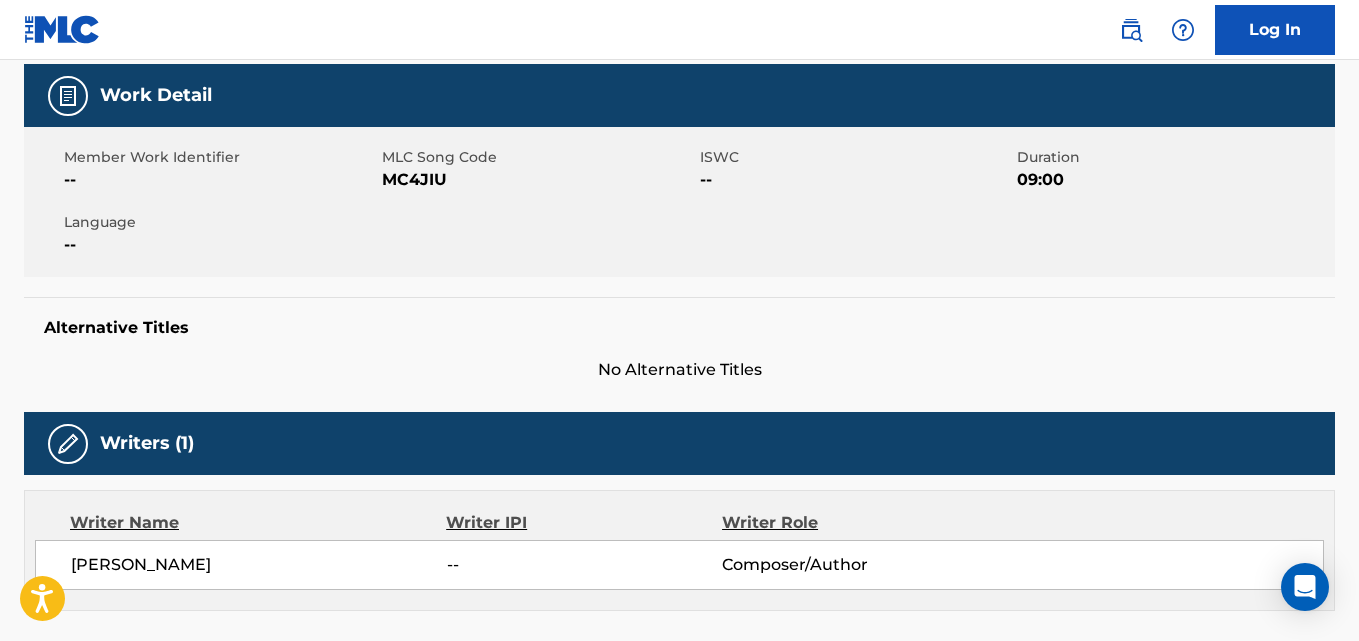 scroll, scrollTop: 0, scrollLeft: 0, axis: both 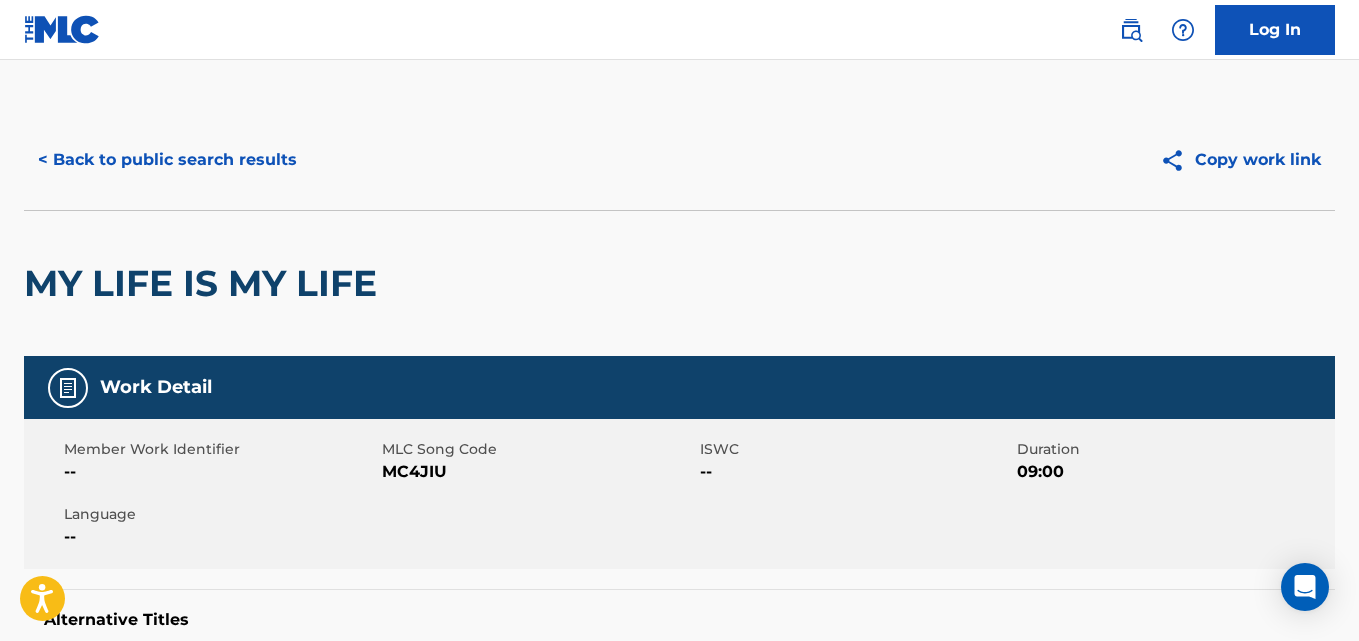 click on "< Back to public search results" at bounding box center (167, 160) 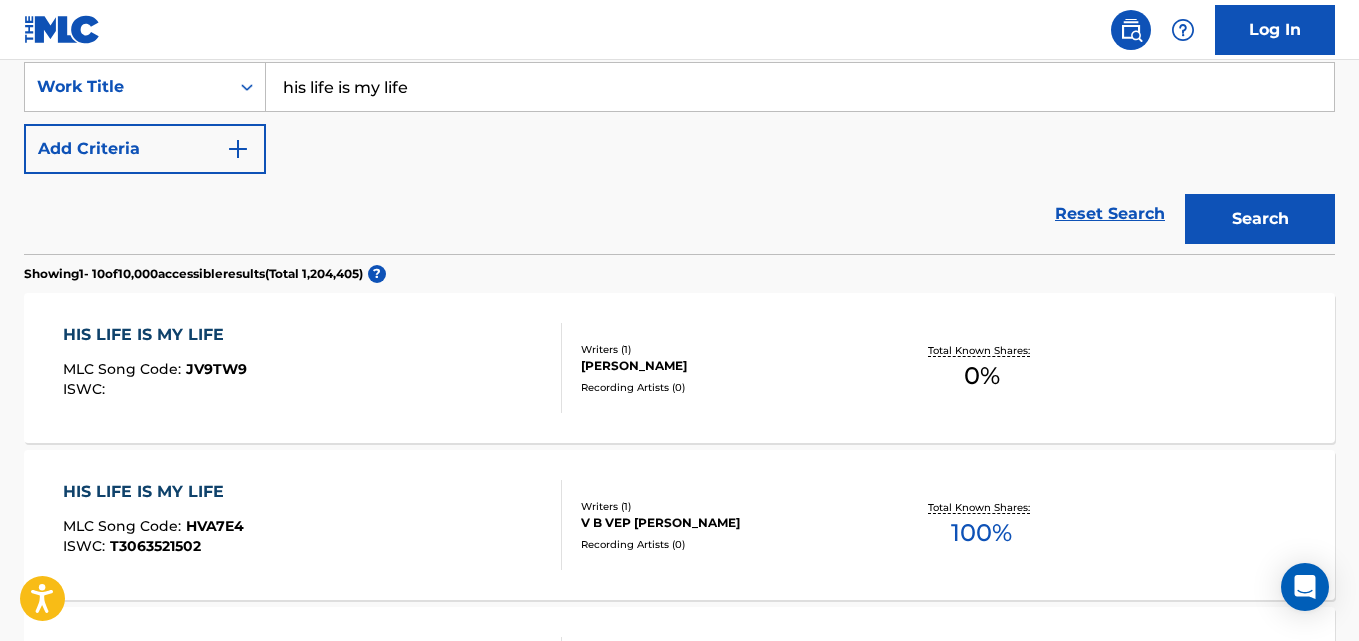 scroll, scrollTop: 50, scrollLeft: 0, axis: vertical 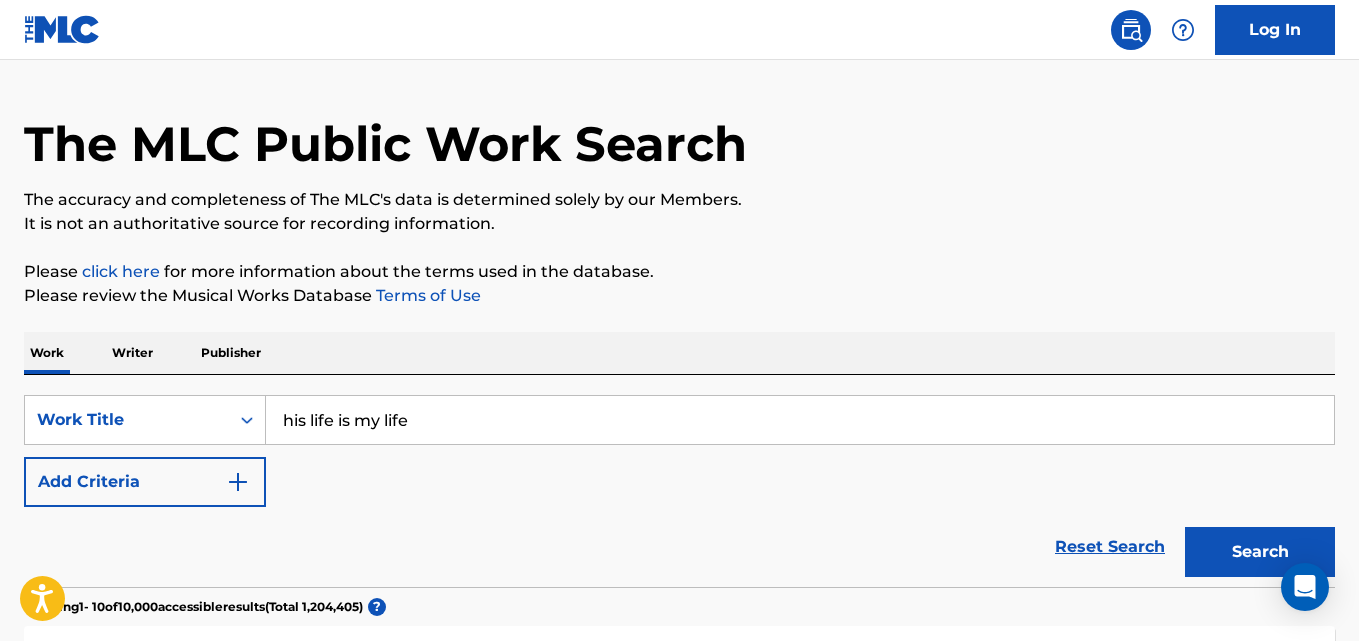 drag, startPoint x: 486, startPoint y: 424, endPoint x: 158, endPoint y: 447, distance: 328.80542 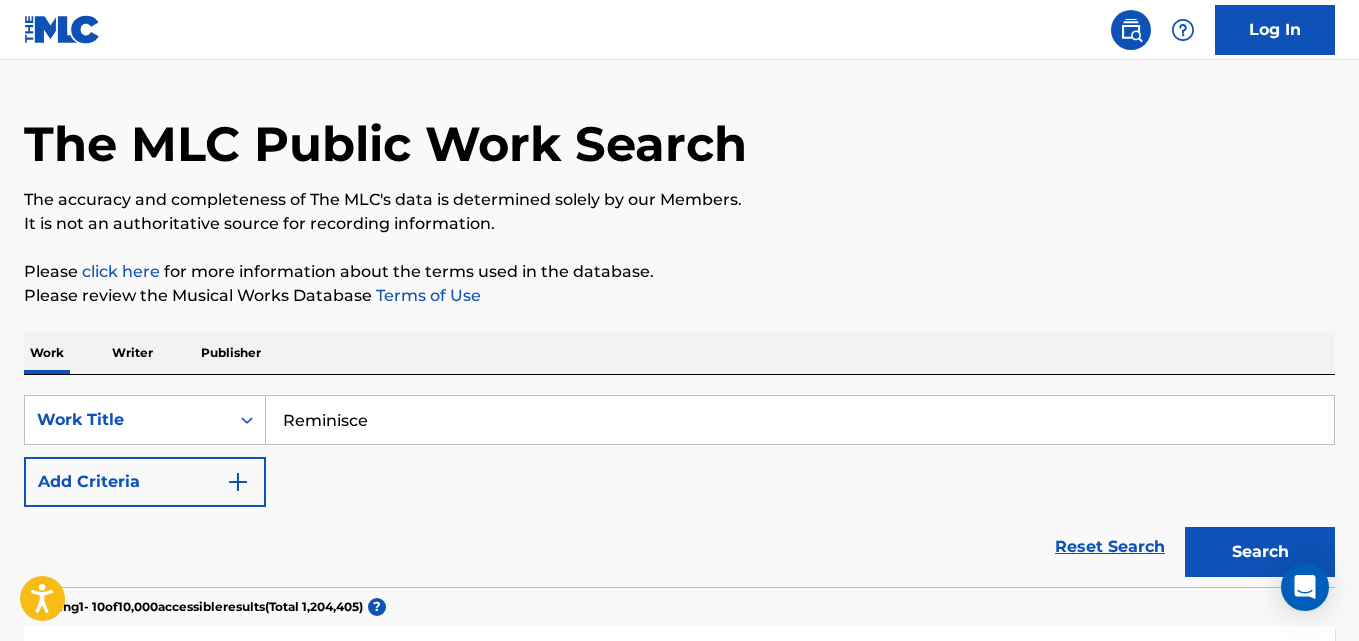type on "Reminisce" 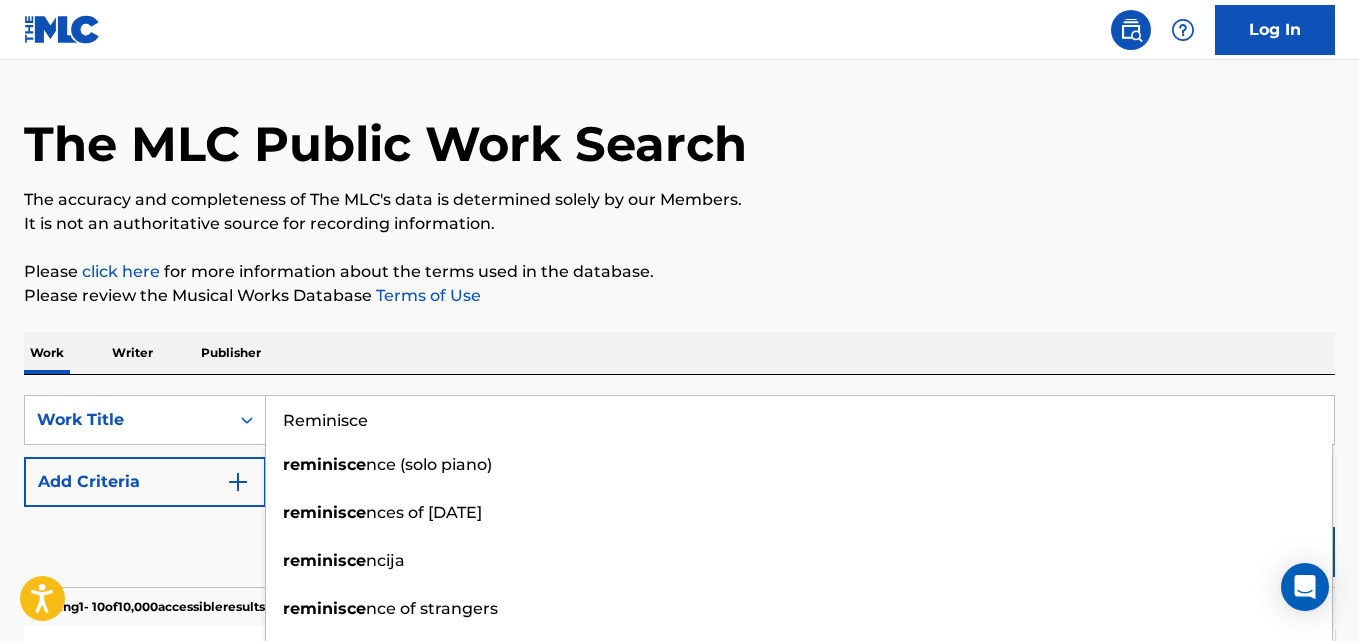 click on "Reset Search Search" at bounding box center (679, 547) 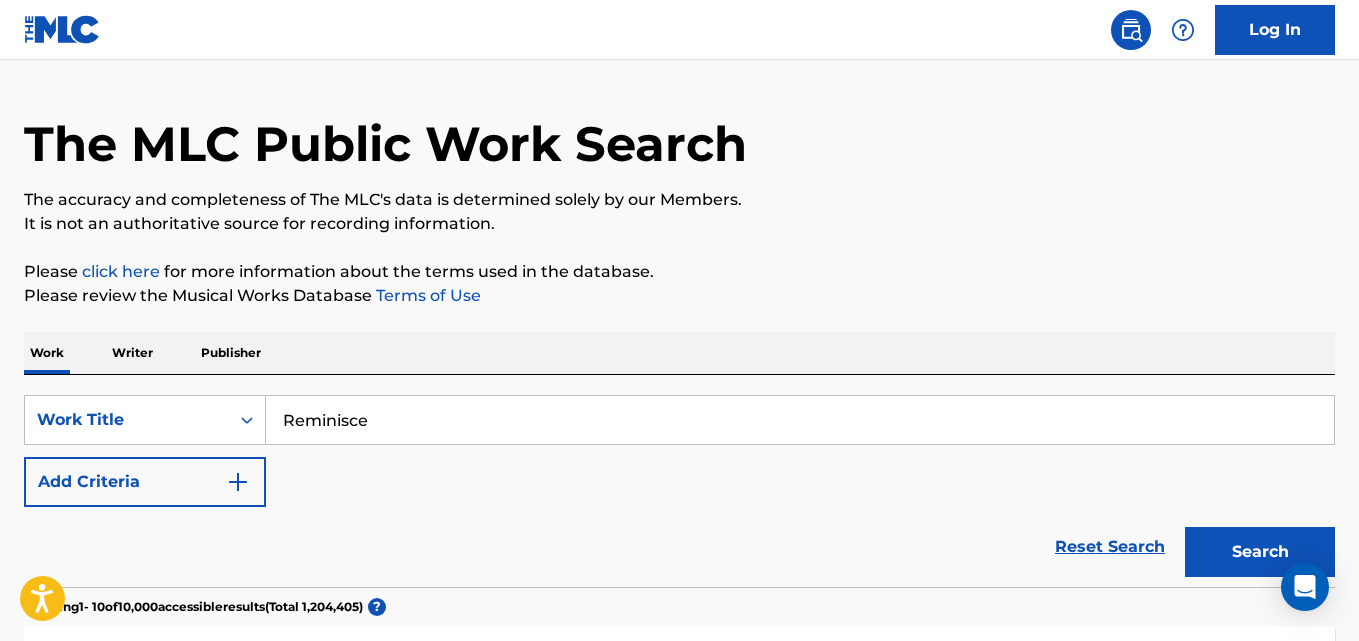 click on "Add Criteria" at bounding box center (145, 482) 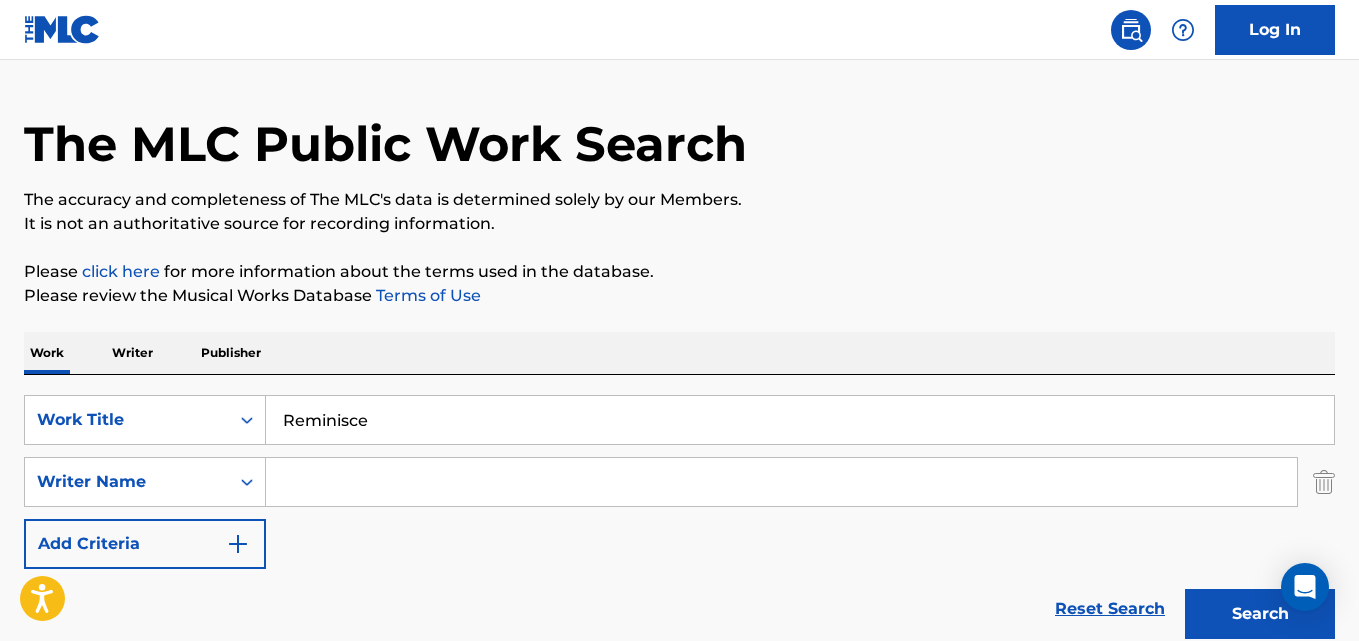 click at bounding box center (781, 482) 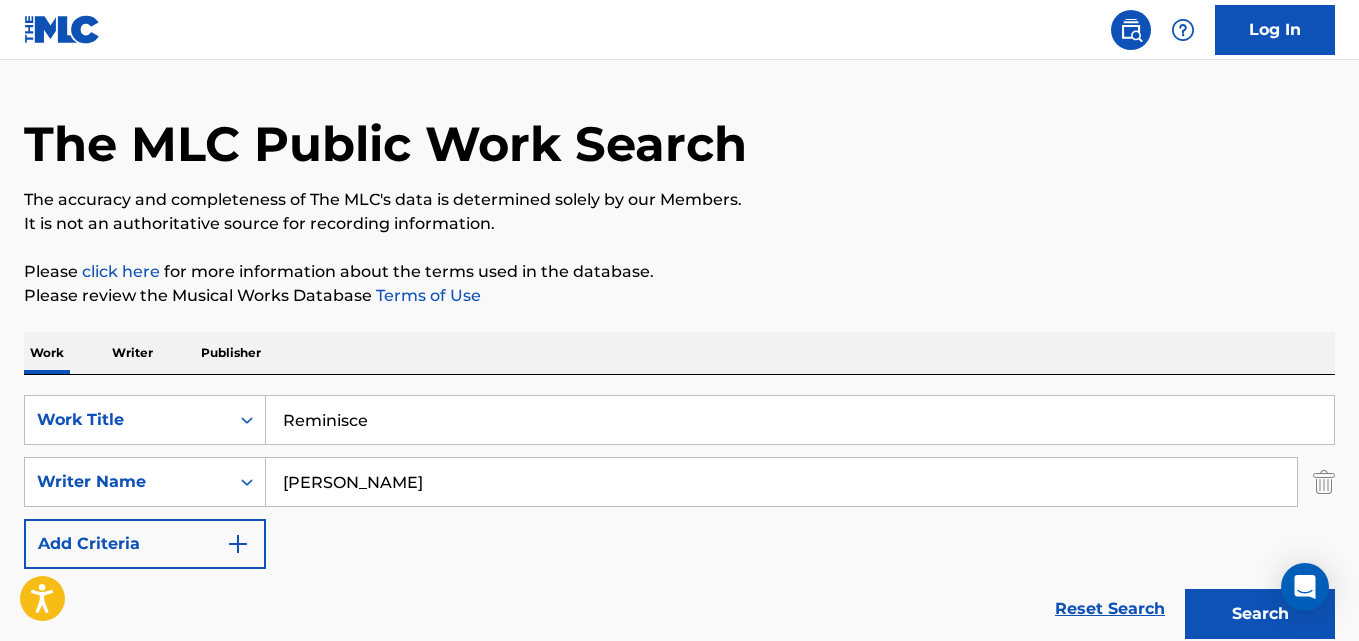 click on "Search" at bounding box center [1260, 614] 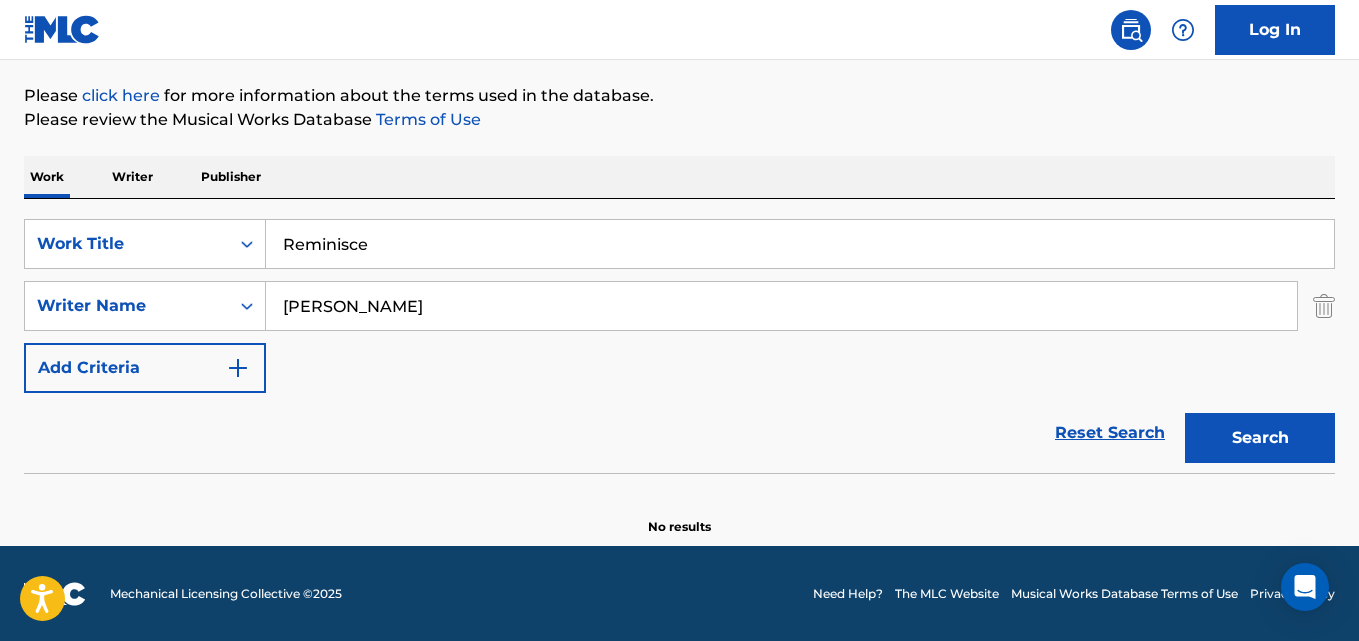 scroll, scrollTop: 227, scrollLeft: 0, axis: vertical 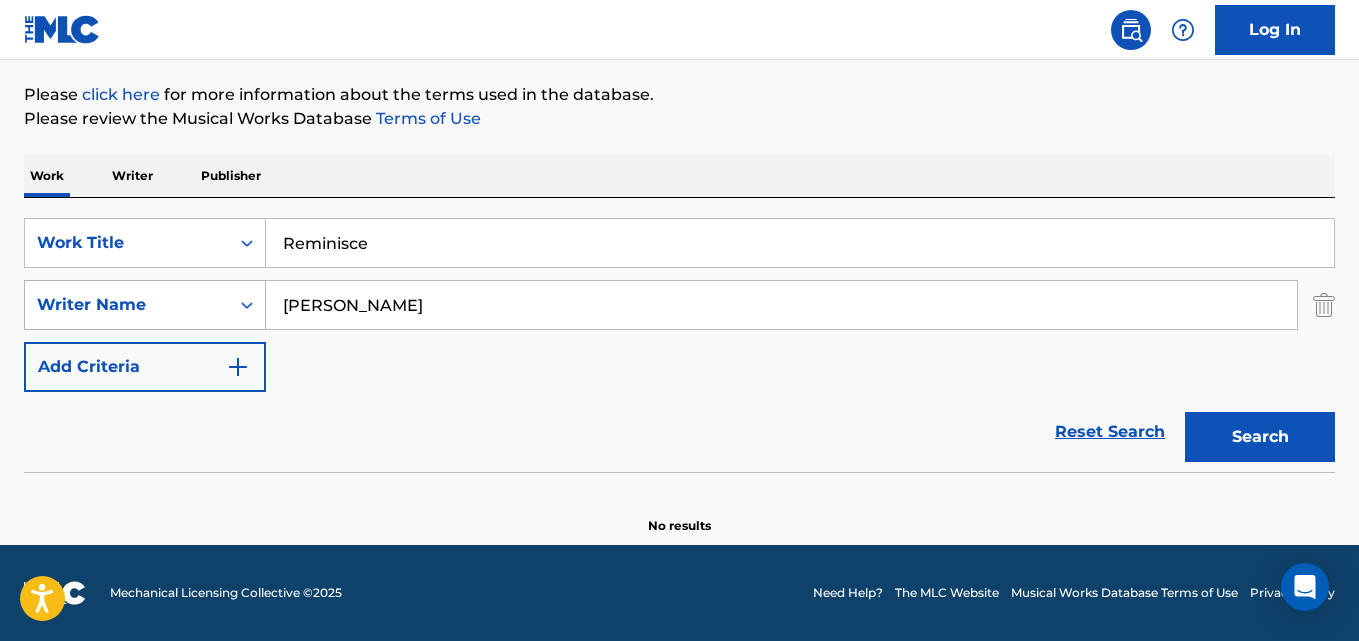 drag, startPoint x: 447, startPoint y: 316, endPoint x: 239, endPoint y: 314, distance: 208.00961 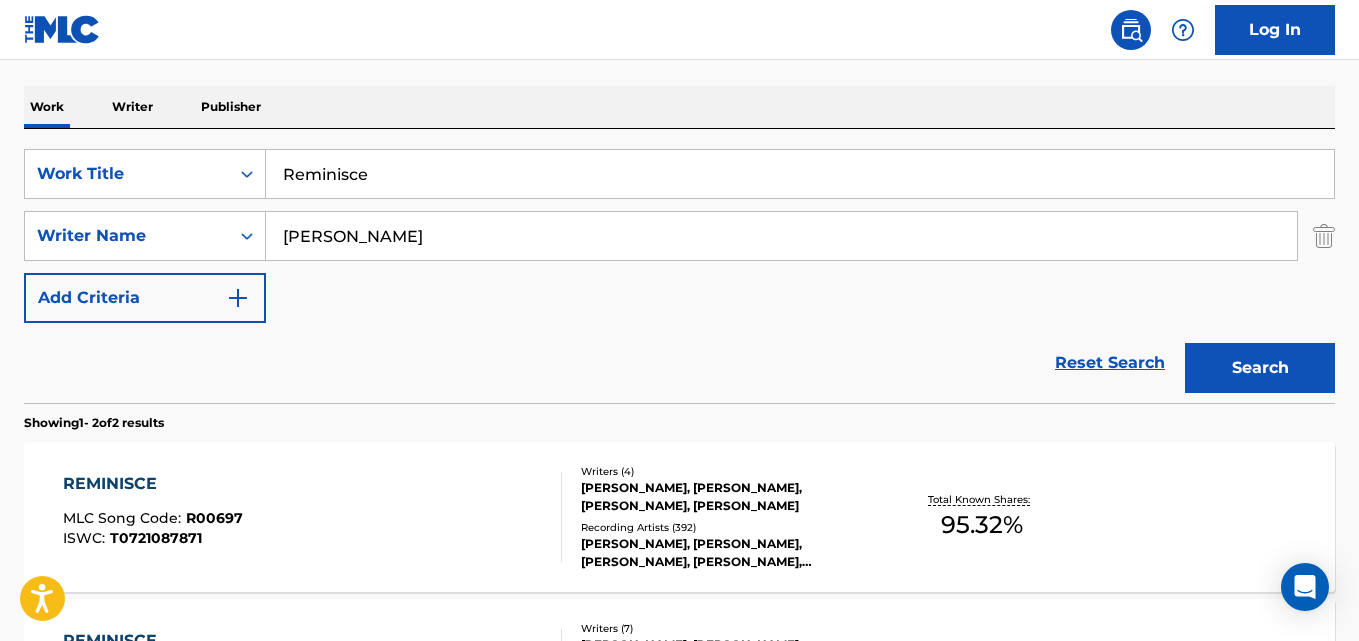 scroll, scrollTop: 394, scrollLeft: 0, axis: vertical 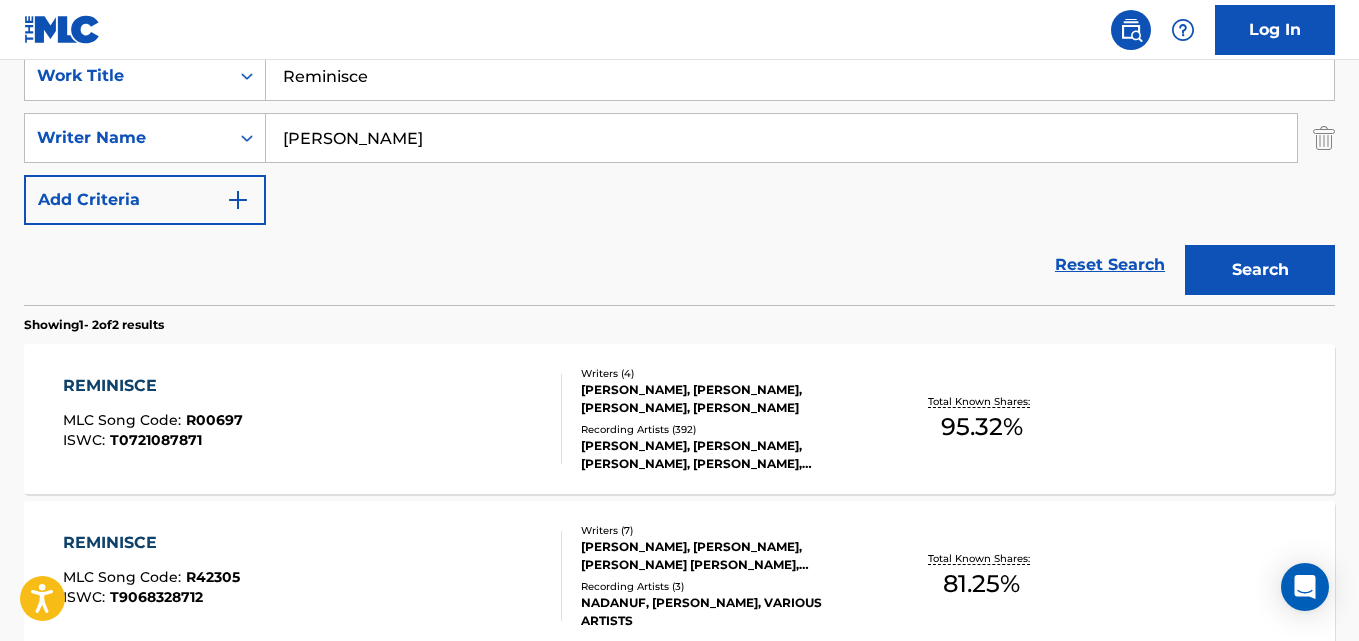 click on "REMINISCE" at bounding box center [153, 386] 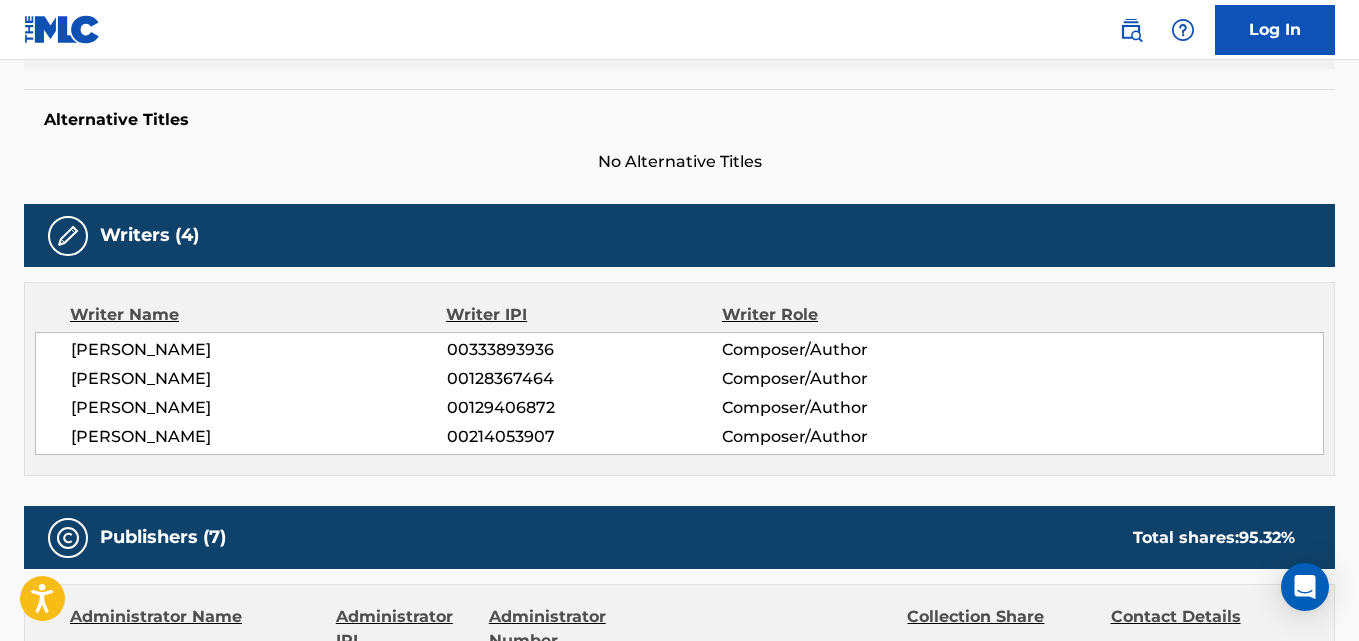 scroll, scrollTop: 833, scrollLeft: 0, axis: vertical 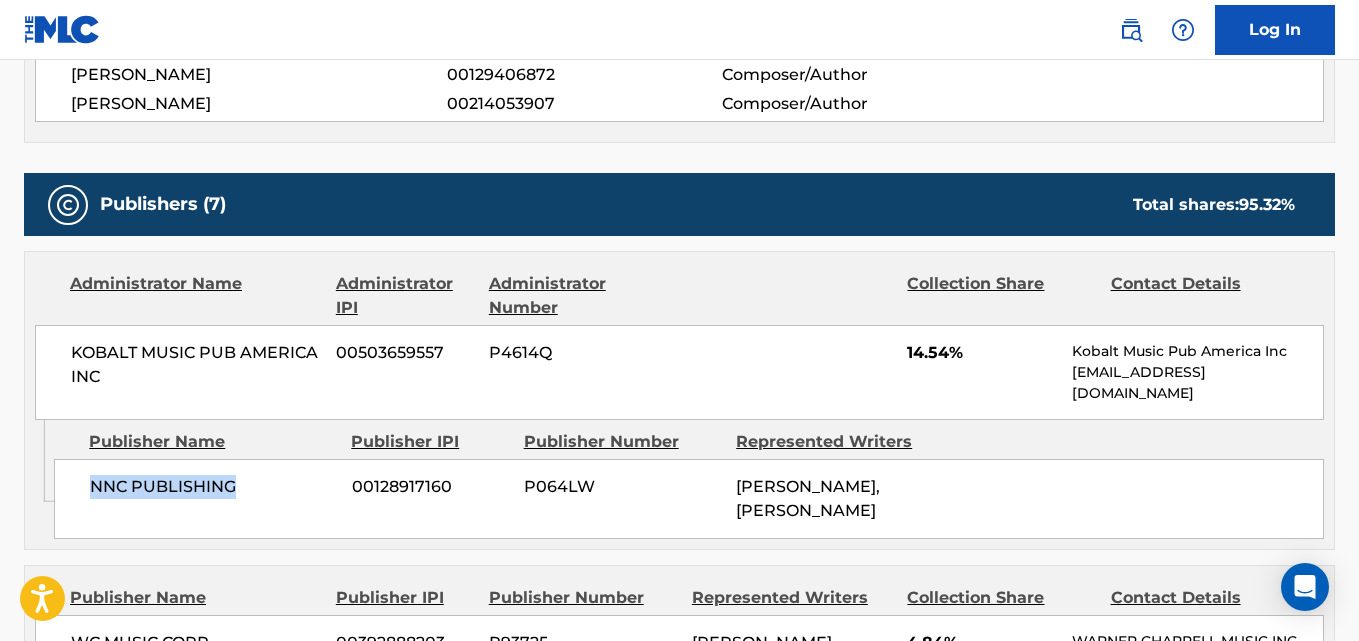 drag, startPoint x: 95, startPoint y: 495, endPoint x: 263, endPoint y: 495, distance: 168 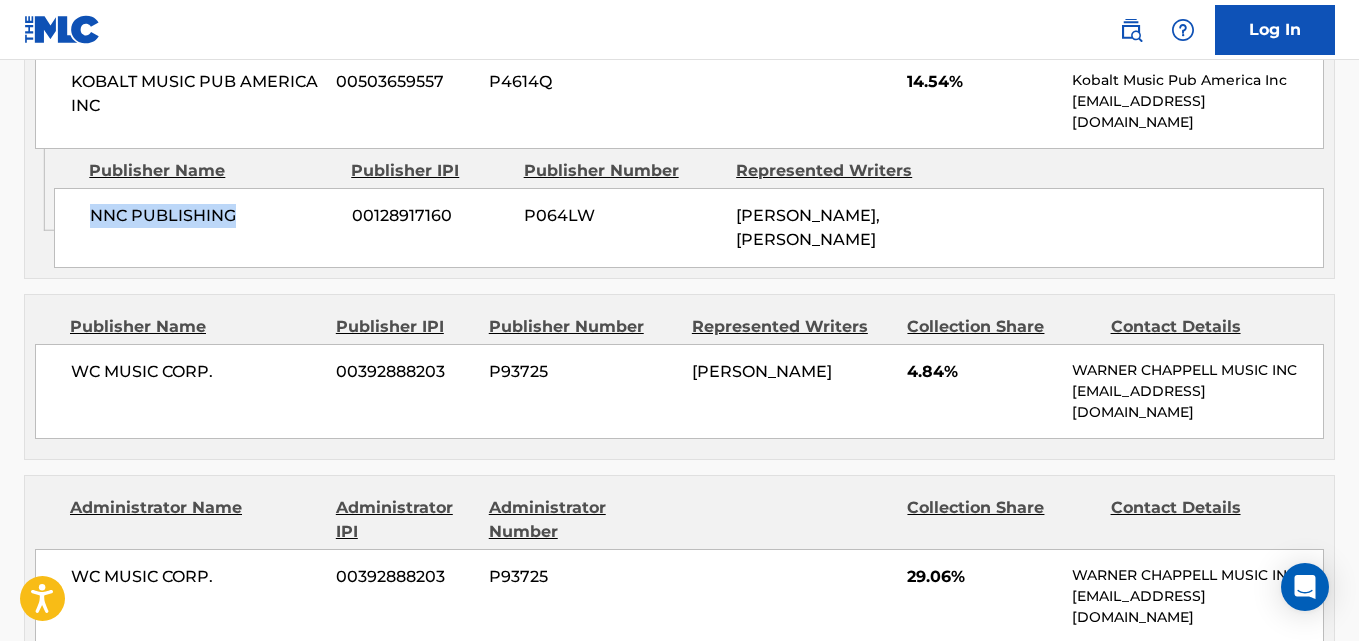 scroll, scrollTop: 1167, scrollLeft: 0, axis: vertical 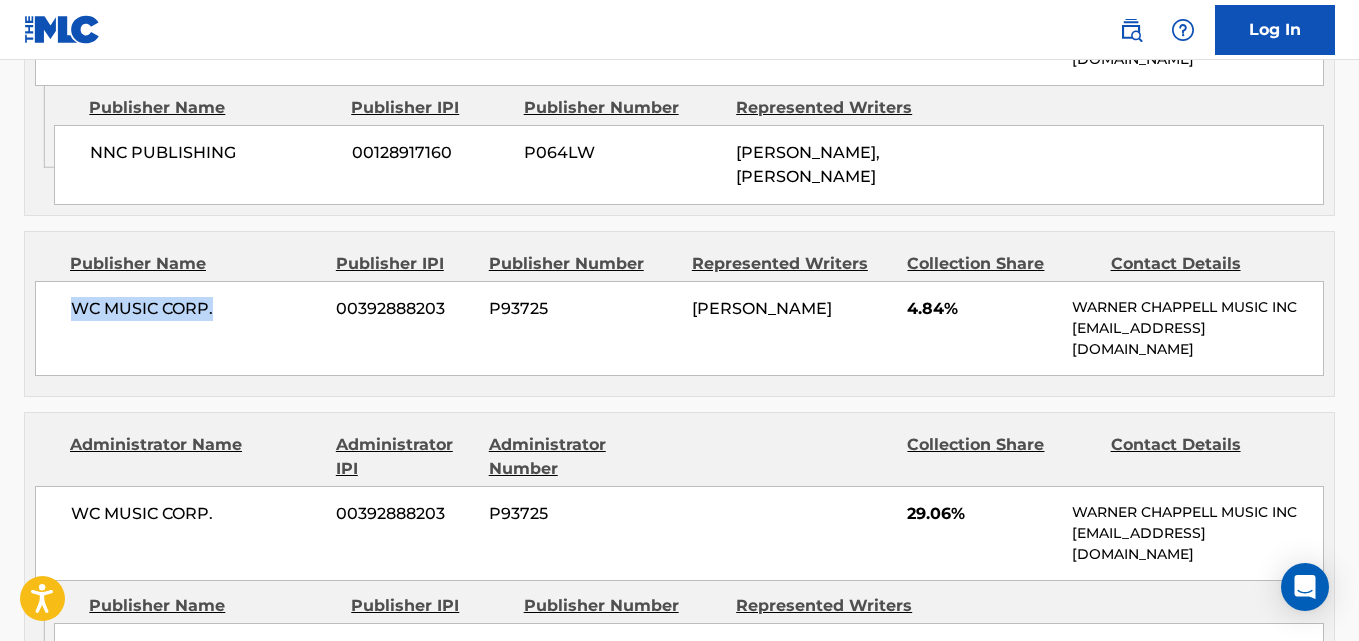 drag, startPoint x: 73, startPoint y: 299, endPoint x: 259, endPoint y: 302, distance: 186.02419 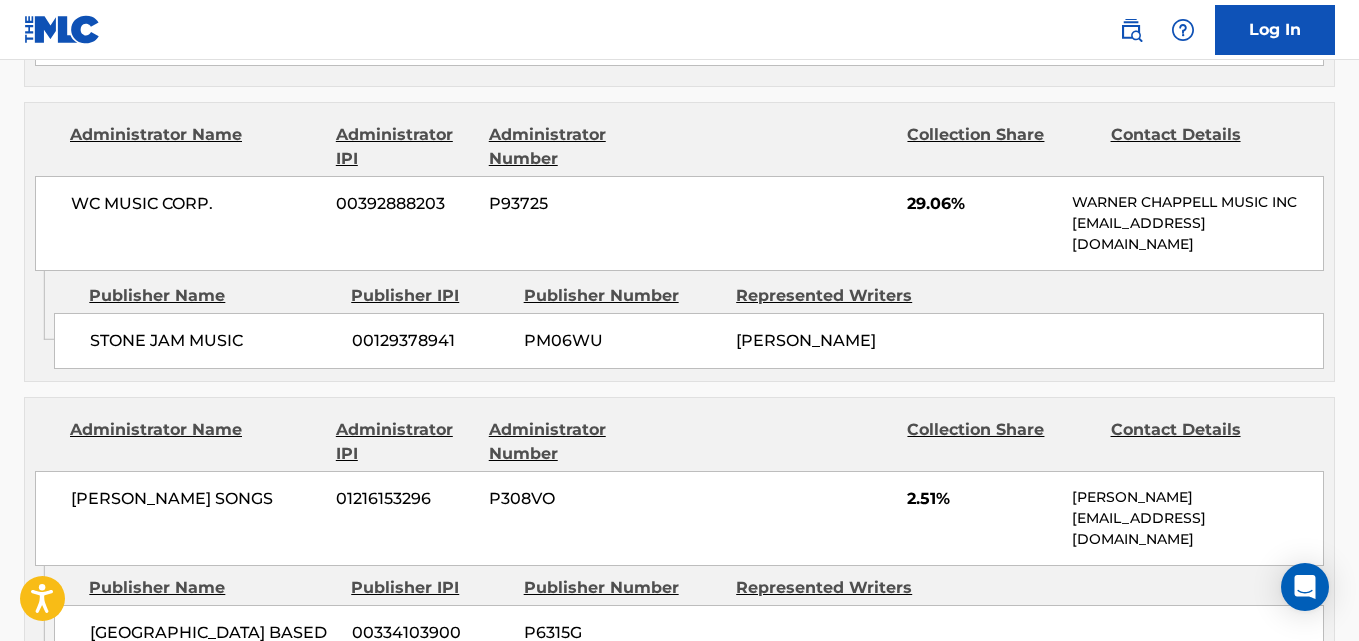 scroll, scrollTop: 1500, scrollLeft: 0, axis: vertical 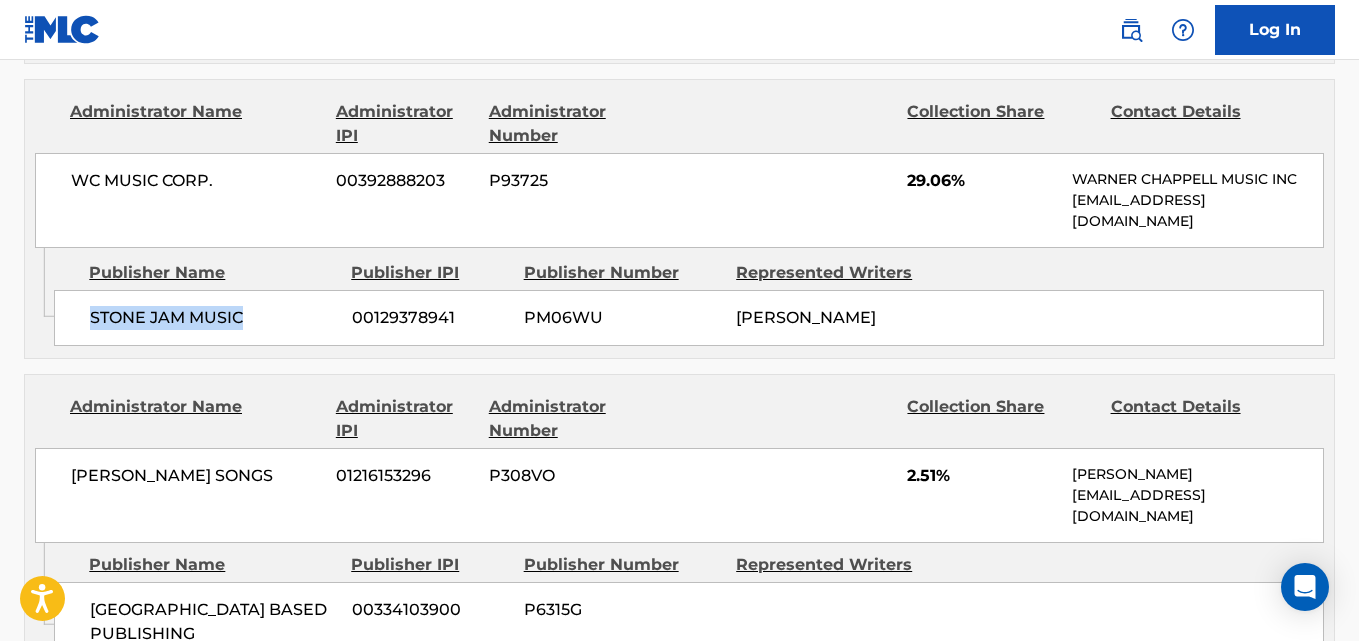 drag, startPoint x: 64, startPoint y: 320, endPoint x: 304, endPoint y: 336, distance: 240.53275 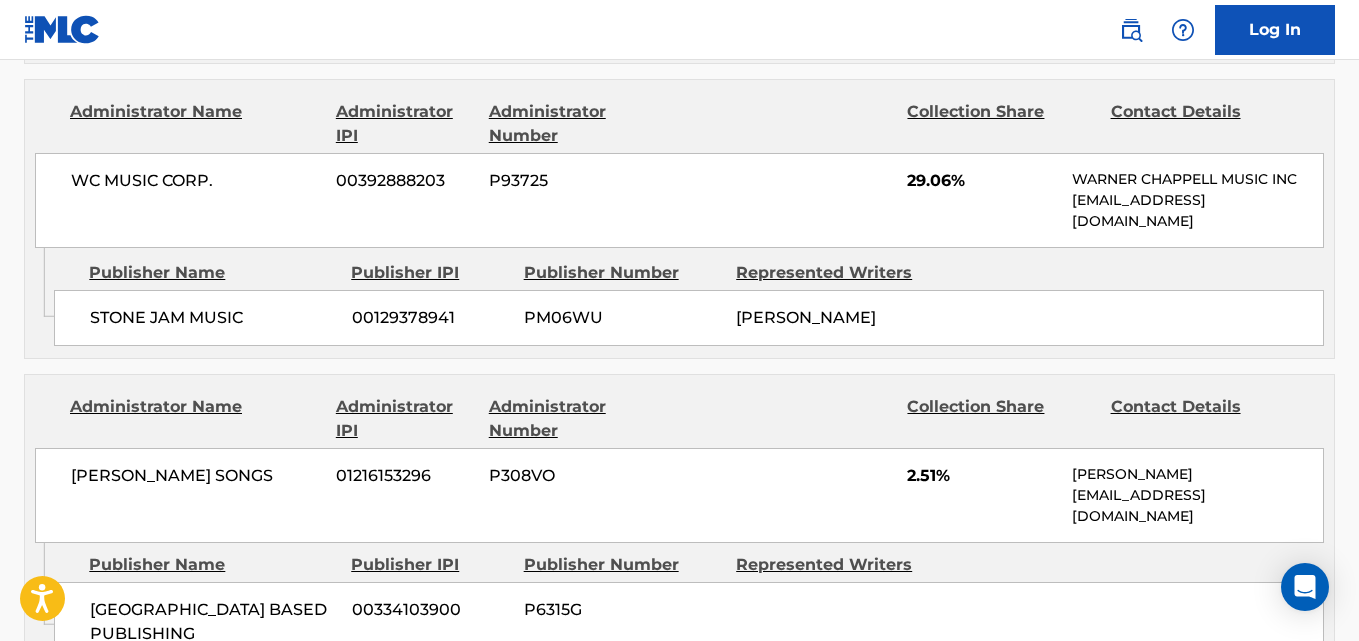 click on "WC MUSIC CORP. 00392888203 P93725 29.06% [PERSON_NAME] MUSIC INC [EMAIL_ADDRESS][DOMAIN_NAME]" at bounding box center [679, 200] 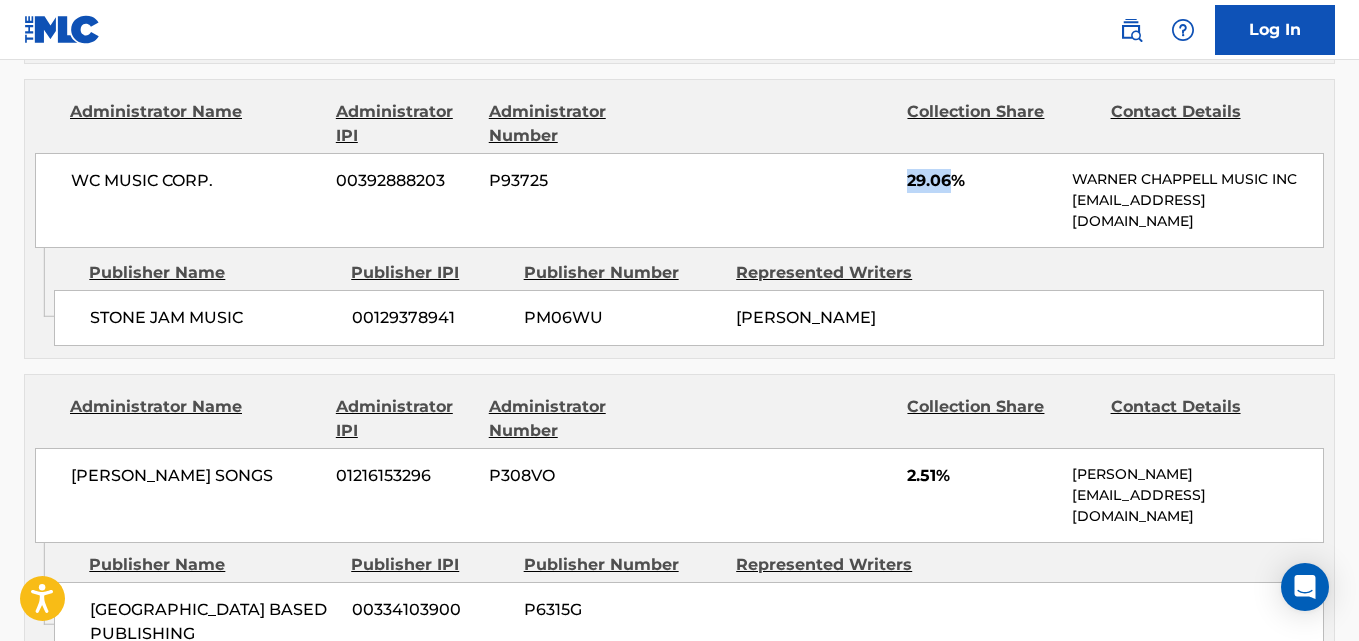 click on "WC MUSIC CORP. 00392888203 P93725 29.06% [PERSON_NAME] MUSIC INC [EMAIL_ADDRESS][DOMAIN_NAME]" at bounding box center (679, 200) 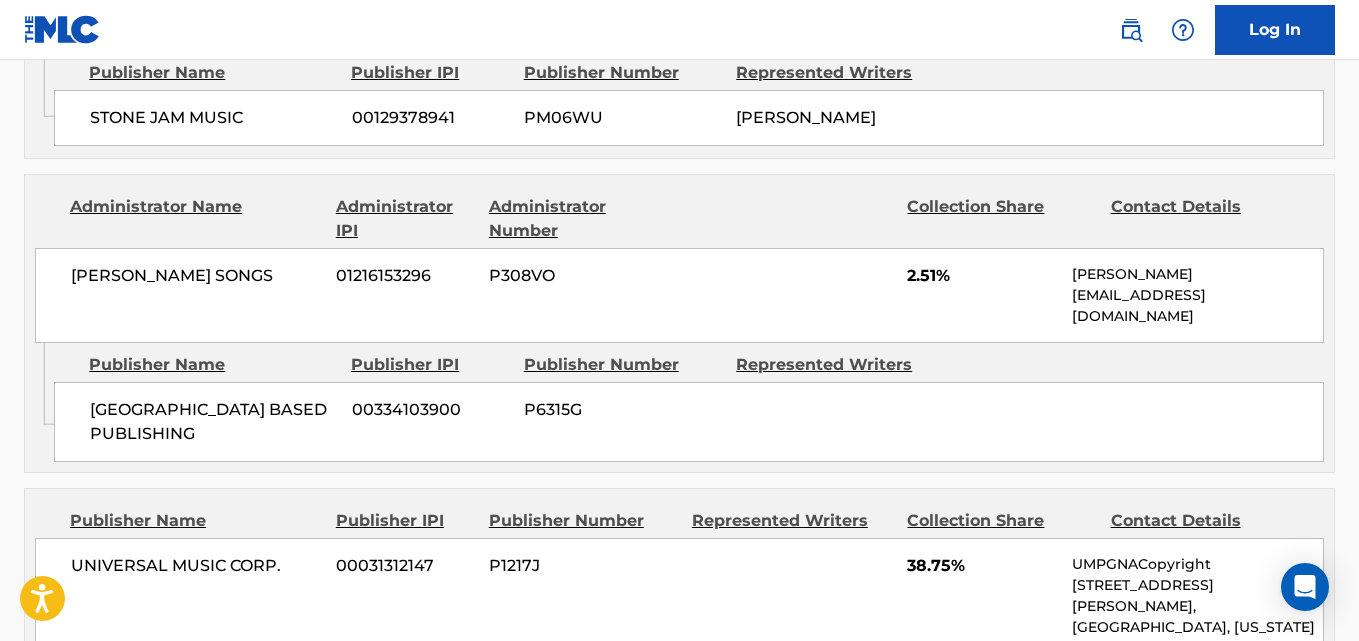 scroll, scrollTop: 1833, scrollLeft: 0, axis: vertical 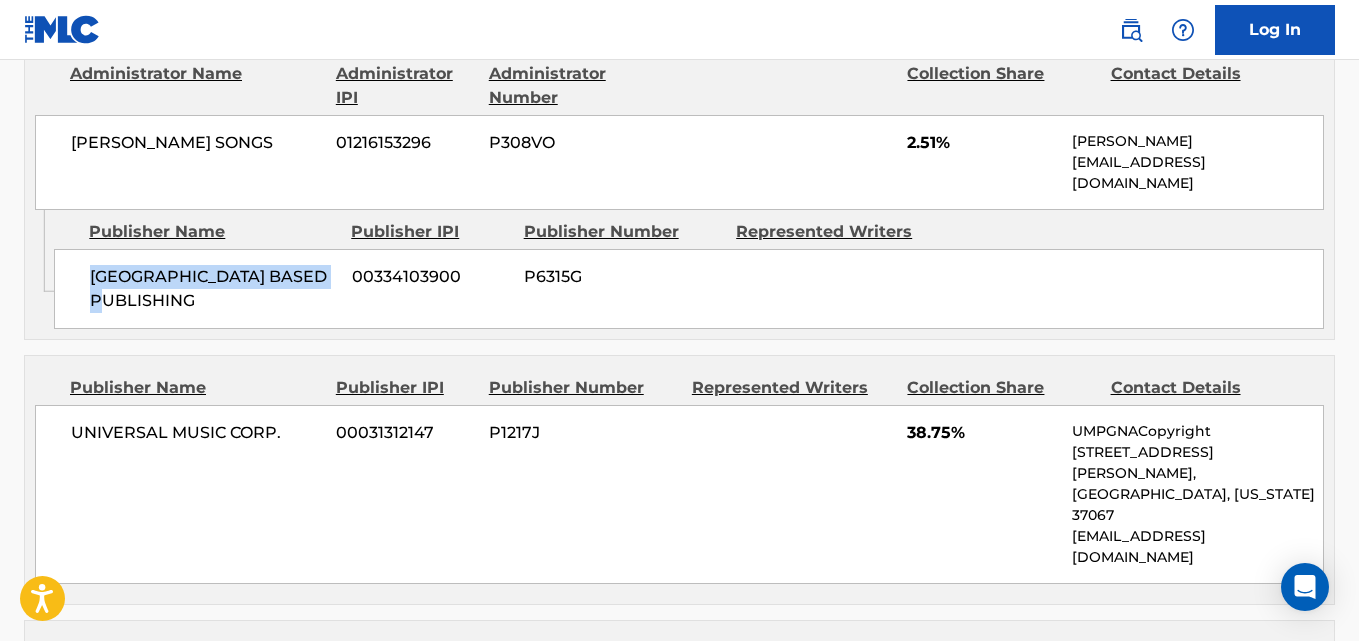 drag, startPoint x: 86, startPoint y: 266, endPoint x: 236, endPoint y: 298, distance: 153.37535 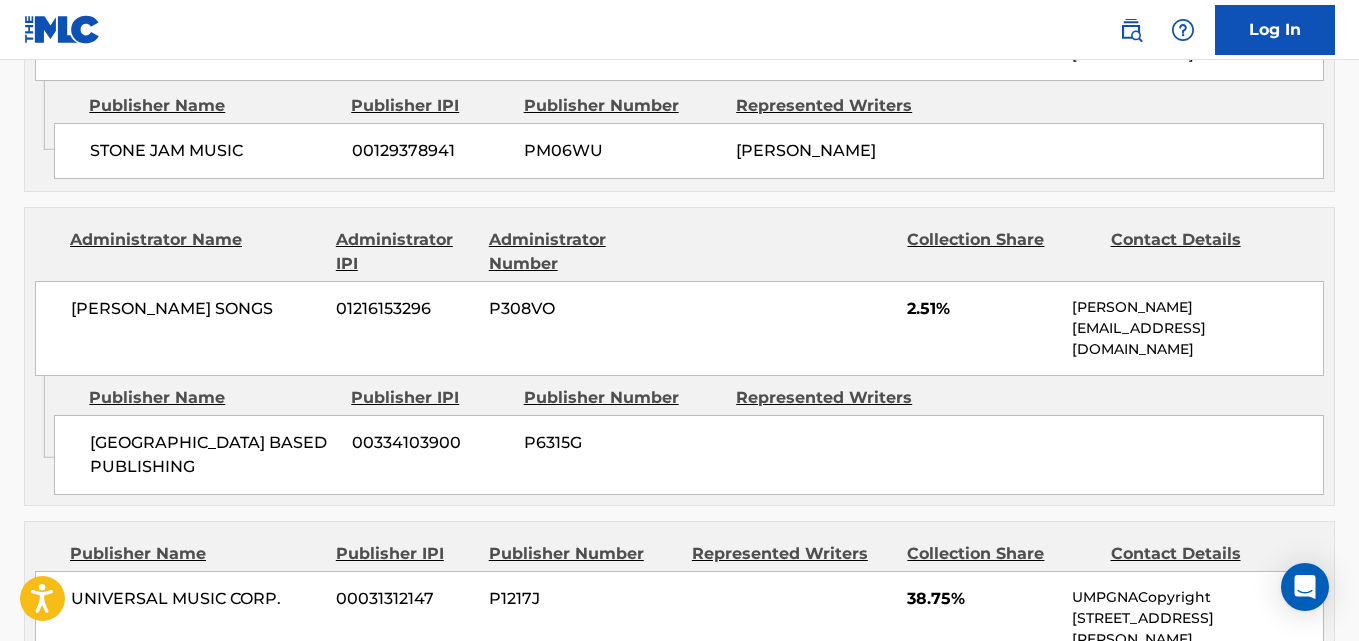 click on "2.51%" at bounding box center (982, 309) 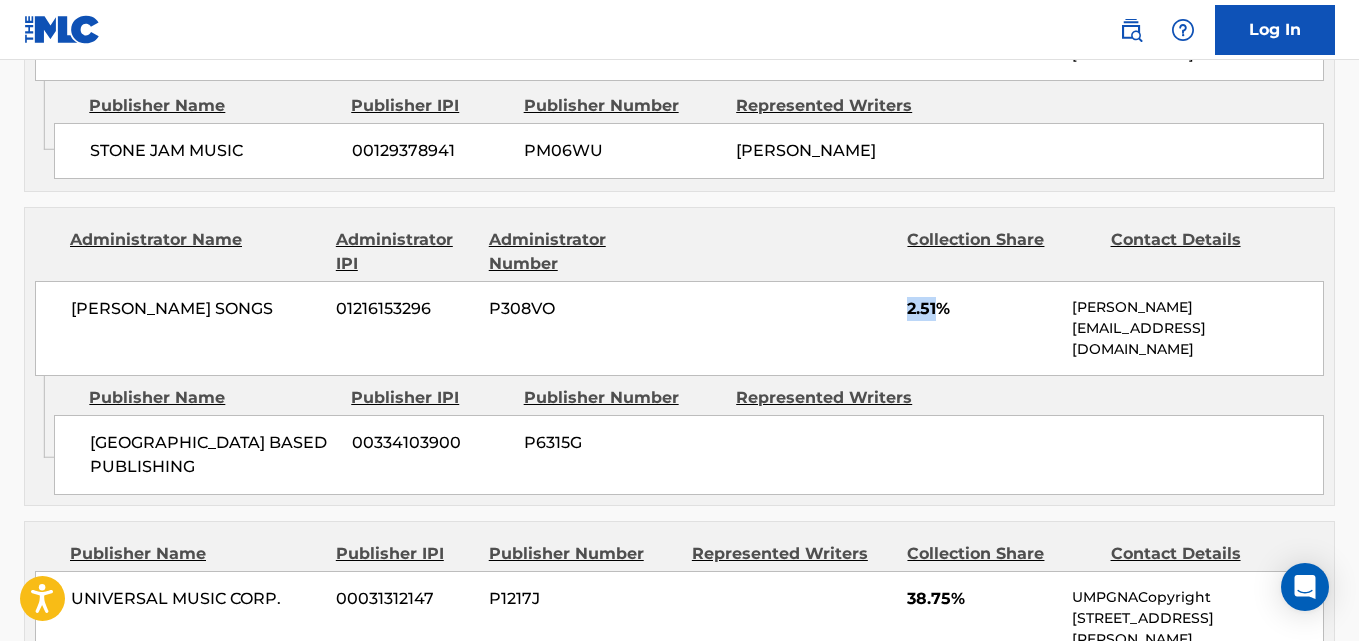click on "2.51%" at bounding box center (982, 309) 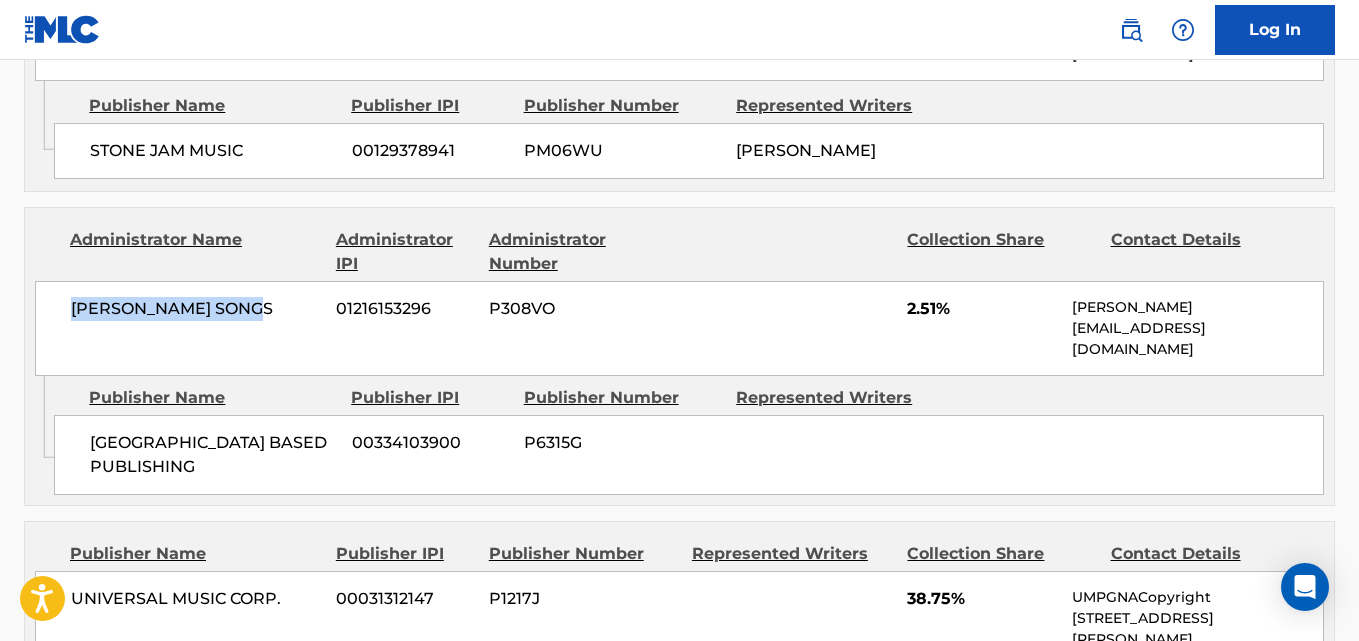 drag, startPoint x: 73, startPoint y: 304, endPoint x: 284, endPoint y: 304, distance: 211 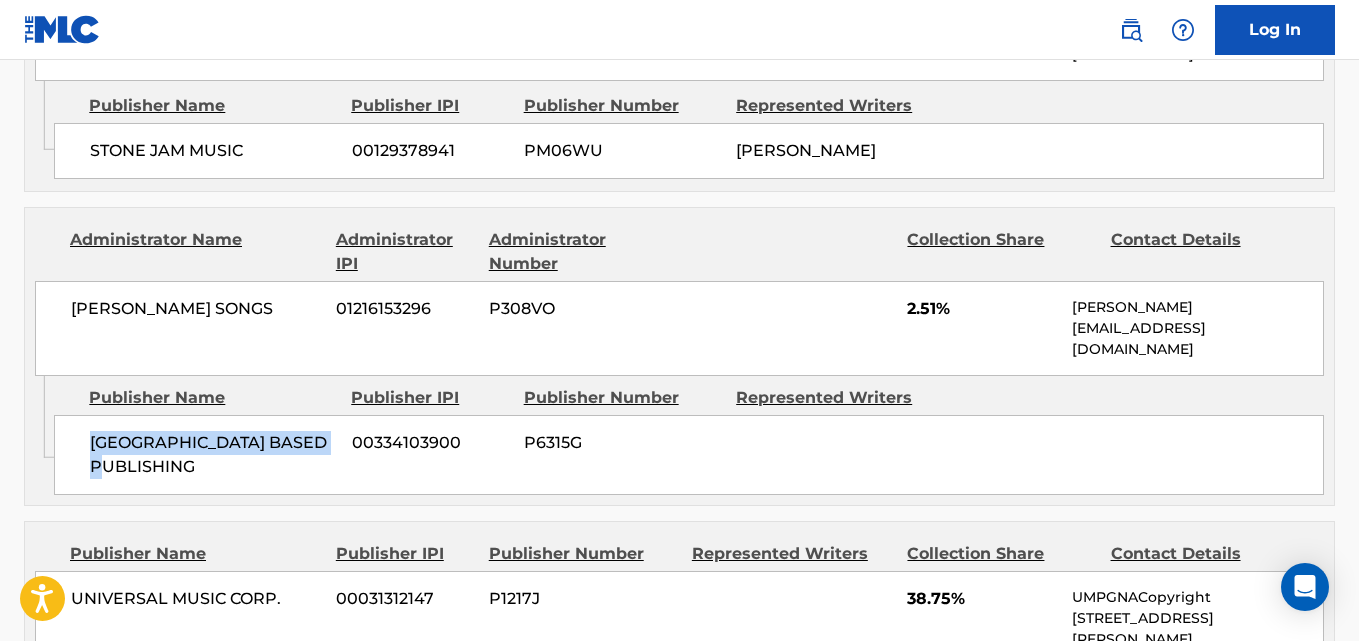 drag, startPoint x: 93, startPoint y: 419, endPoint x: 216, endPoint y: 453, distance: 127.61269 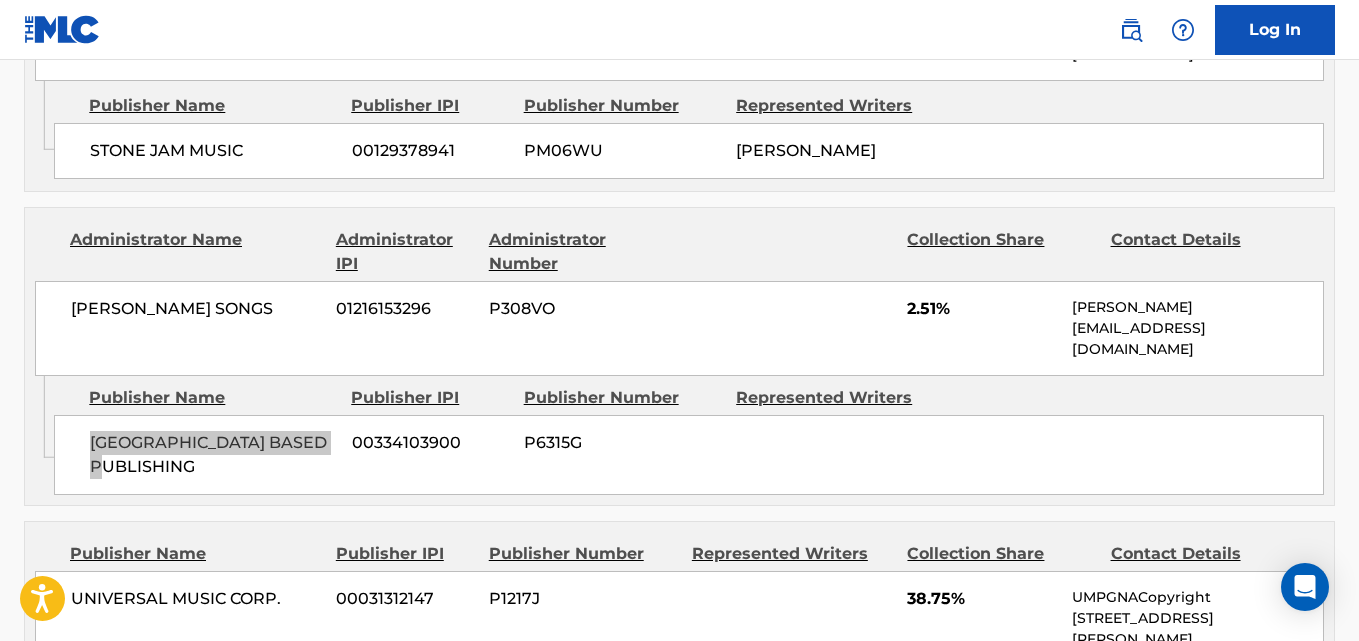 scroll, scrollTop: 2000, scrollLeft: 0, axis: vertical 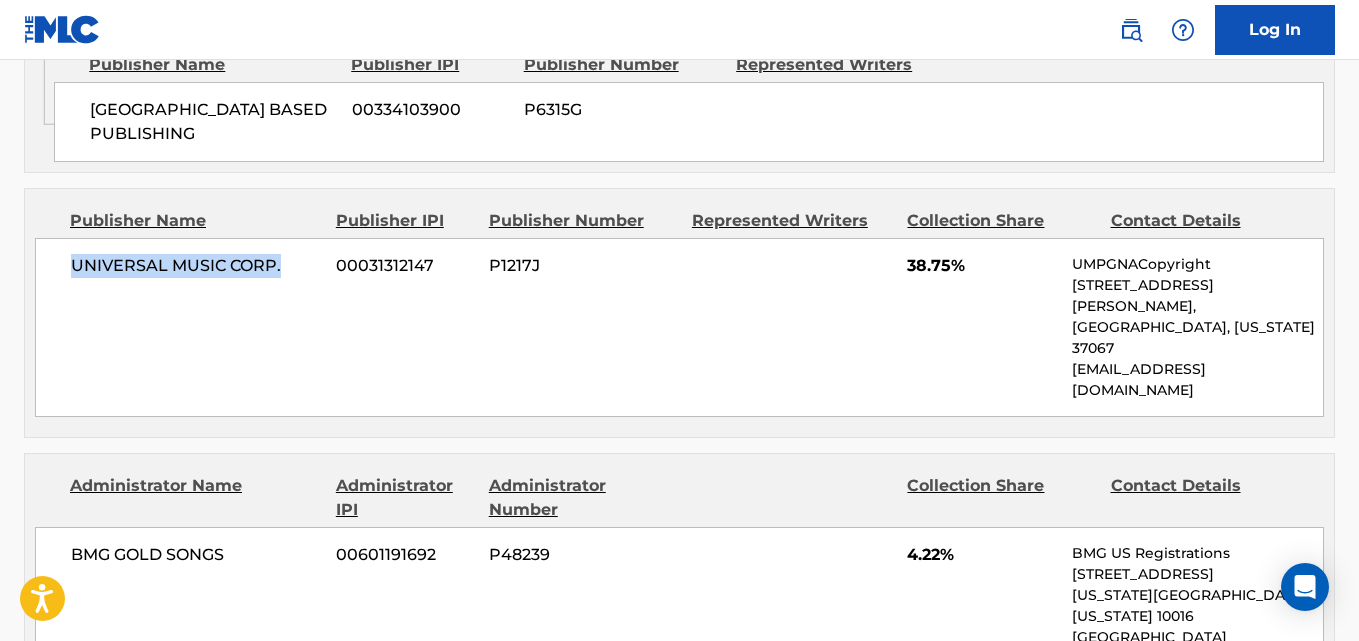 drag, startPoint x: 50, startPoint y: 254, endPoint x: 301, endPoint y: 255, distance: 251.002 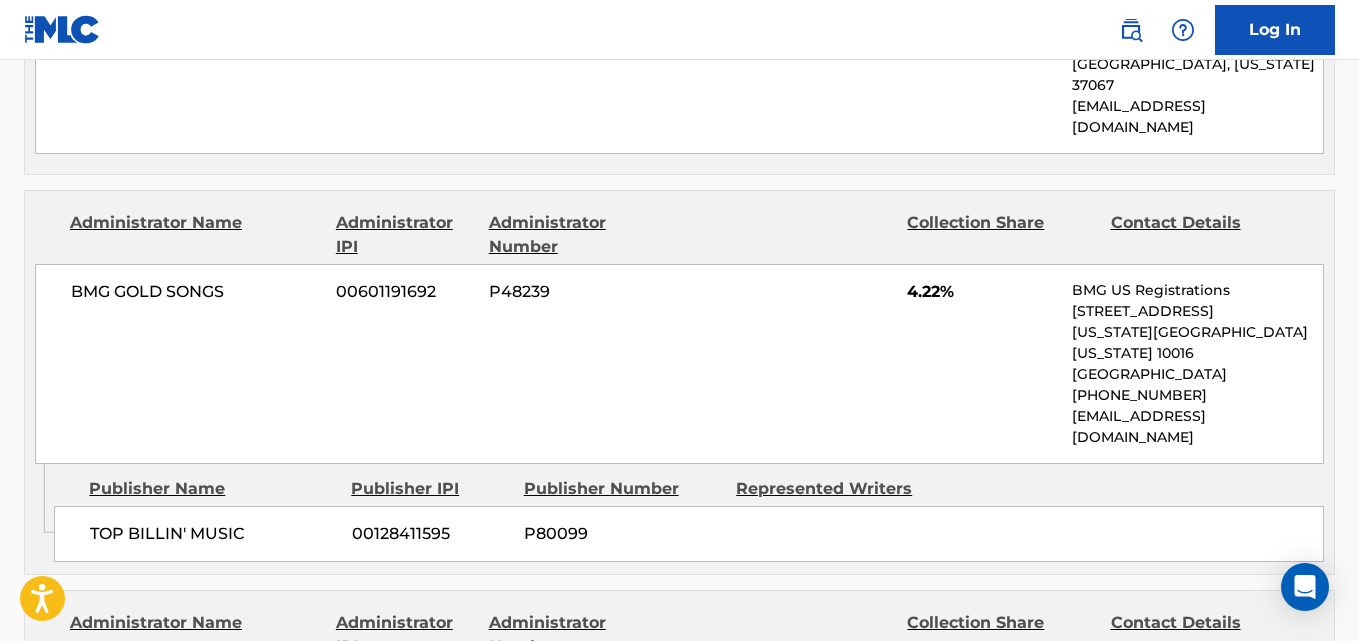scroll, scrollTop: 2333, scrollLeft: 0, axis: vertical 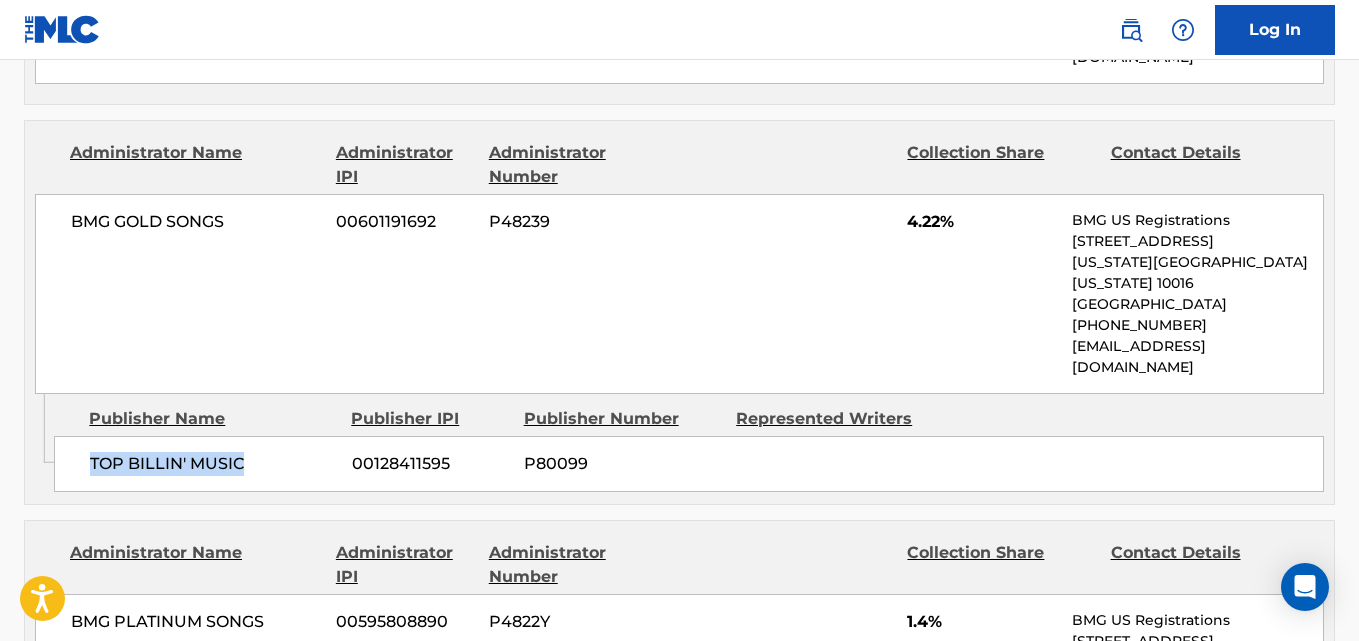 drag, startPoint x: 84, startPoint y: 329, endPoint x: 260, endPoint y: 334, distance: 176.07101 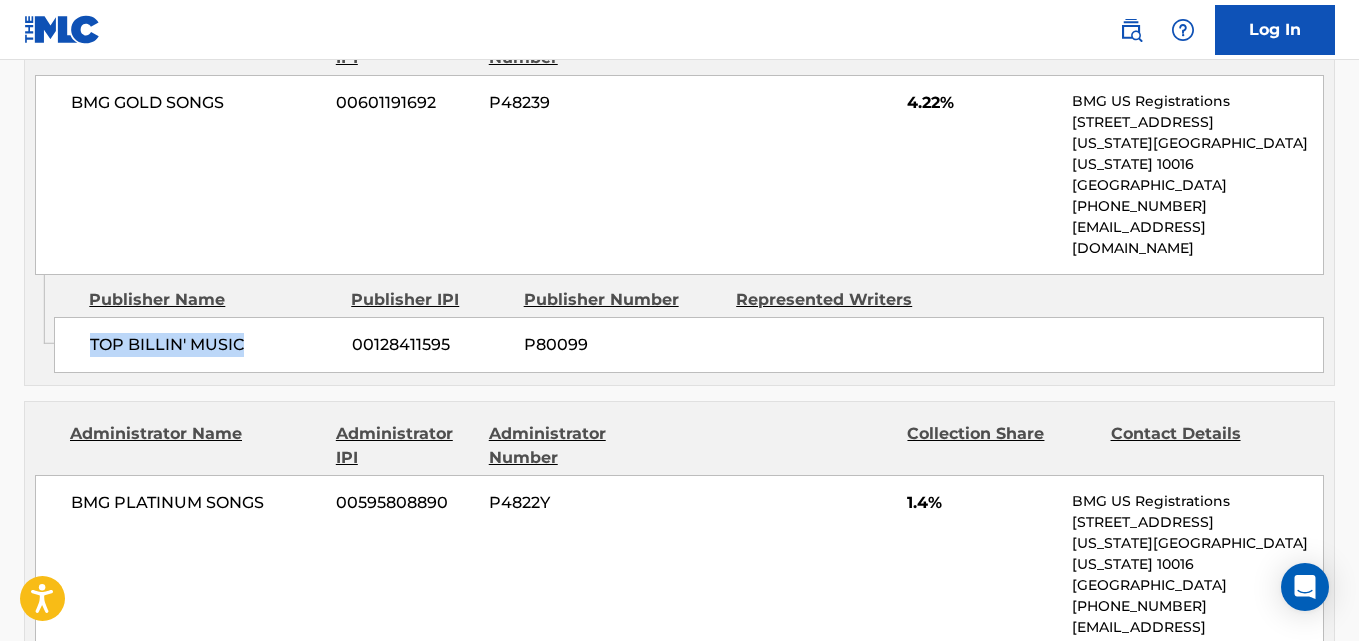 scroll, scrollTop: 2500, scrollLeft: 0, axis: vertical 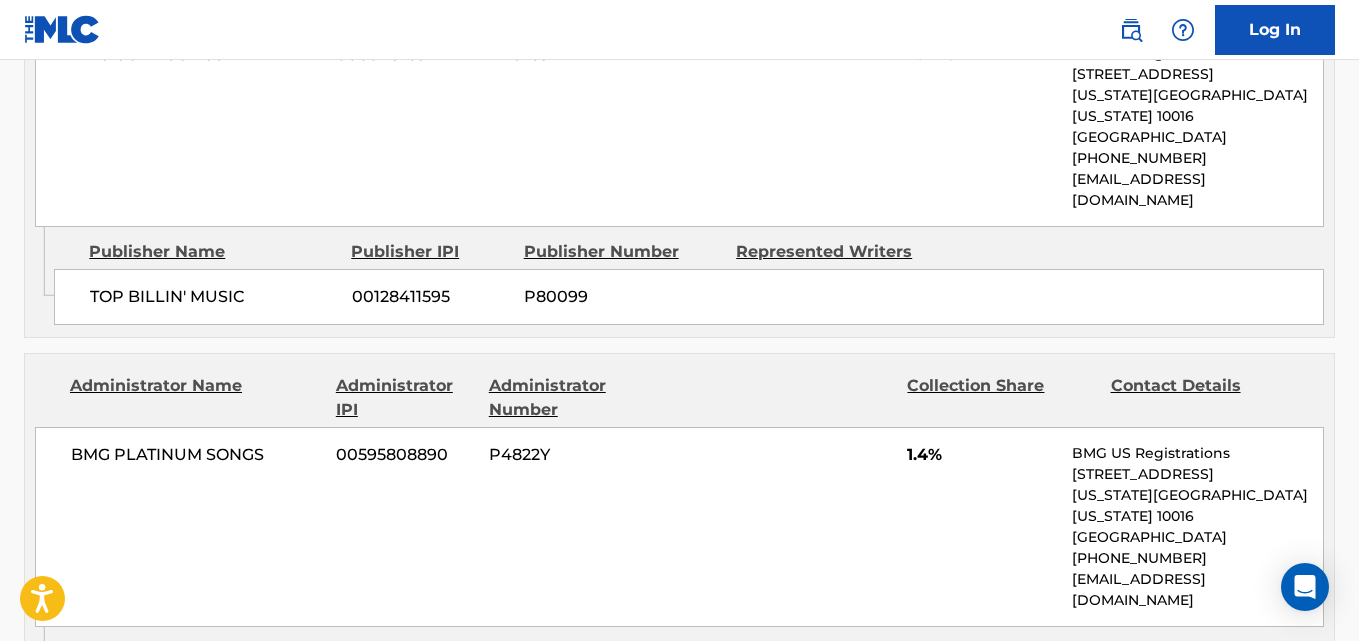 drag, startPoint x: 97, startPoint y: 524, endPoint x: 304, endPoint y: 526, distance: 207.00966 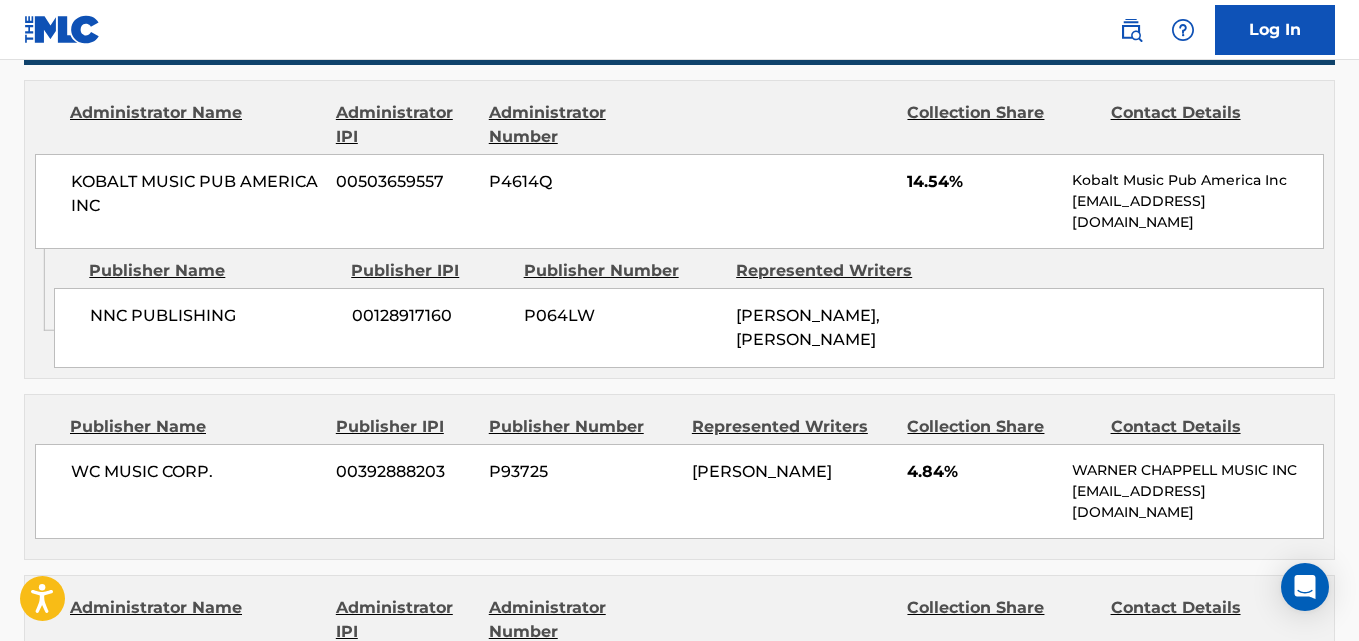 scroll, scrollTop: 1000, scrollLeft: 0, axis: vertical 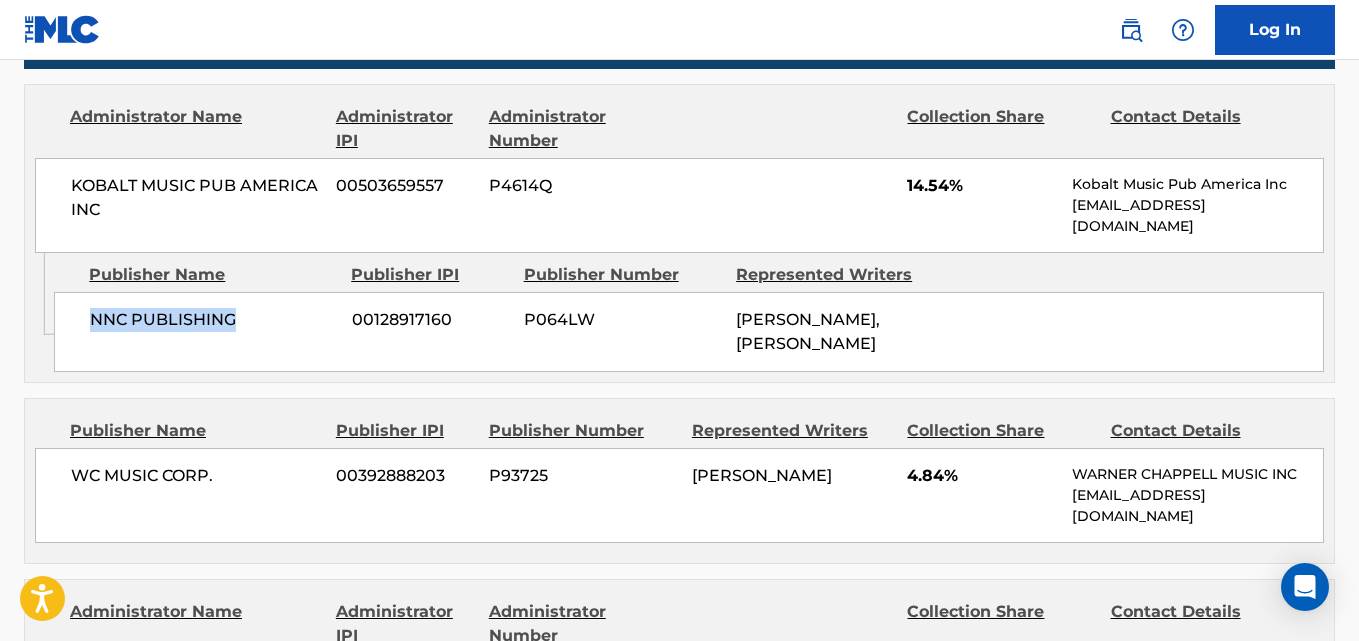 drag, startPoint x: 95, startPoint y: 318, endPoint x: 268, endPoint y: 323, distance: 173.07224 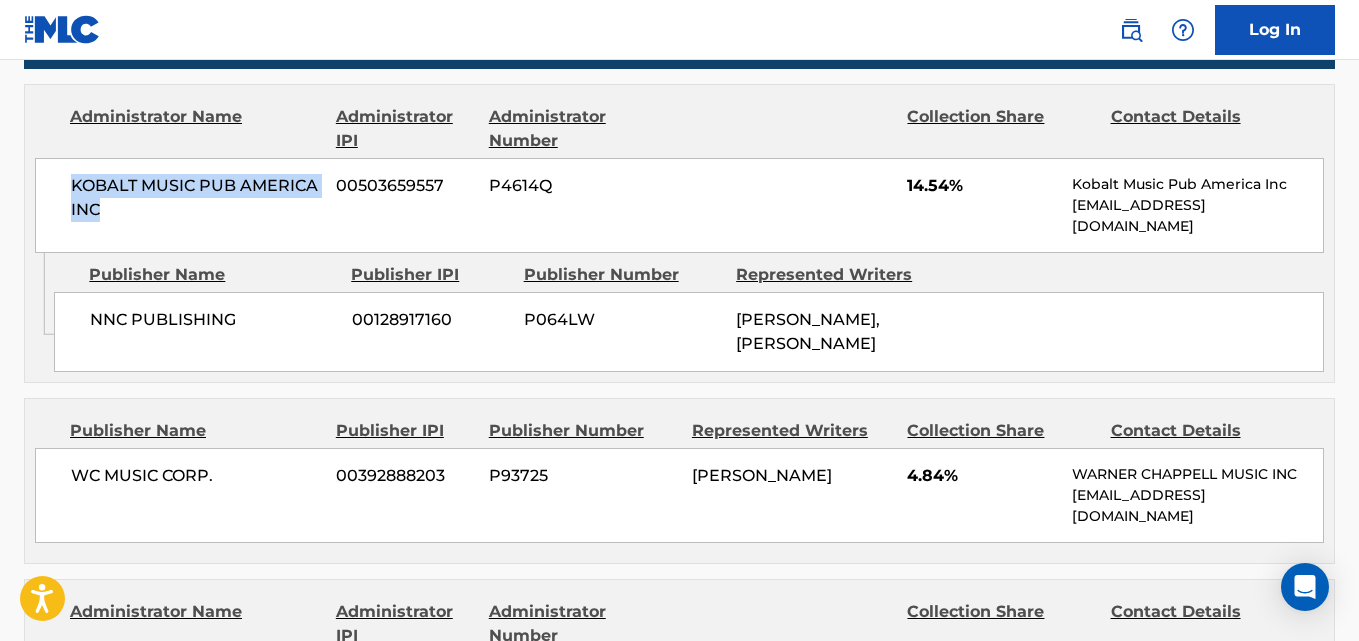 drag, startPoint x: 70, startPoint y: 189, endPoint x: 279, endPoint y: 285, distance: 229.99348 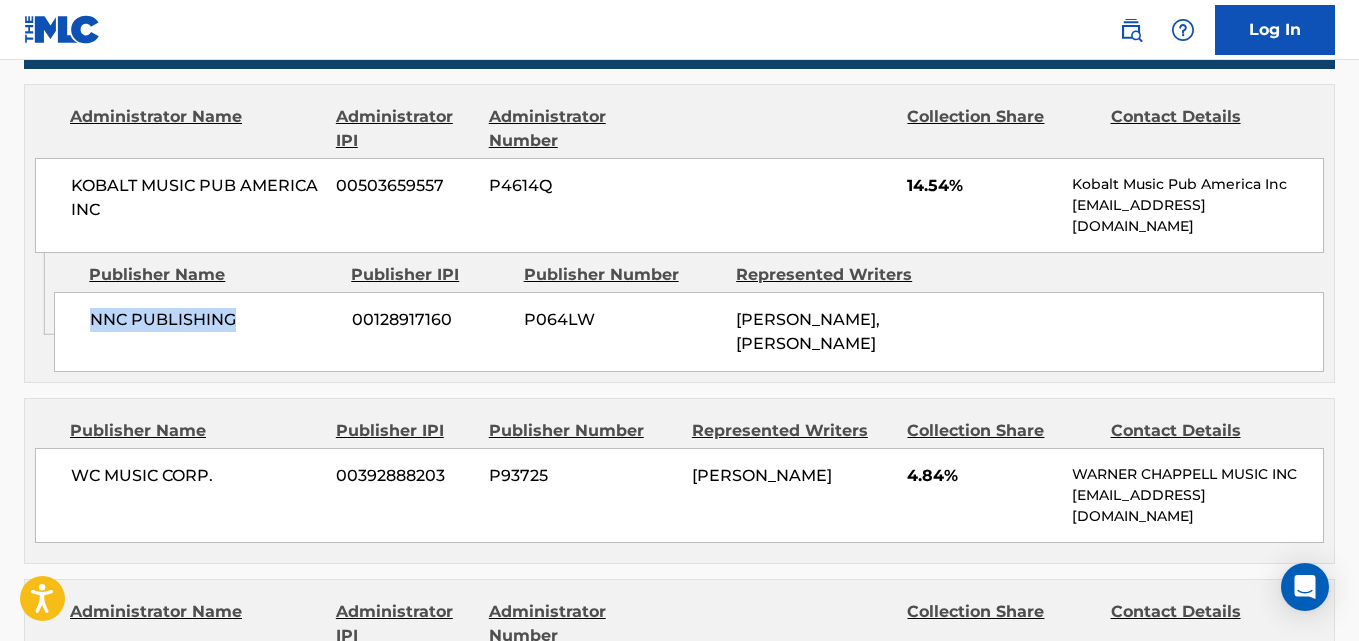 drag, startPoint x: 88, startPoint y: 322, endPoint x: 372, endPoint y: 377, distance: 289.27667 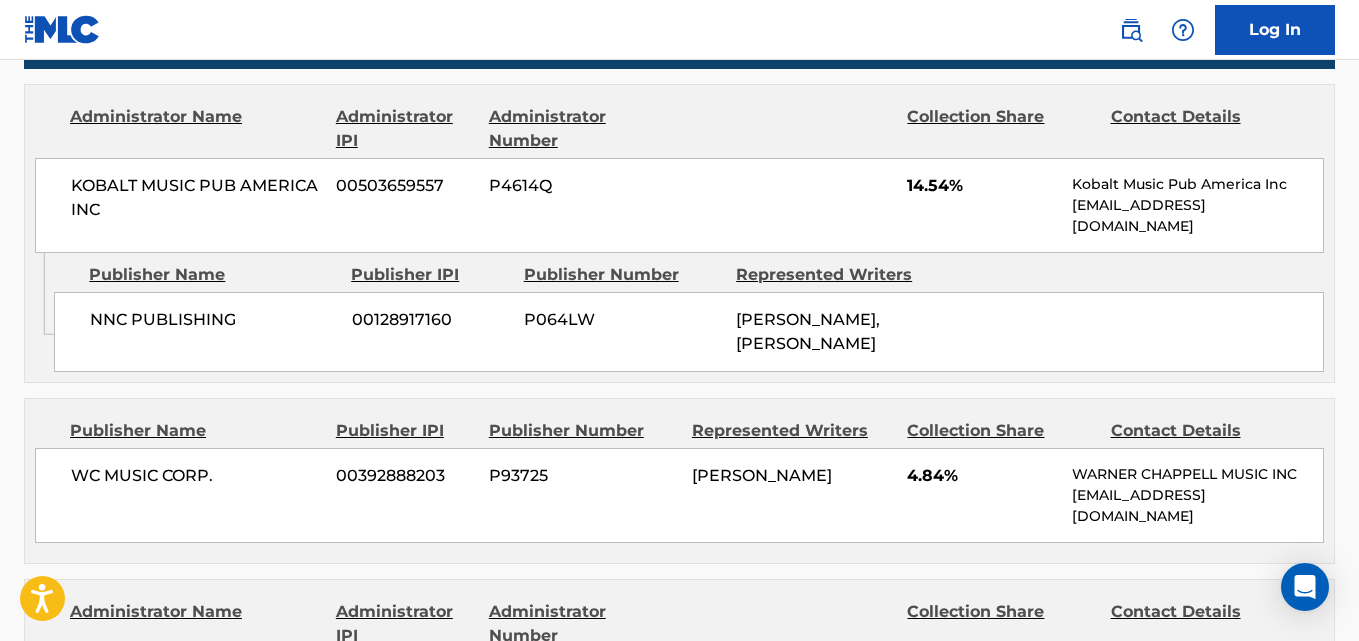 click on "14.54%" at bounding box center [982, 186] 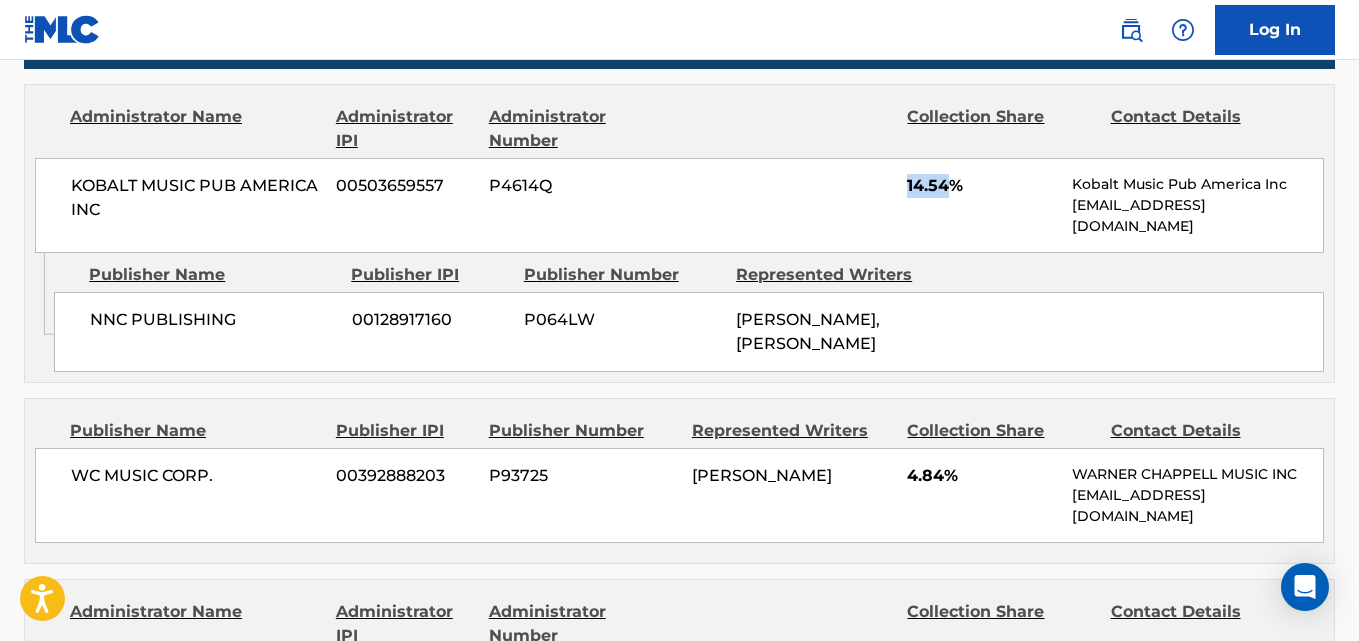 click on "14.54%" at bounding box center (982, 186) 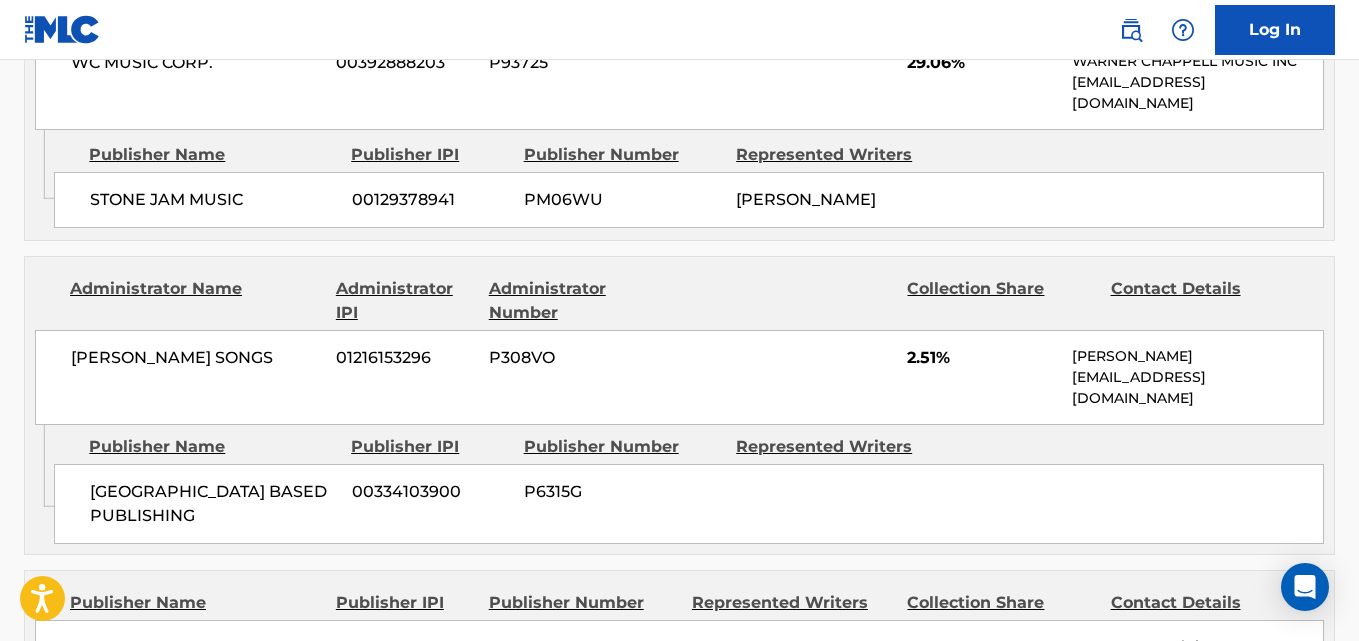 scroll, scrollTop: 1667, scrollLeft: 0, axis: vertical 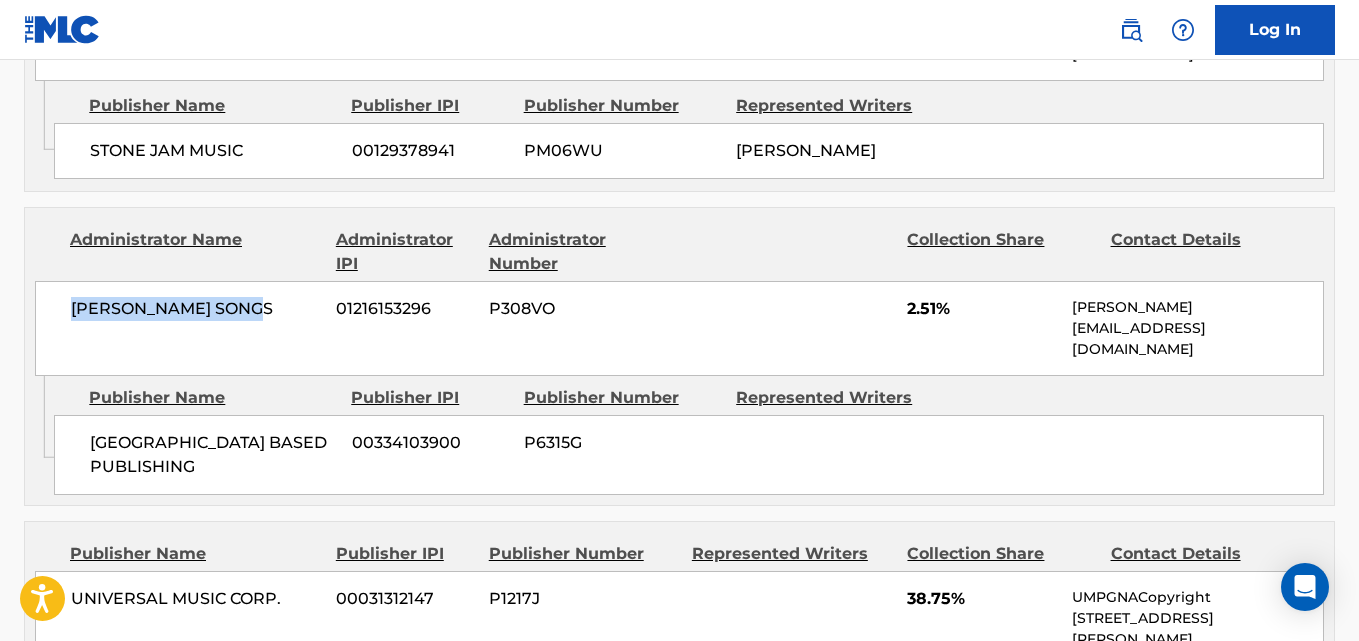 drag, startPoint x: 68, startPoint y: 309, endPoint x: 308, endPoint y: 328, distance: 240.75092 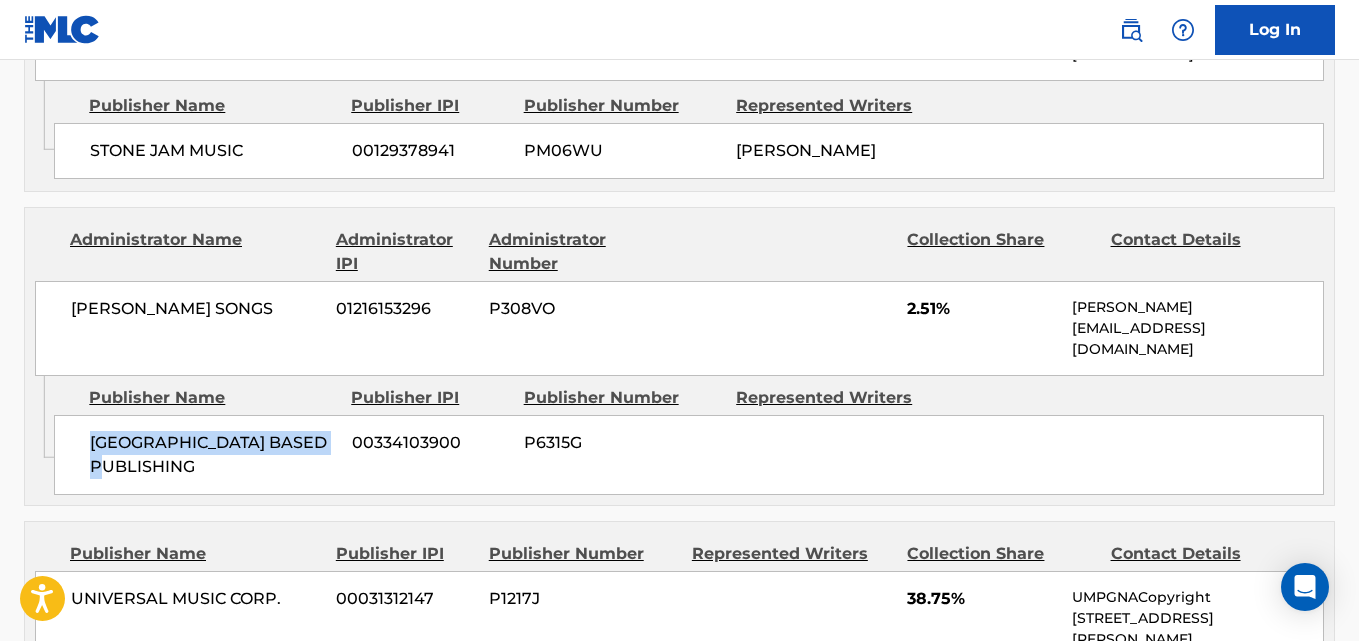drag, startPoint x: 89, startPoint y: 423, endPoint x: 235, endPoint y: 447, distance: 147.95946 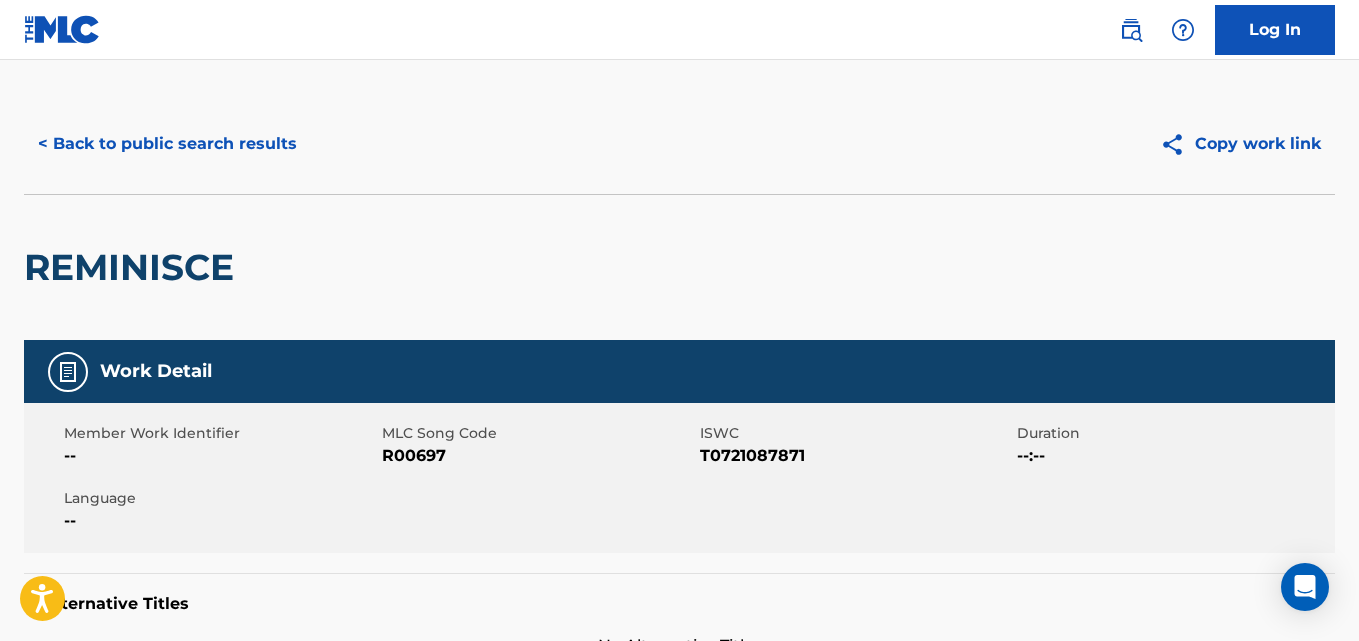 scroll, scrollTop: 0, scrollLeft: 0, axis: both 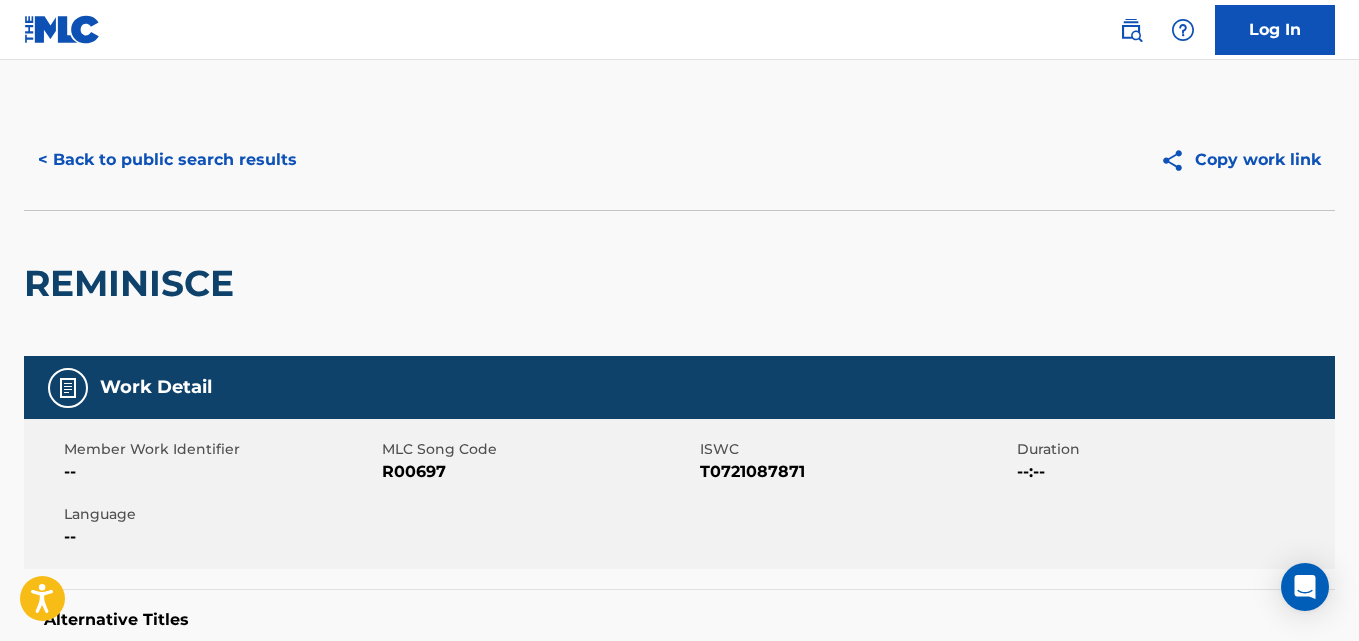 click on "< Back to public search results Copy work link" at bounding box center [679, 160] 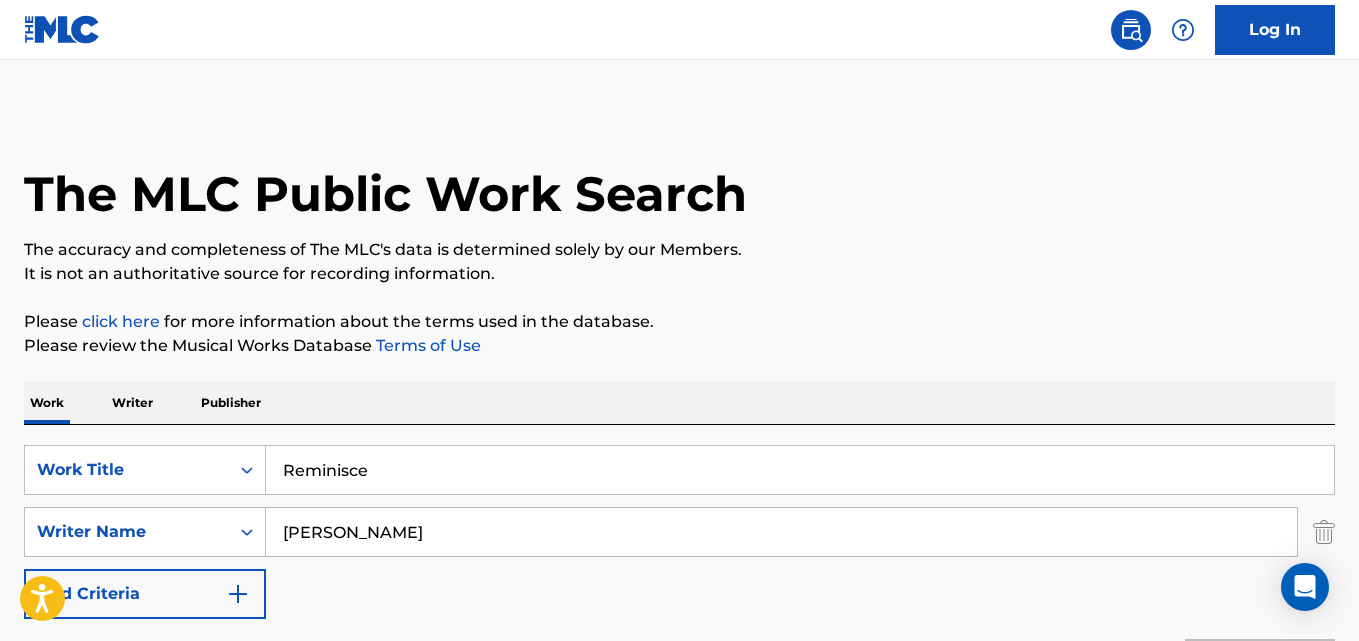 scroll, scrollTop: 394, scrollLeft: 0, axis: vertical 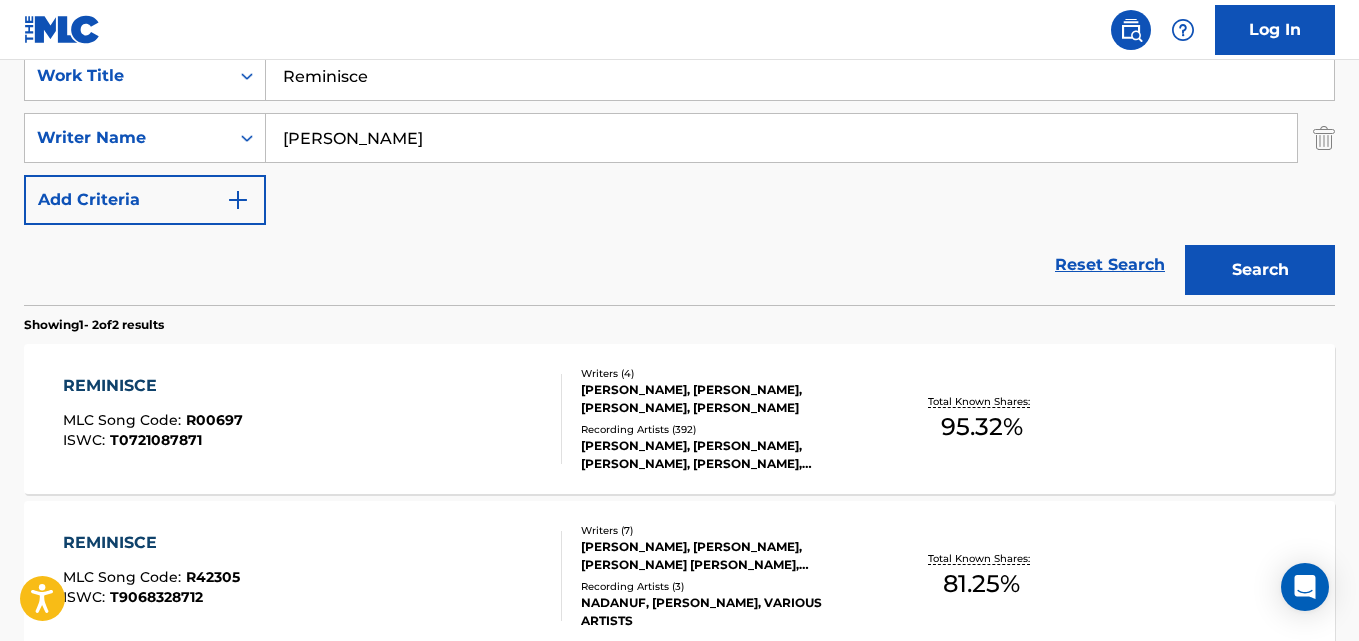 drag, startPoint x: 394, startPoint y: 85, endPoint x: 268, endPoint y: 134, distance: 135.19246 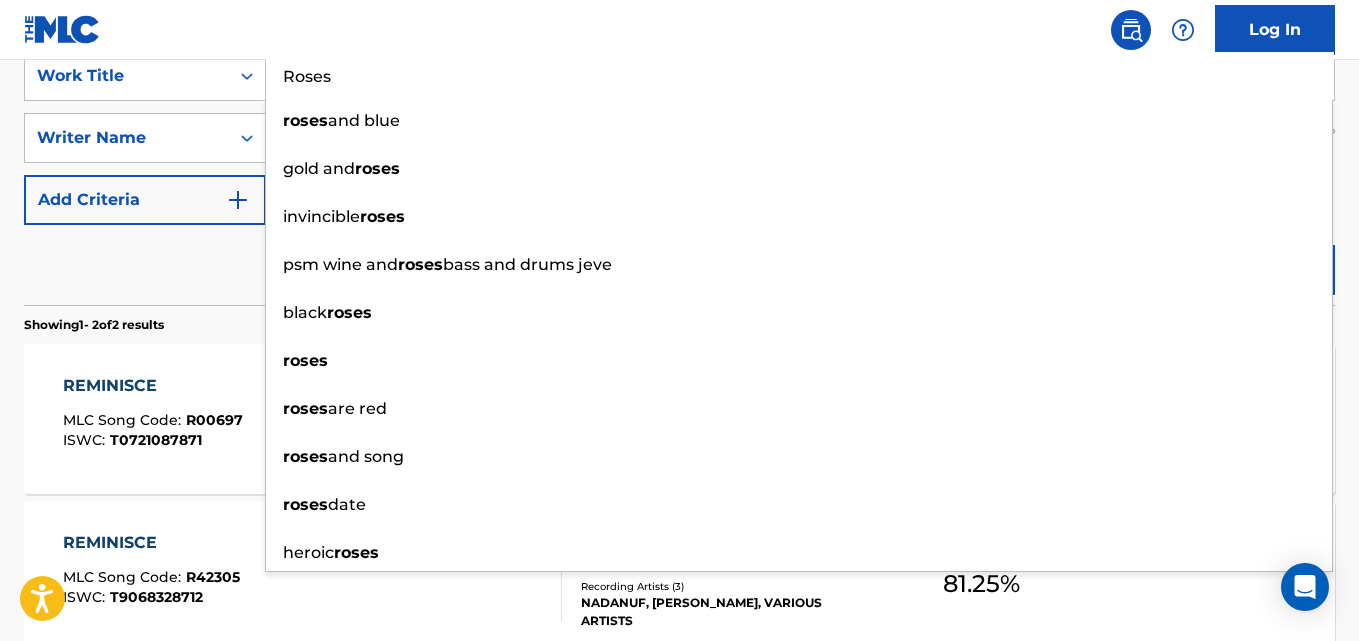 click on "Roses" at bounding box center (800, 76) 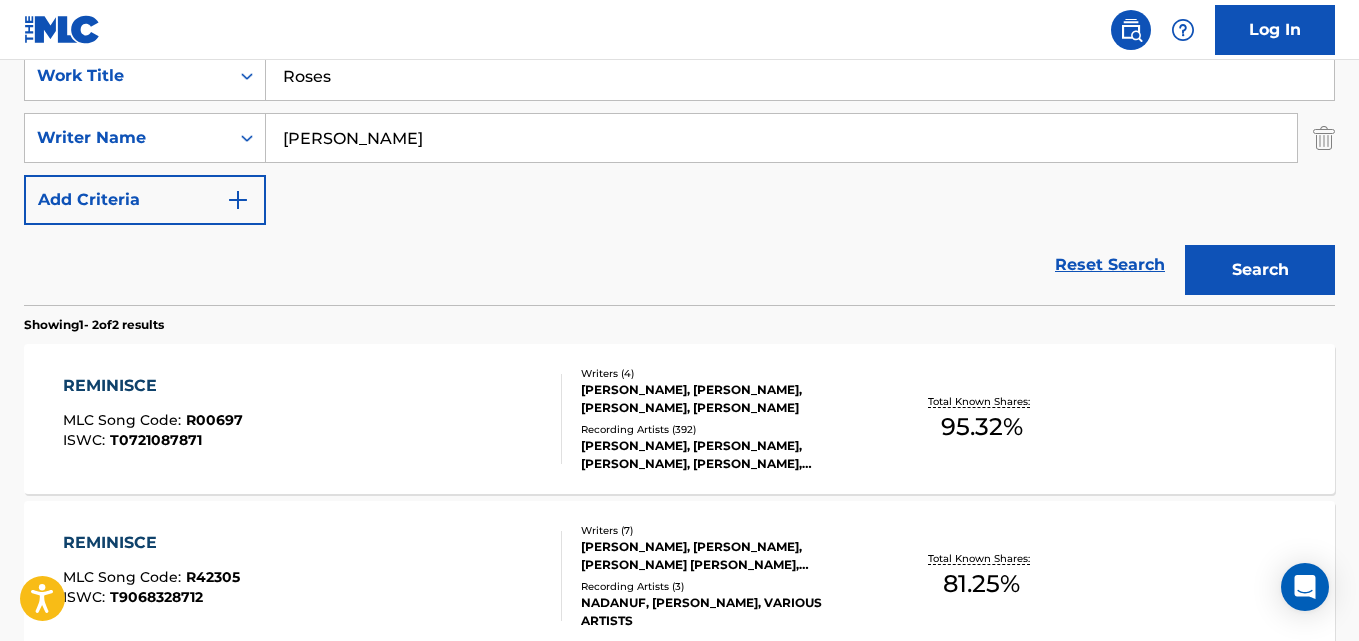 click on "Reset Search Search" at bounding box center (679, 265) 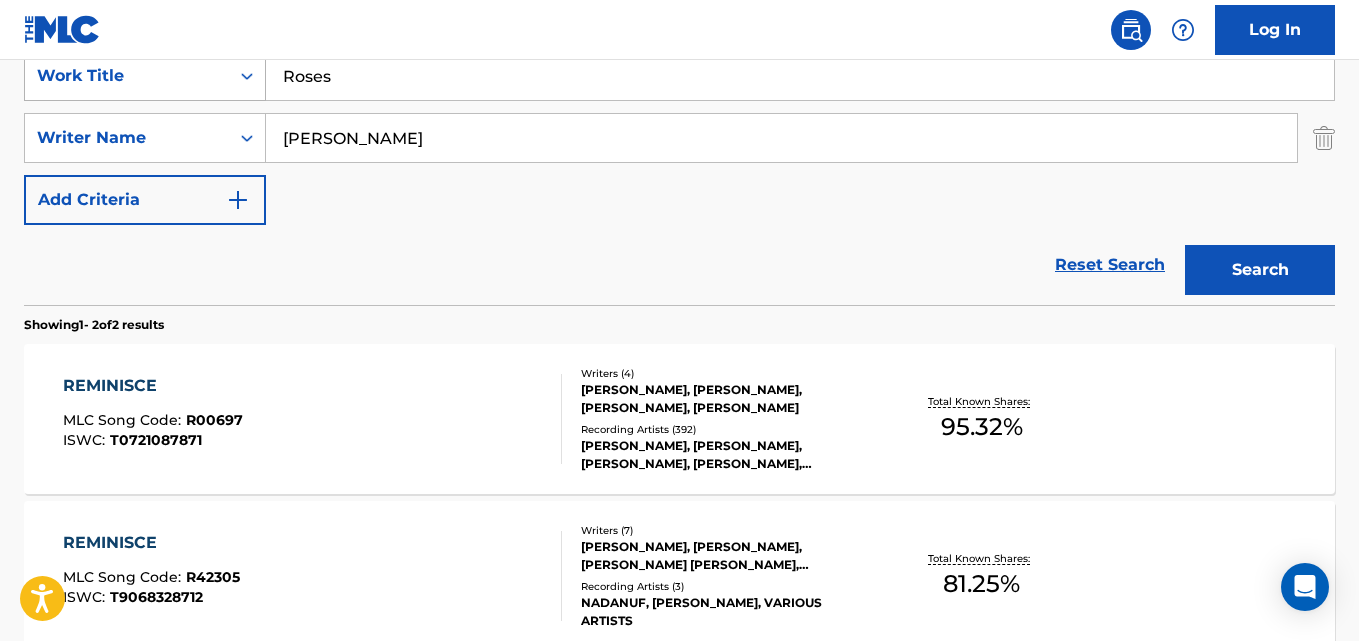 drag, startPoint x: 357, startPoint y: 87, endPoint x: 215, endPoint y: 84, distance: 142.0317 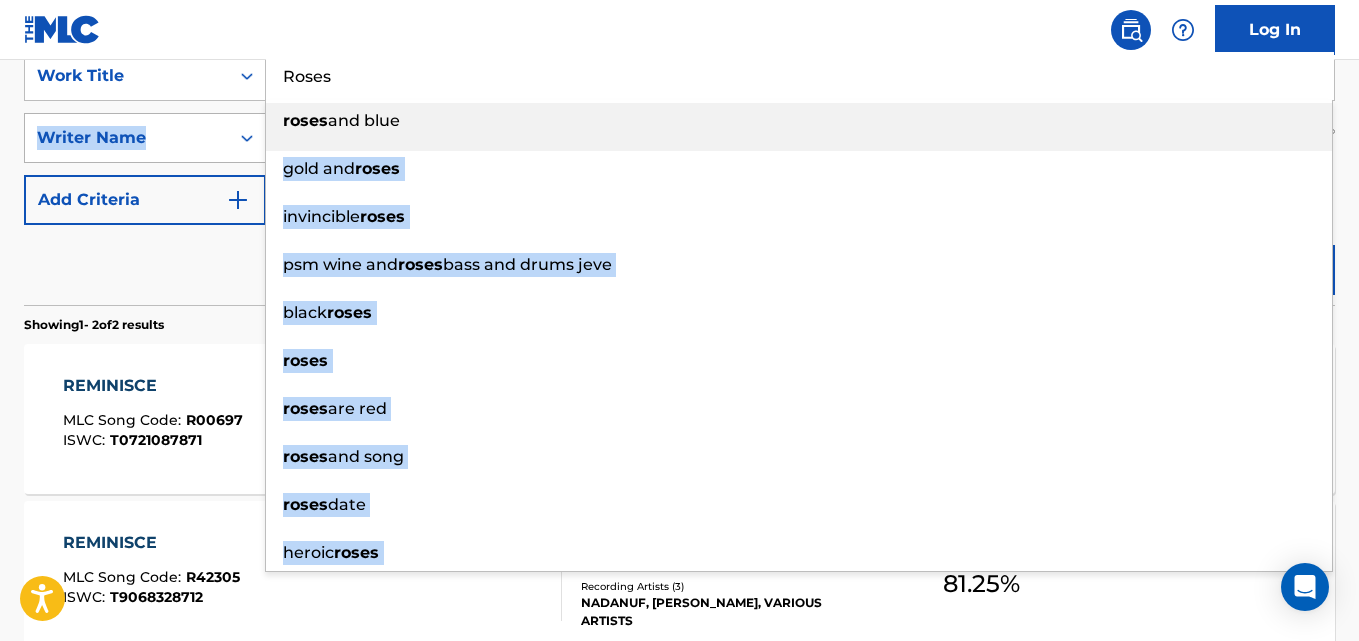 click on "SearchWithCriteria4ac807c3-1c2b-4823-ad70-5e3e0e5a539e Work Title Roses roses  and blue gold and  roses invincible  roses psm wine and  roses  bass and drums jeve black  roses roses roses  are red roses  and song roses  date heroic  roses SearchWithCriteria467f0b01-b03e-48fd-8e5e-f01b860e80e7 Writer Name [PERSON_NAME] Add Criteria" at bounding box center [679, 138] 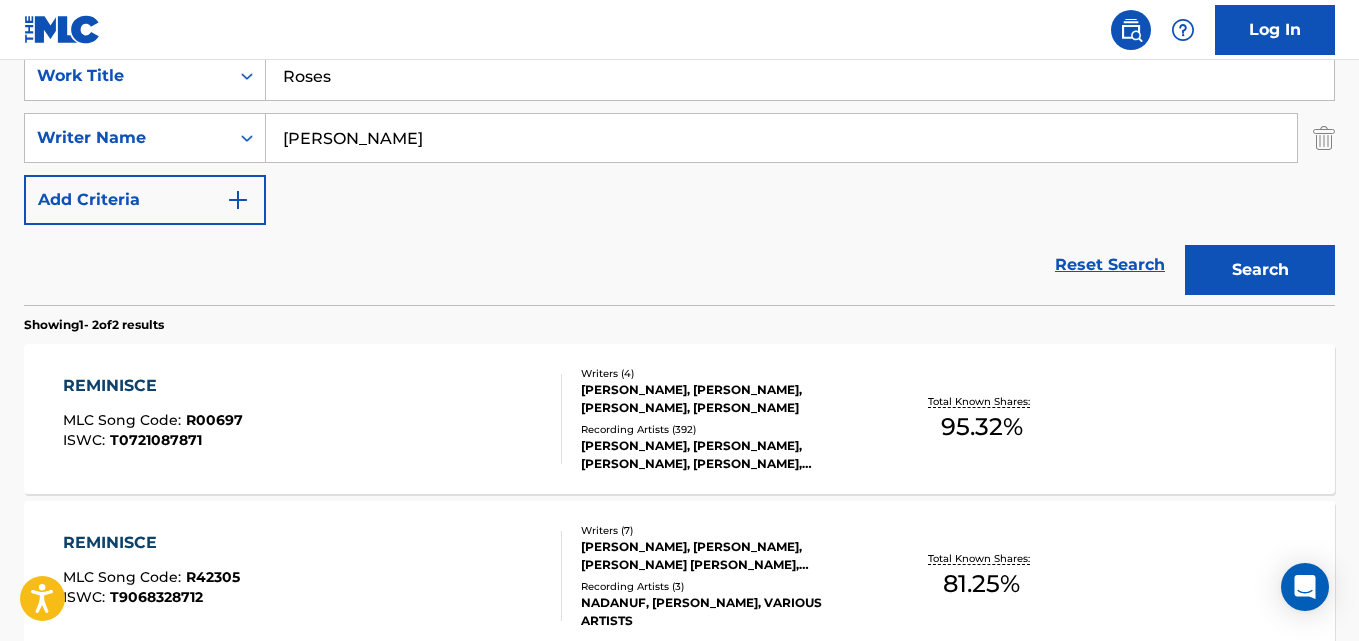 click on "Reset Search Search" at bounding box center (679, 265) 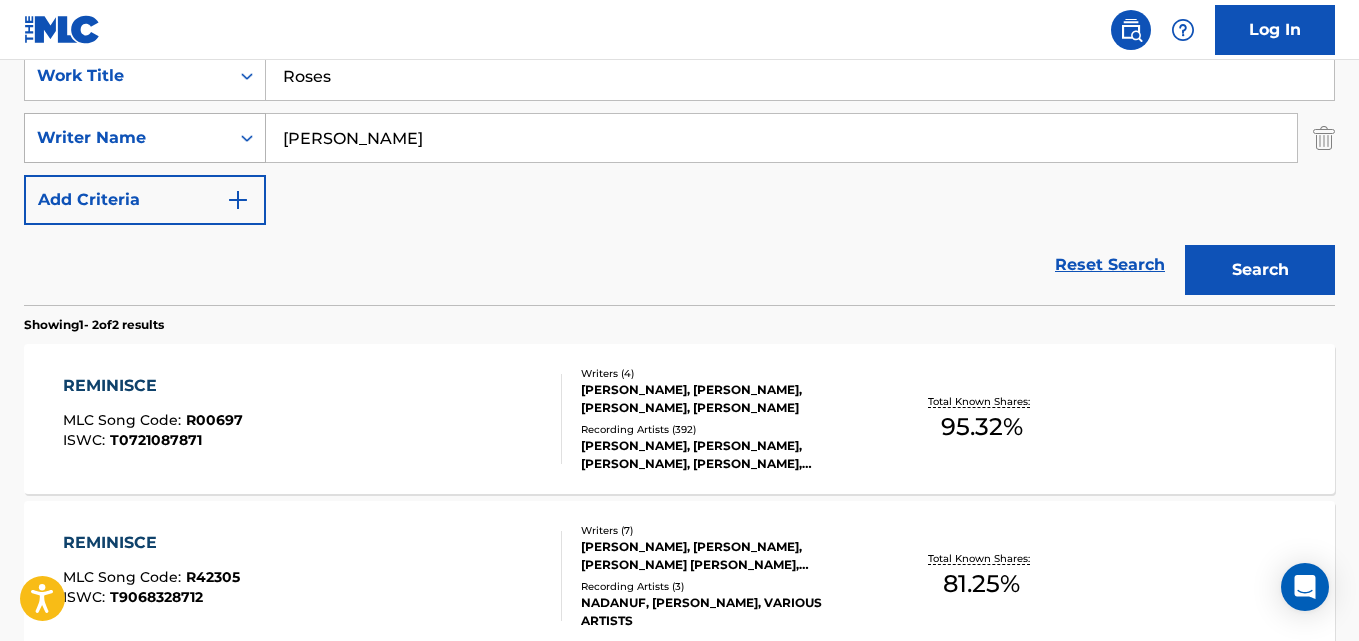 drag, startPoint x: 388, startPoint y: 146, endPoint x: 221, endPoint y: 147, distance: 167.00299 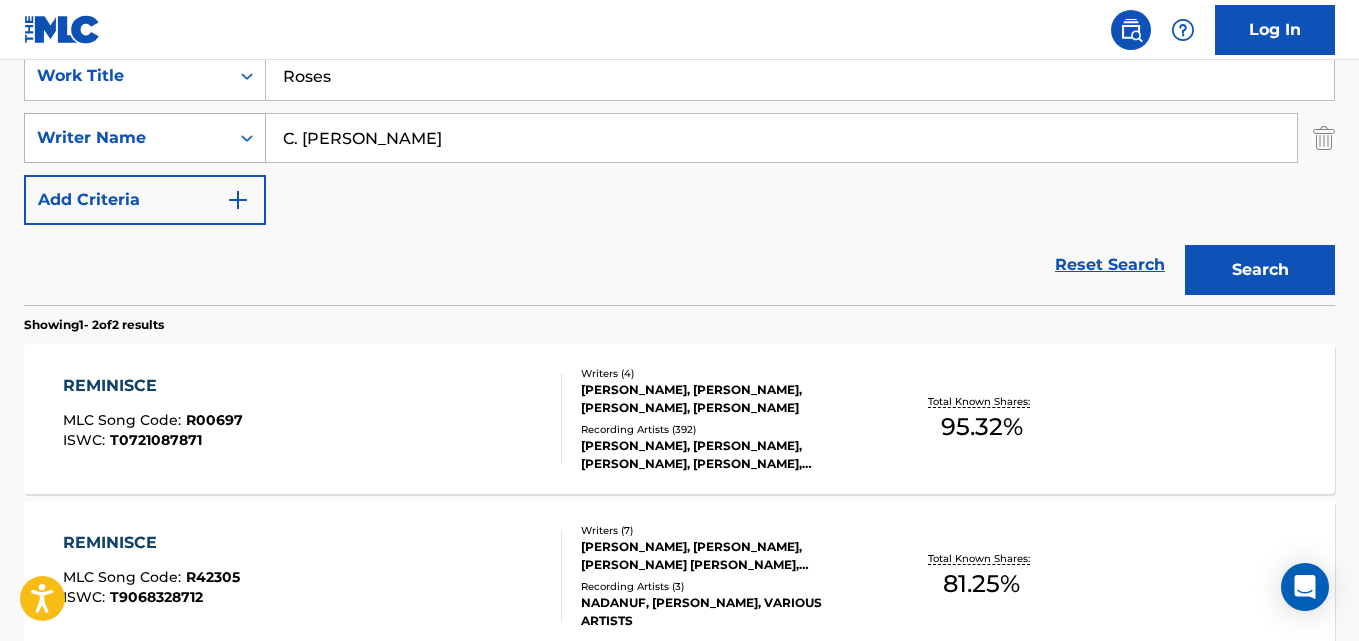 click on "Search" at bounding box center [1260, 270] 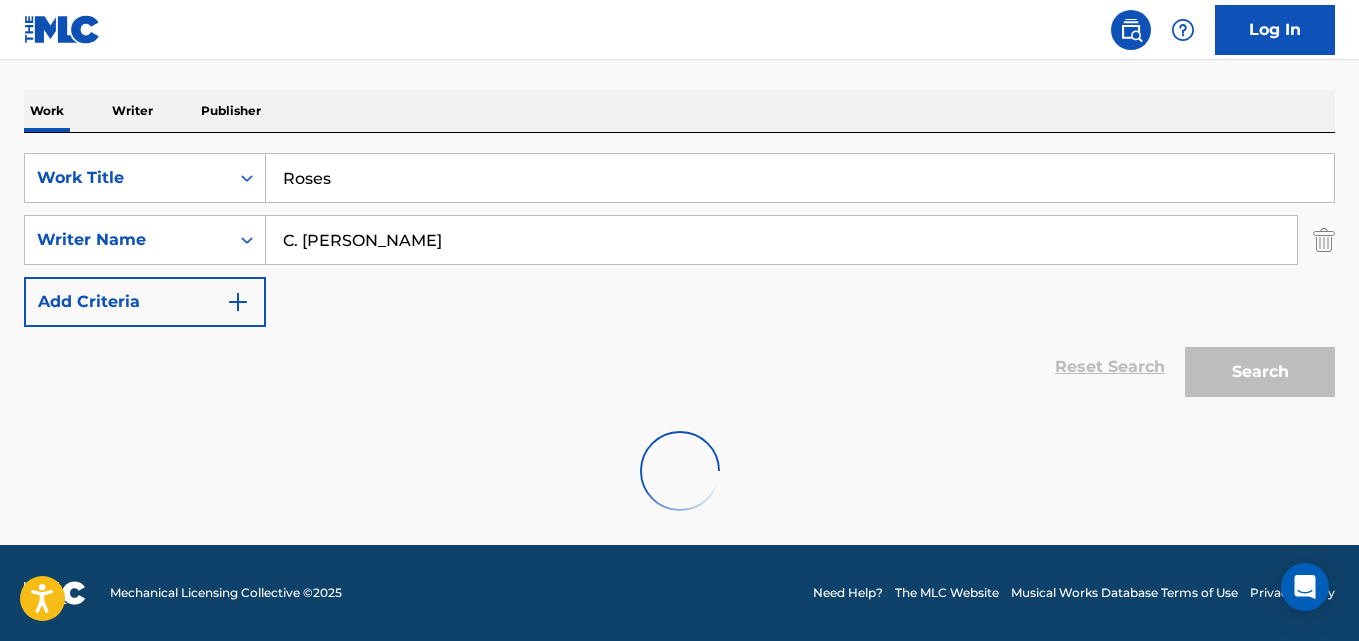 scroll, scrollTop: 227, scrollLeft: 0, axis: vertical 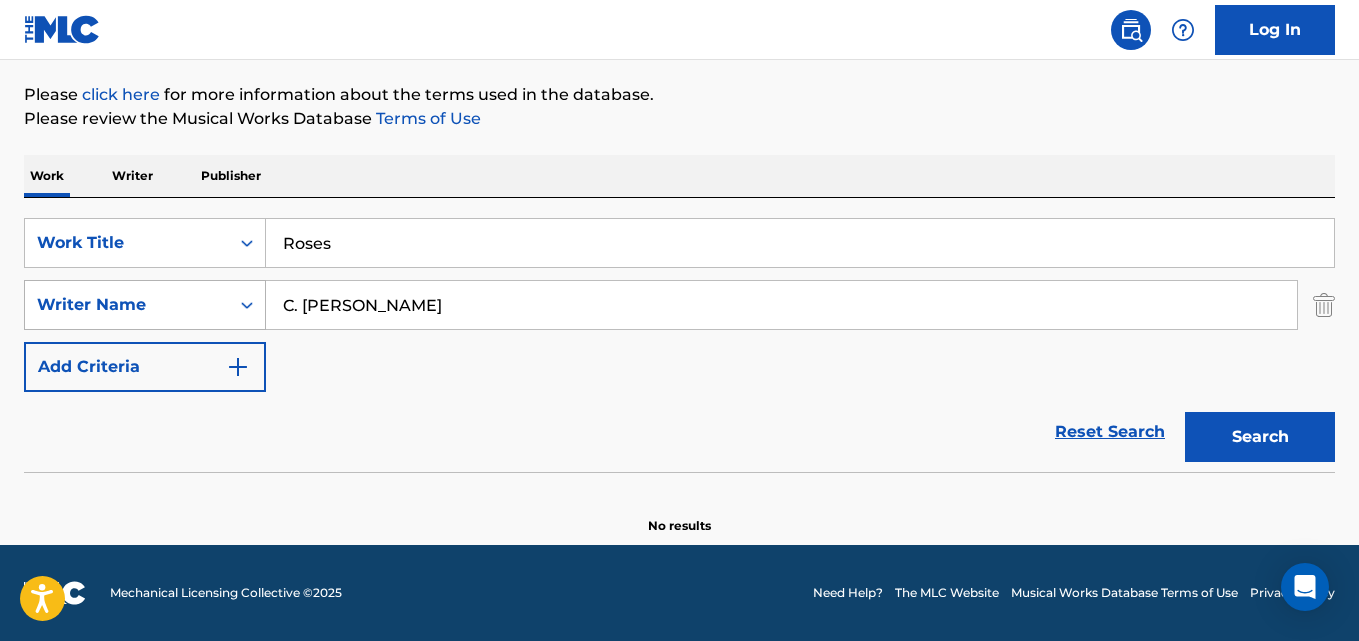 drag, startPoint x: 302, startPoint y: 300, endPoint x: 224, endPoint y: 293, distance: 78.31347 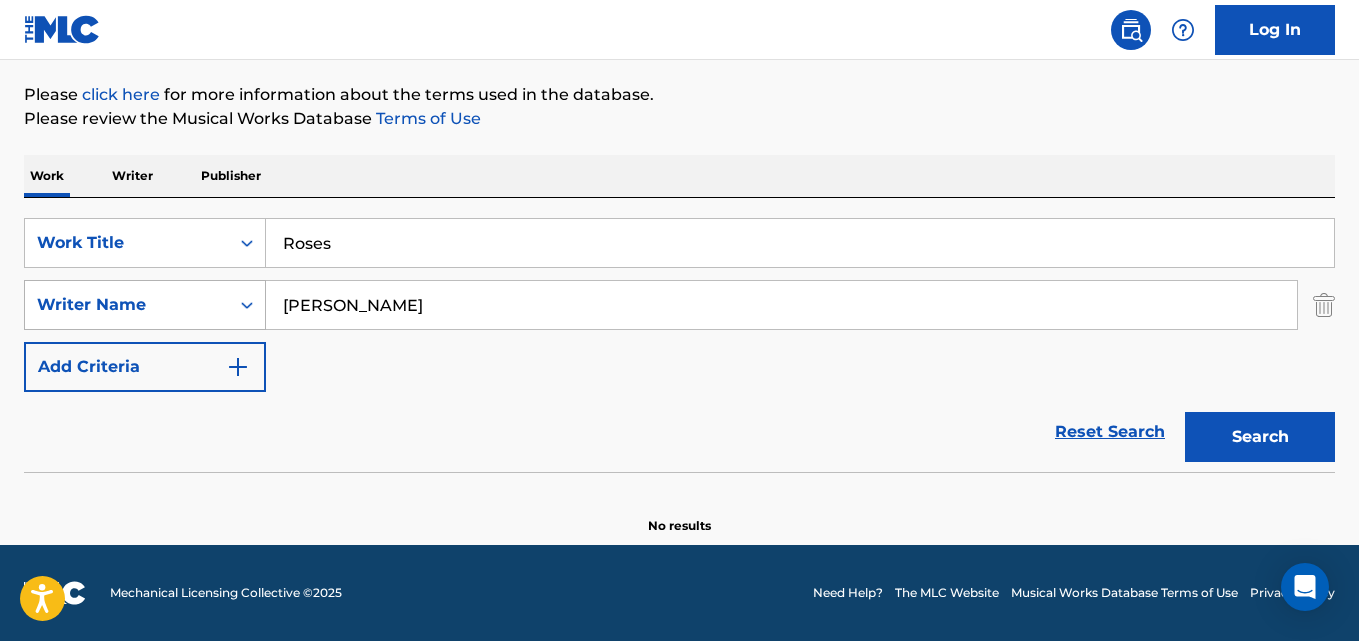 click on "Search" at bounding box center (1260, 437) 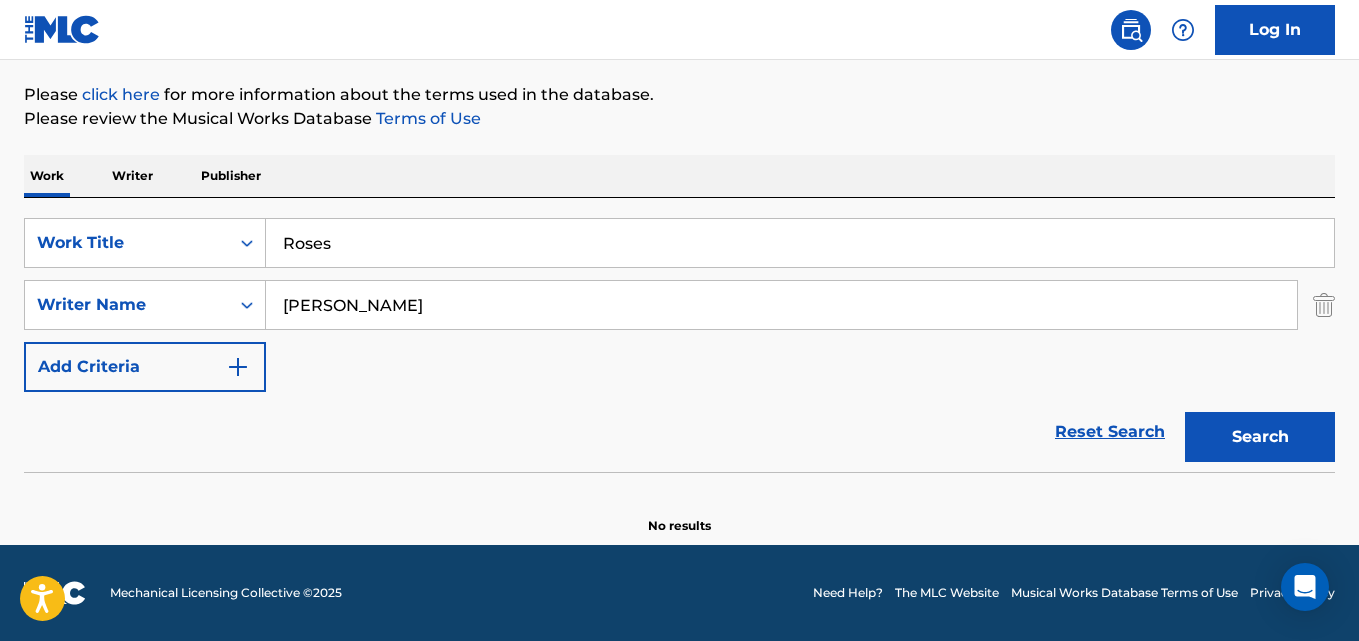 drag, startPoint x: 155, startPoint y: 342, endPoint x: 38, endPoint y: 357, distance: 117.95762 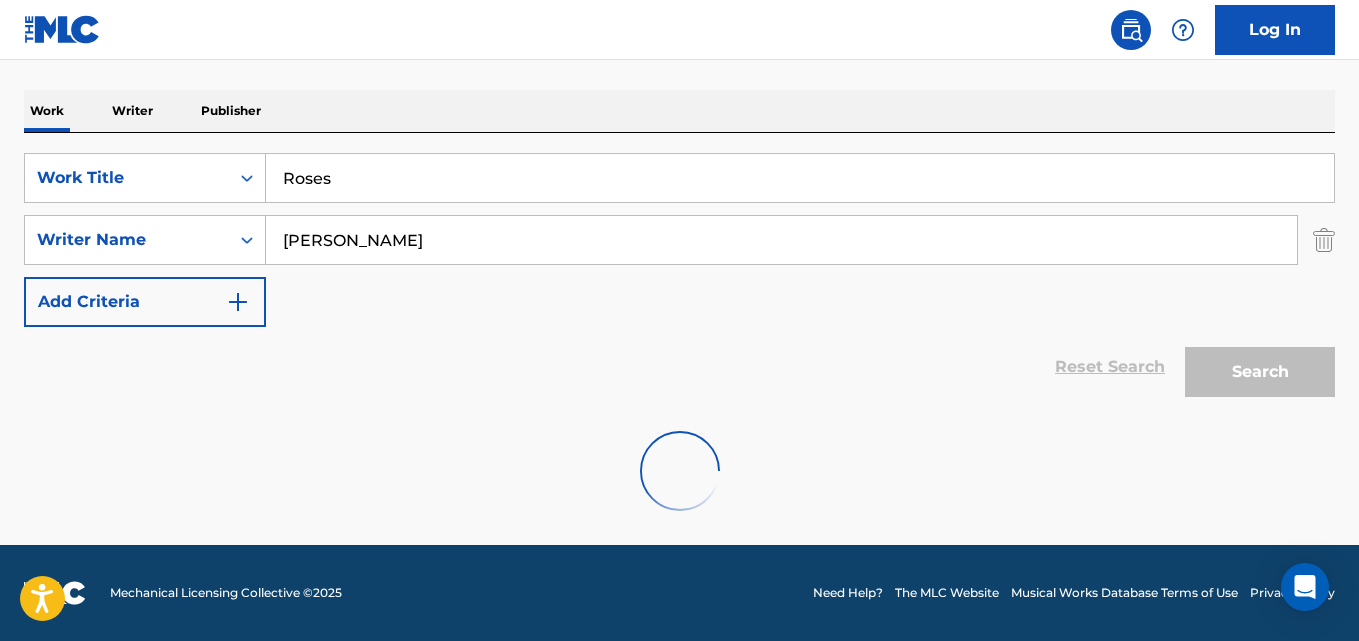 scroll, scrollTop: 394, scrollLeft: 0, axis: vertical 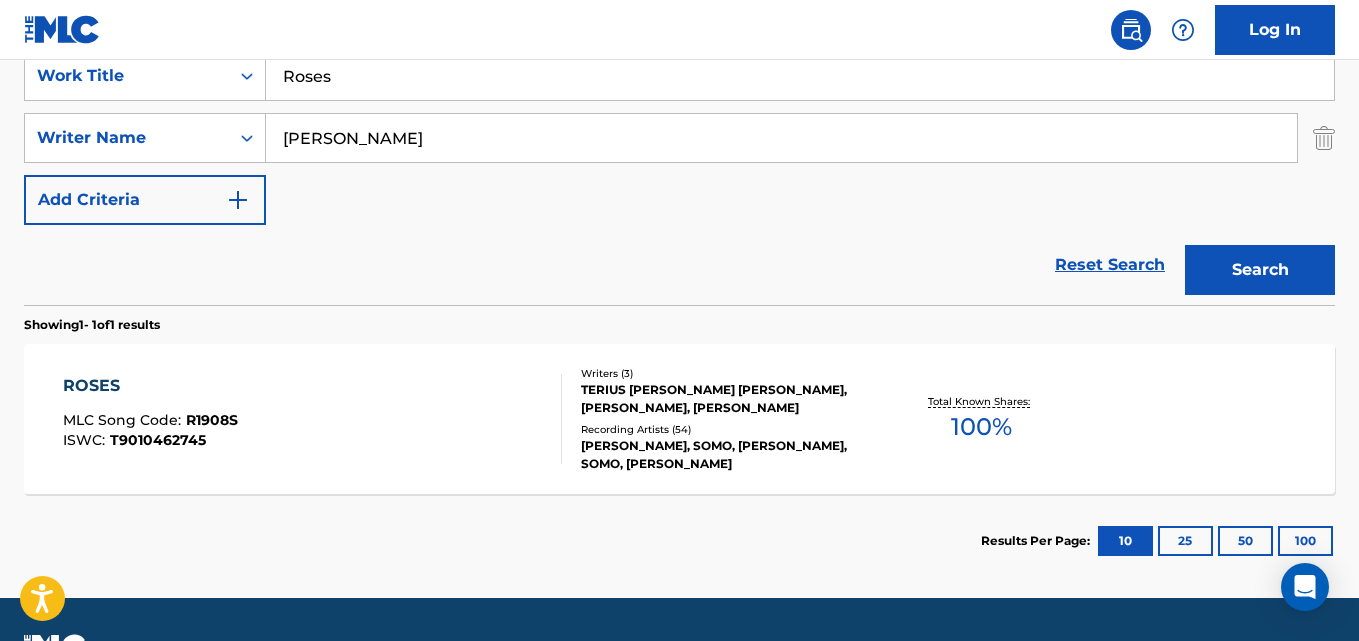 click on "ROSES MLC Song Code : R1908S ISWC : T9010462745" at bounding box center (150, 419) 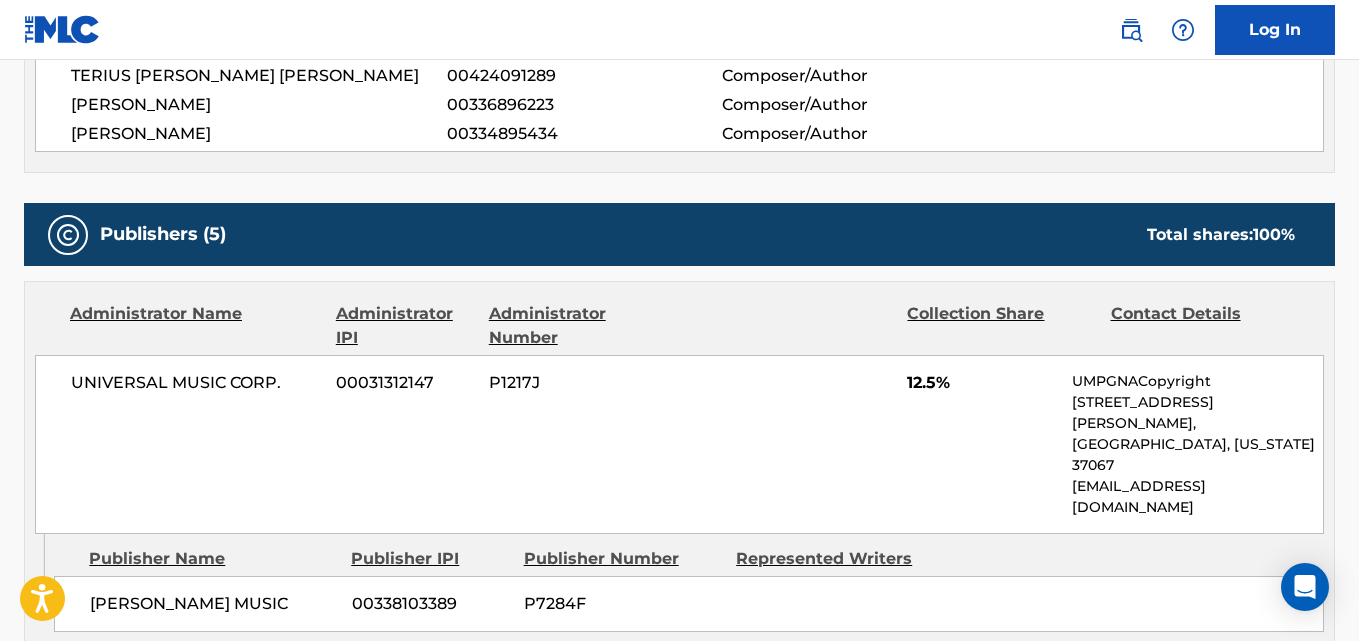 scroll, scrollTop: 1011, scrollLeft: 0, axis: vertical 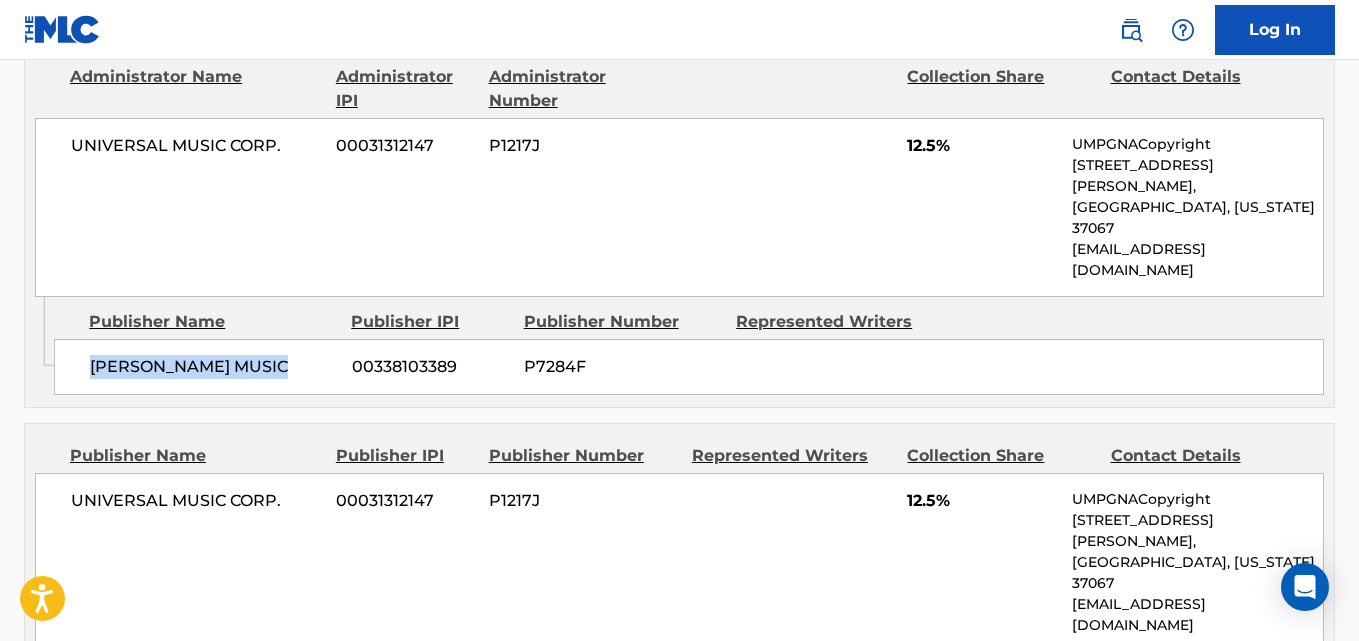 drag, startPoint x: 87, startPoint y: 314, endPoint x: 302, endPoint y: 313, distance: 215.00232 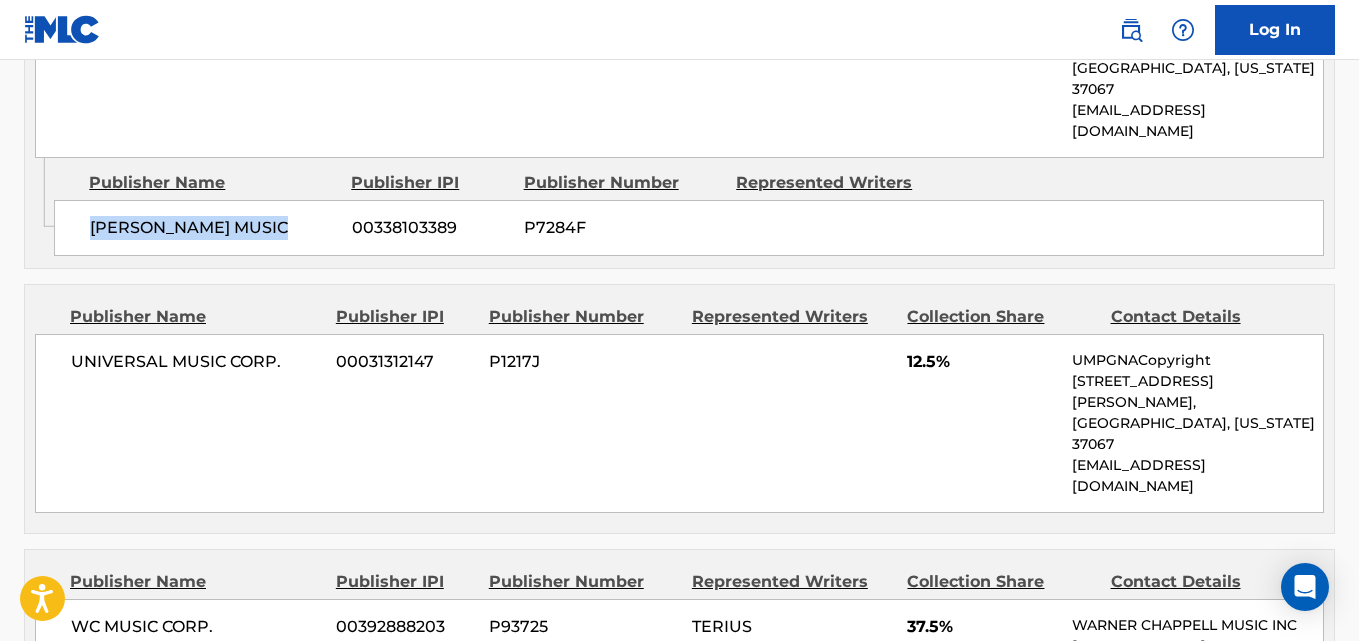 scroll, scrollTop: 1178, scrollLeft: 0, axis: vertical 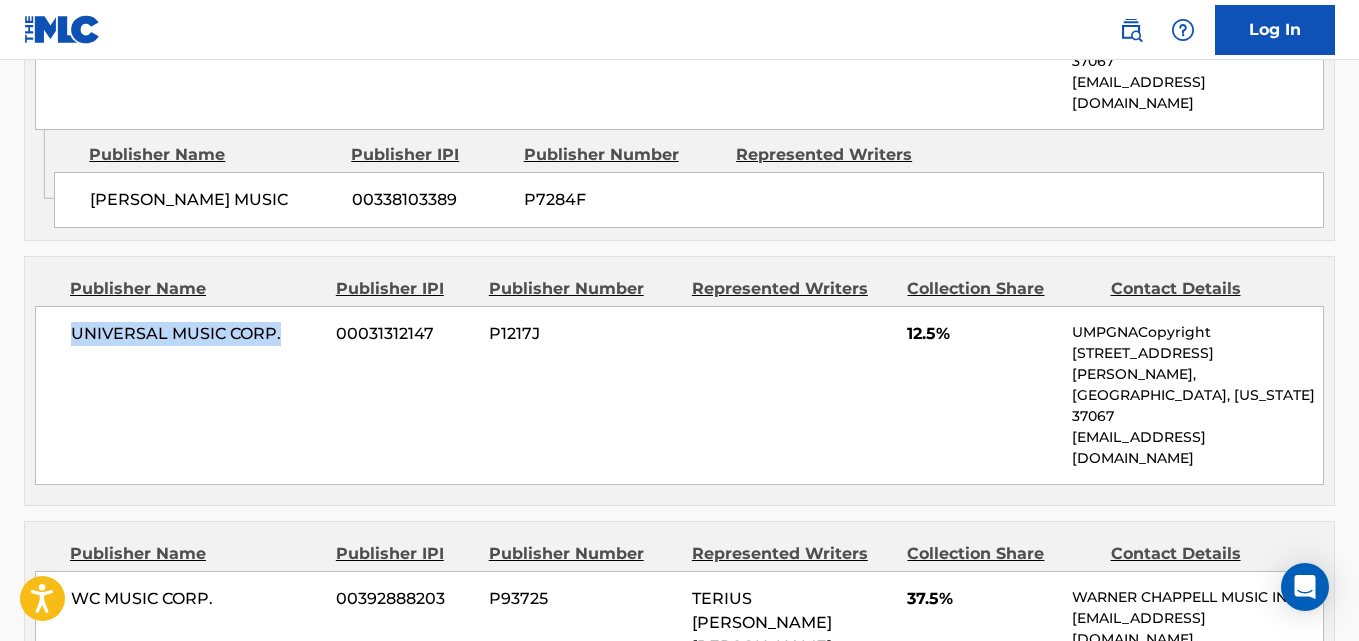 drag, startPoint x: 67, startPoint y: 280, endPoint x: 292, endPoint y: 279, distance: 225.00223 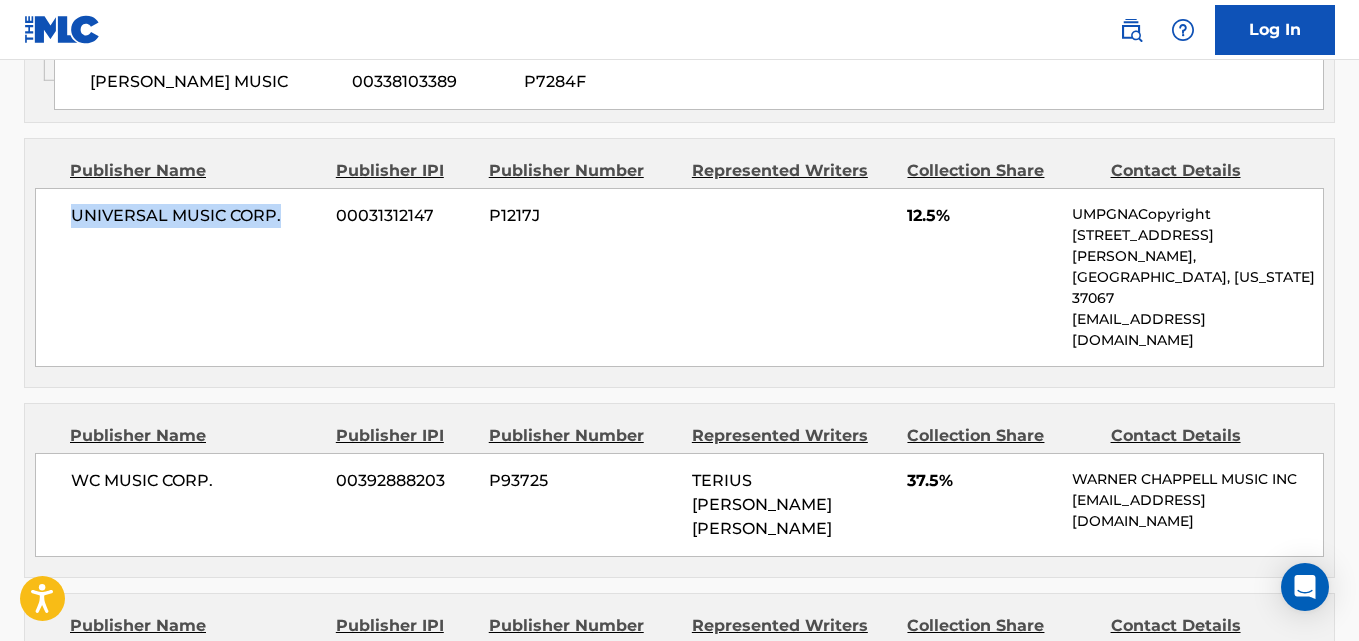 scroll, scrollTop: 1344, scrollLeft: 0, axis: vertical 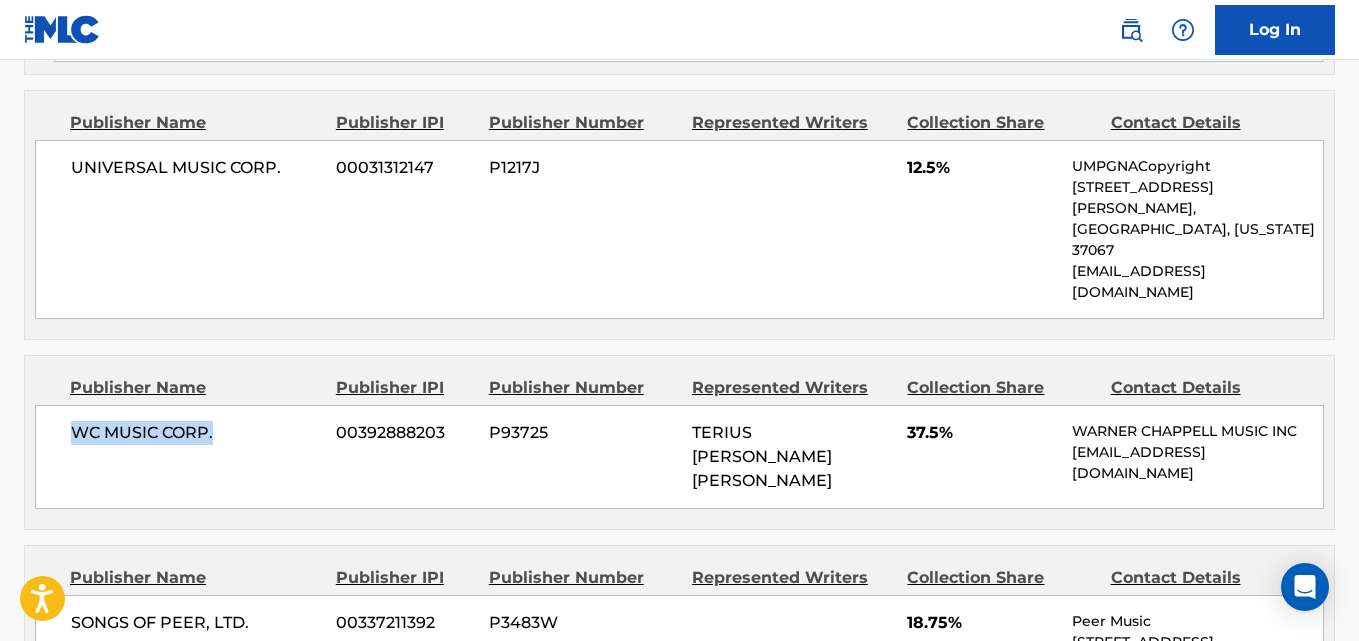 drag, startPoint x: 66, startPoint y: 307, endPoint x: 280, endPoint y: 309, distance: 214.00934 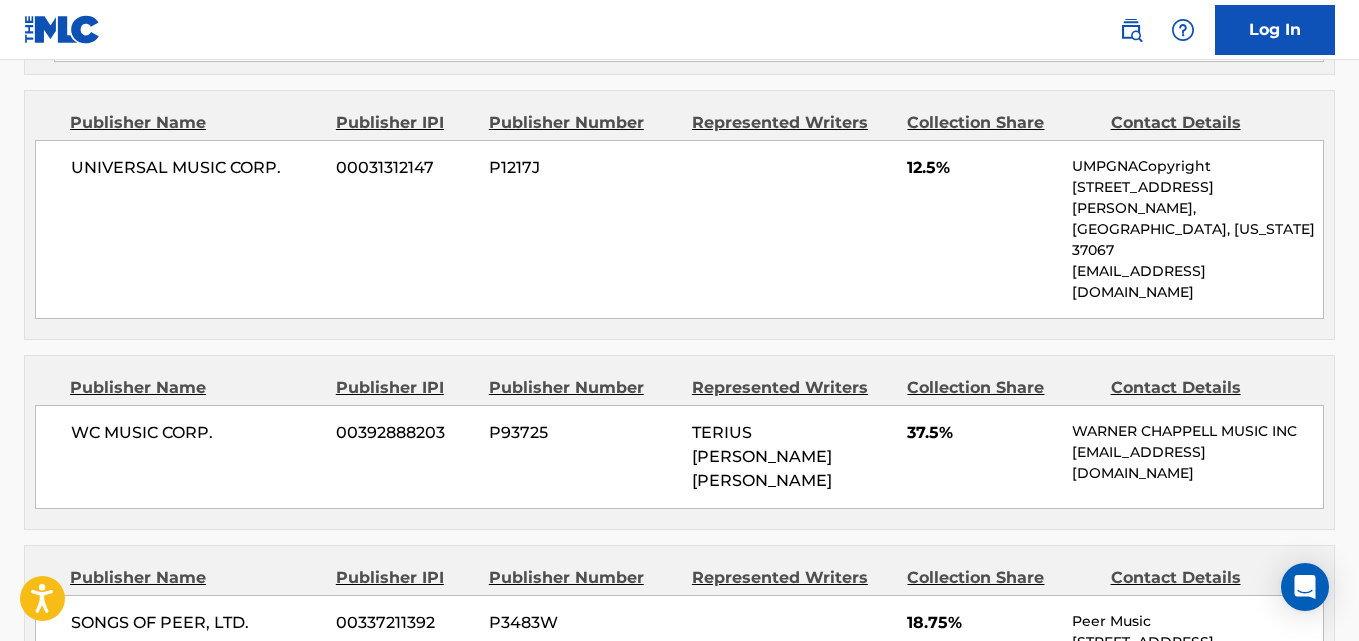 click on "37.5%" at bounding box center [982, 433] 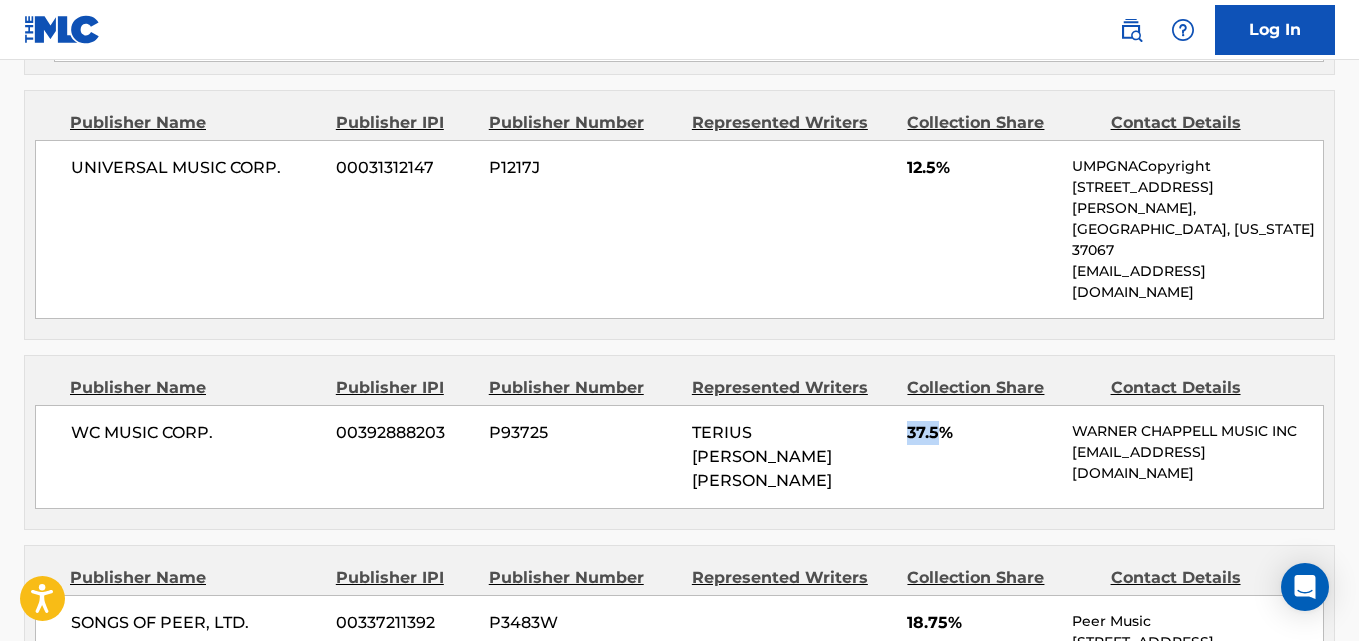 click on "37.5%" at bounding box center (982, 433) 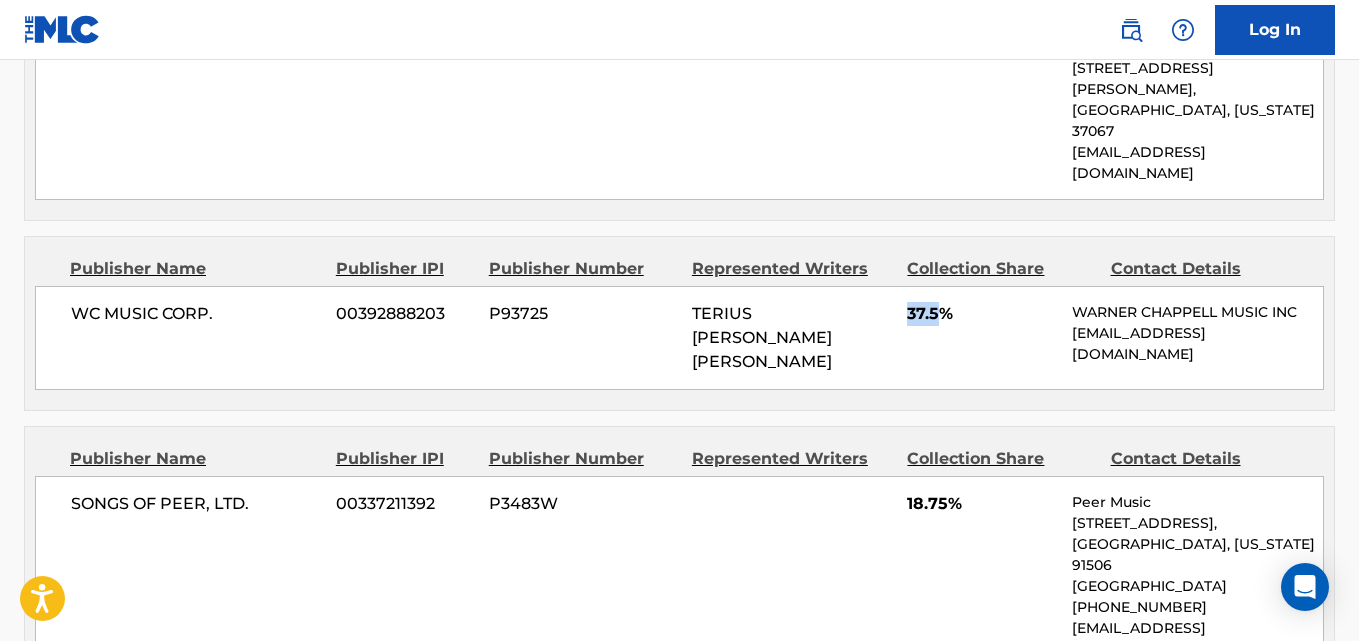 scroll, scrollTop: 1511, scrollLeft: 0, axis: vertical 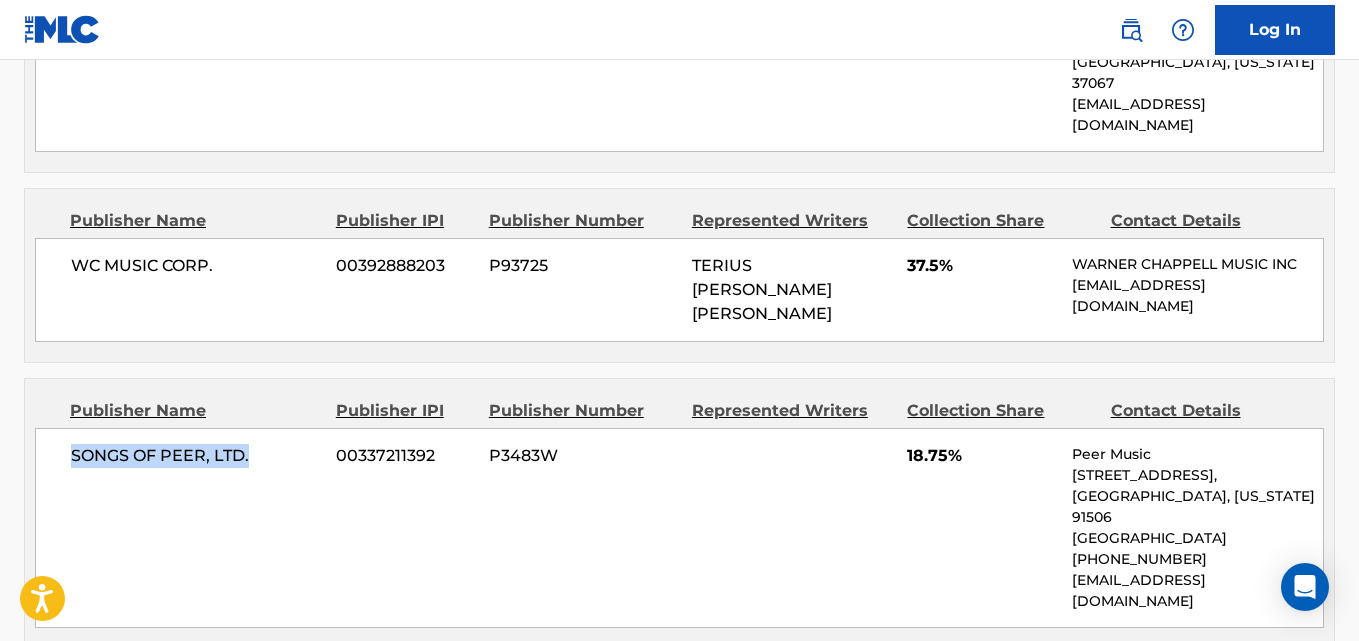 drag, startPoint x: 68, startPoint y: 325, endPoint x: 288, endPoint y: 325, distance: 220 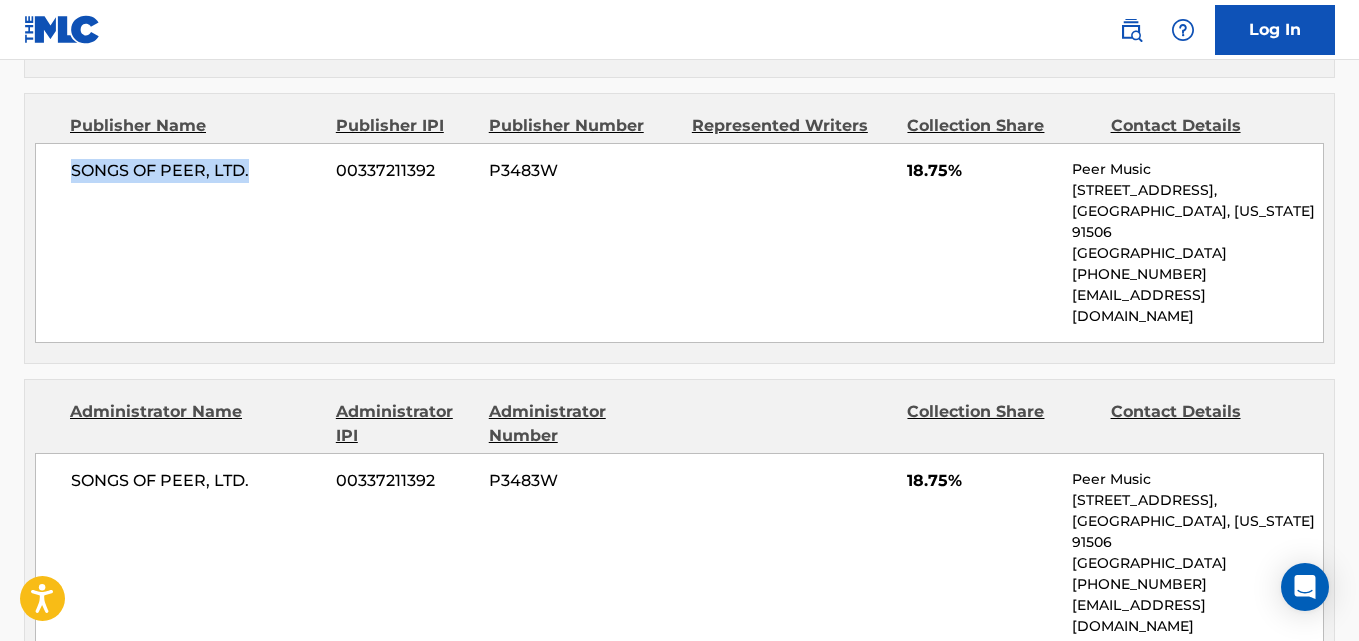 scroll, scrollTop: 1844, scrollLeft: 0, axis: vertical 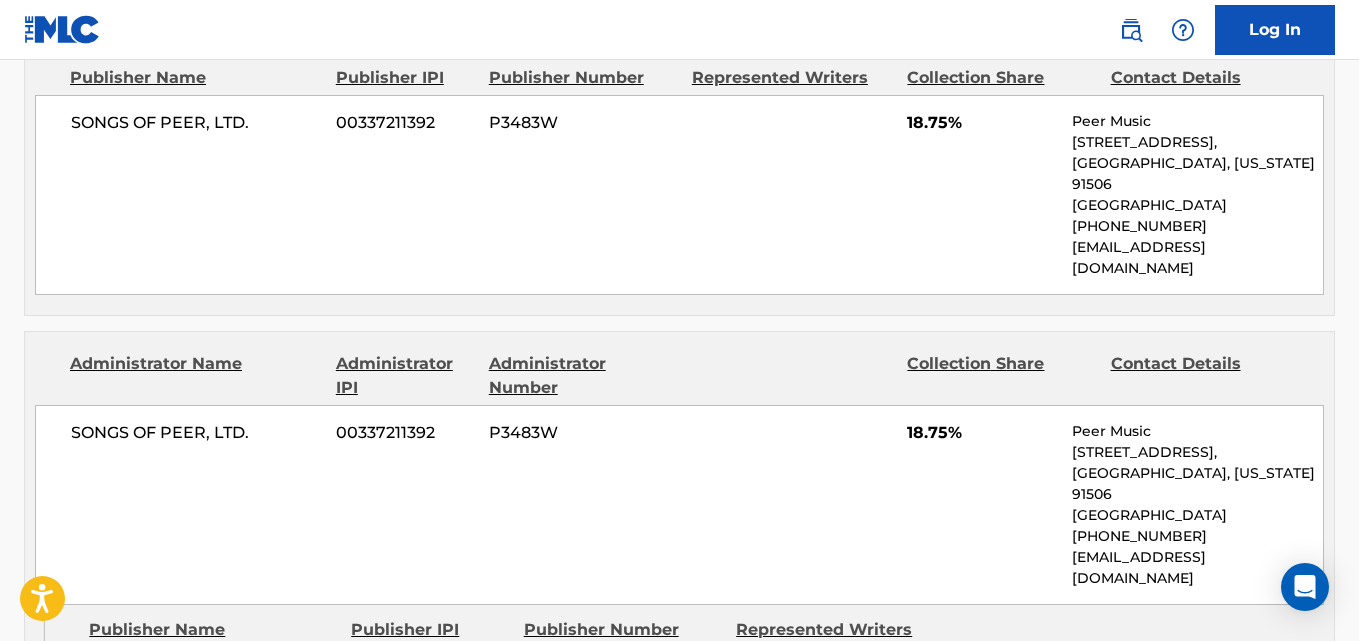 drag, startPoint x: 70, startPoint y: 492, endPoint x: 282, endPoint y: 489, distance: 212.02122 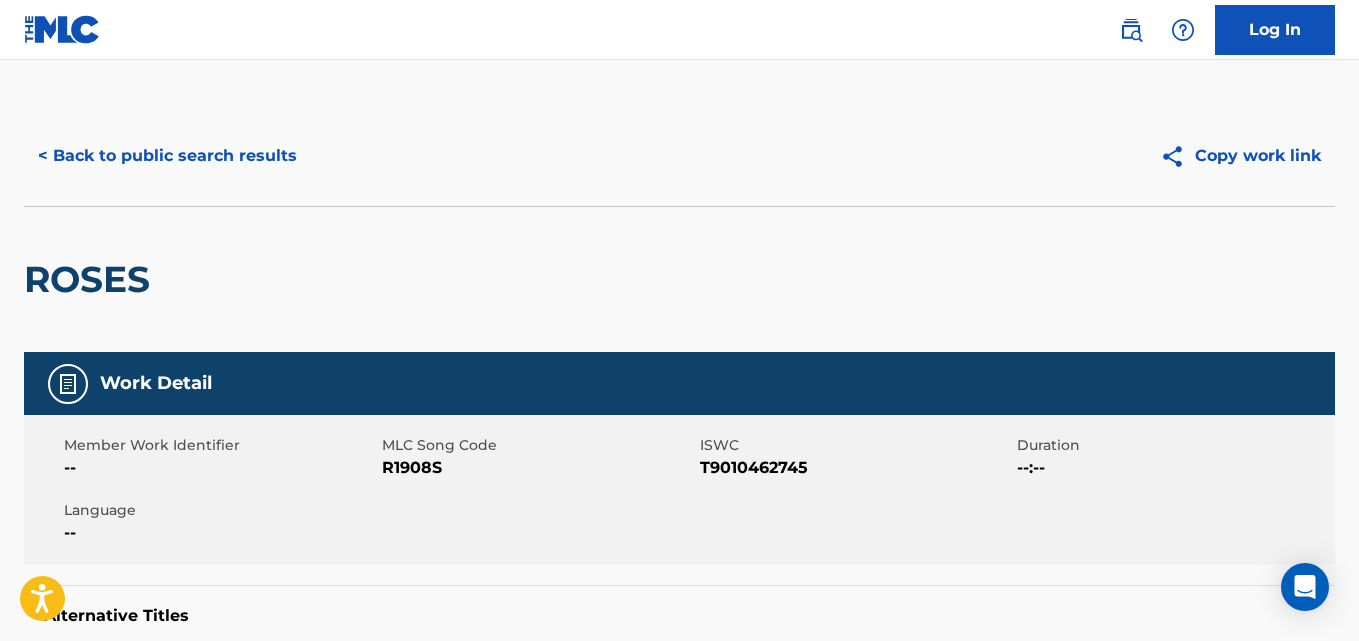 scroll, scrollTop: 0, scrollLeft: 0, axis: both 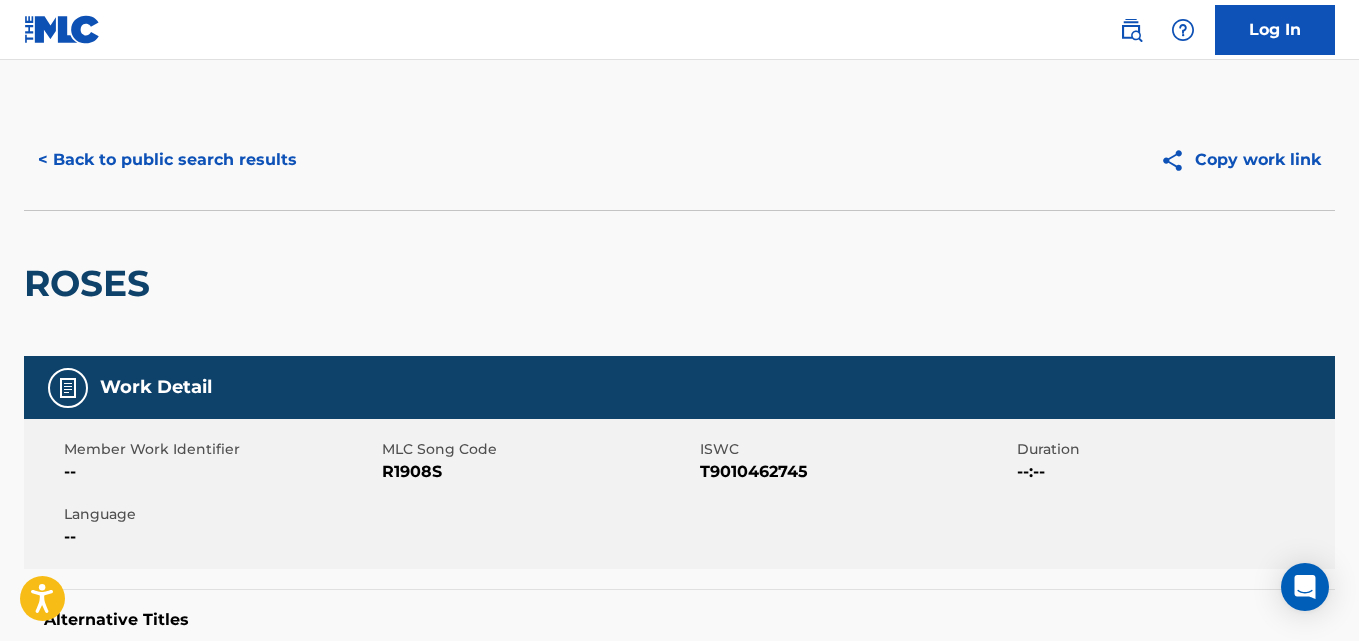 click on "< Back to public search results" at bounding box center (167, 160) 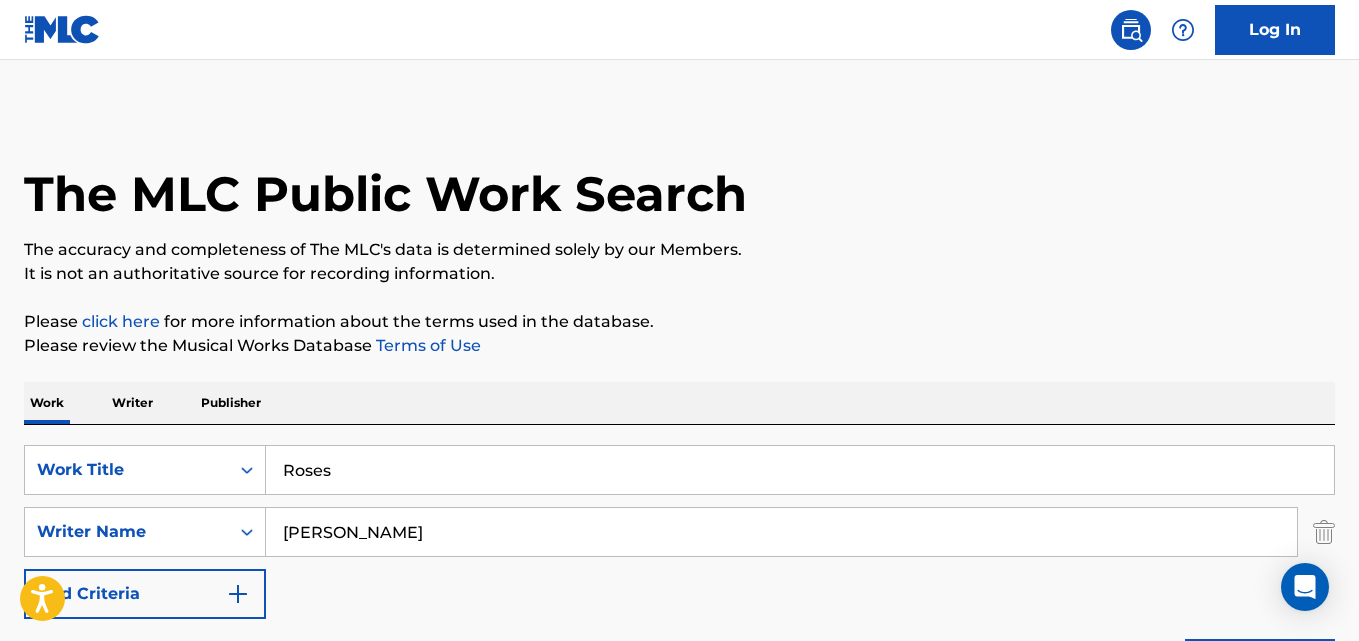 scroll, scrollTop: 333, scrollLeft: 0, axis: vertical 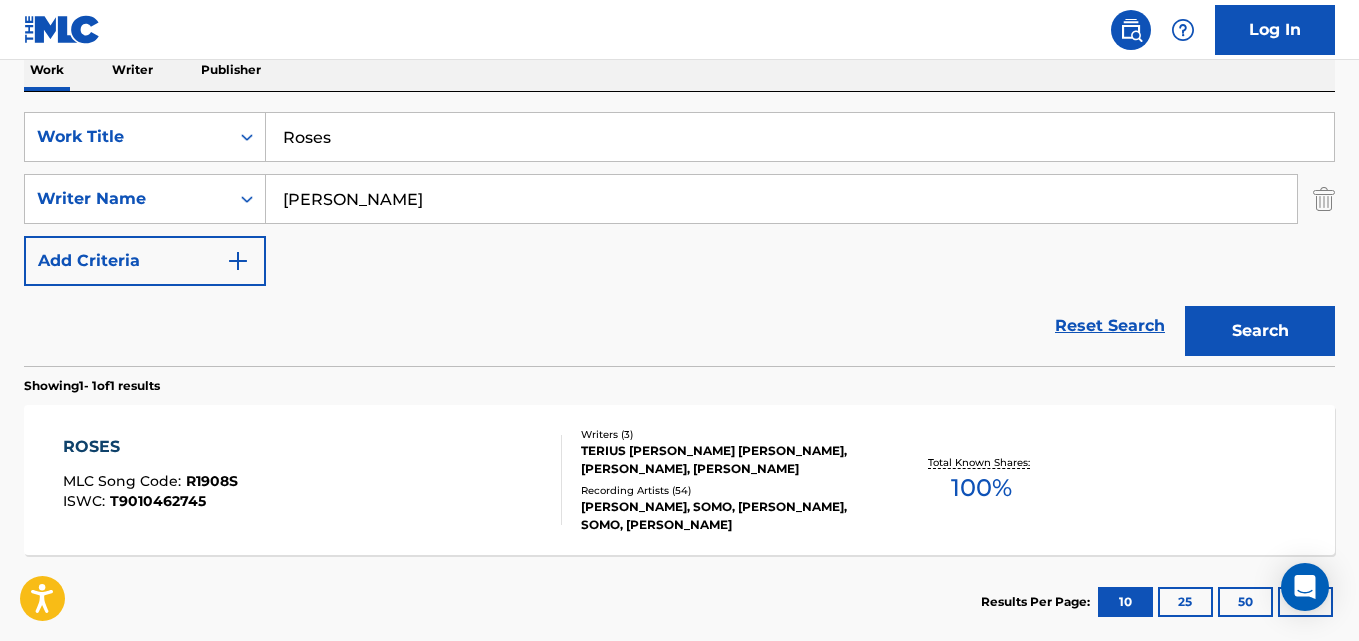 click on "Reset Search Search" at bounding box center (679, 326) 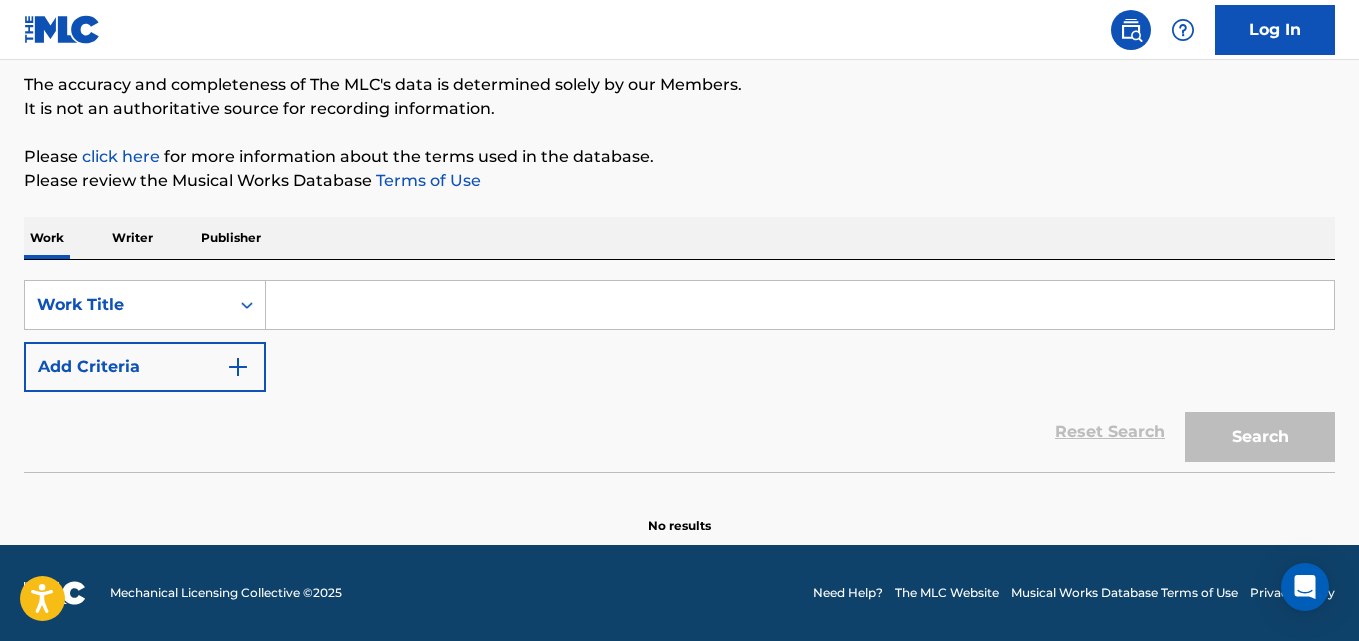 click at bounding box center (800, 305) 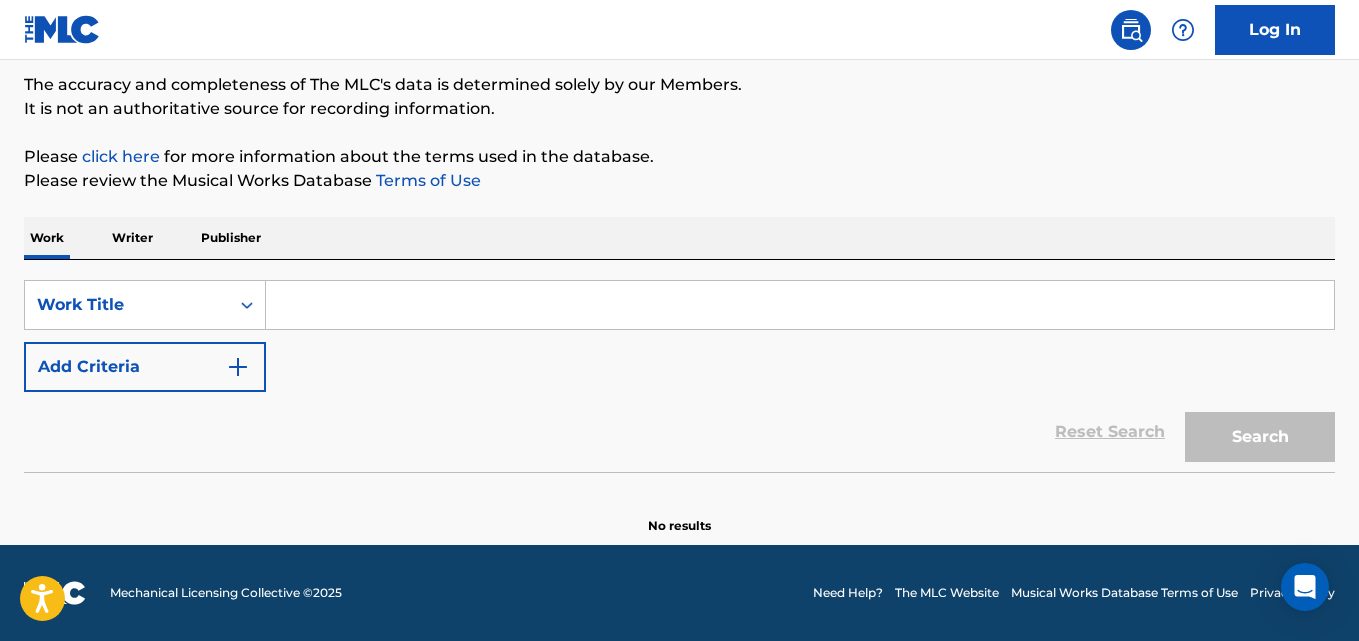 click on "SearchWithCriteria4ac807c3-1c2b-4823-ad70-5e3e0e5a539e Work Title Add Criteria" at bounding box center [679, 336] 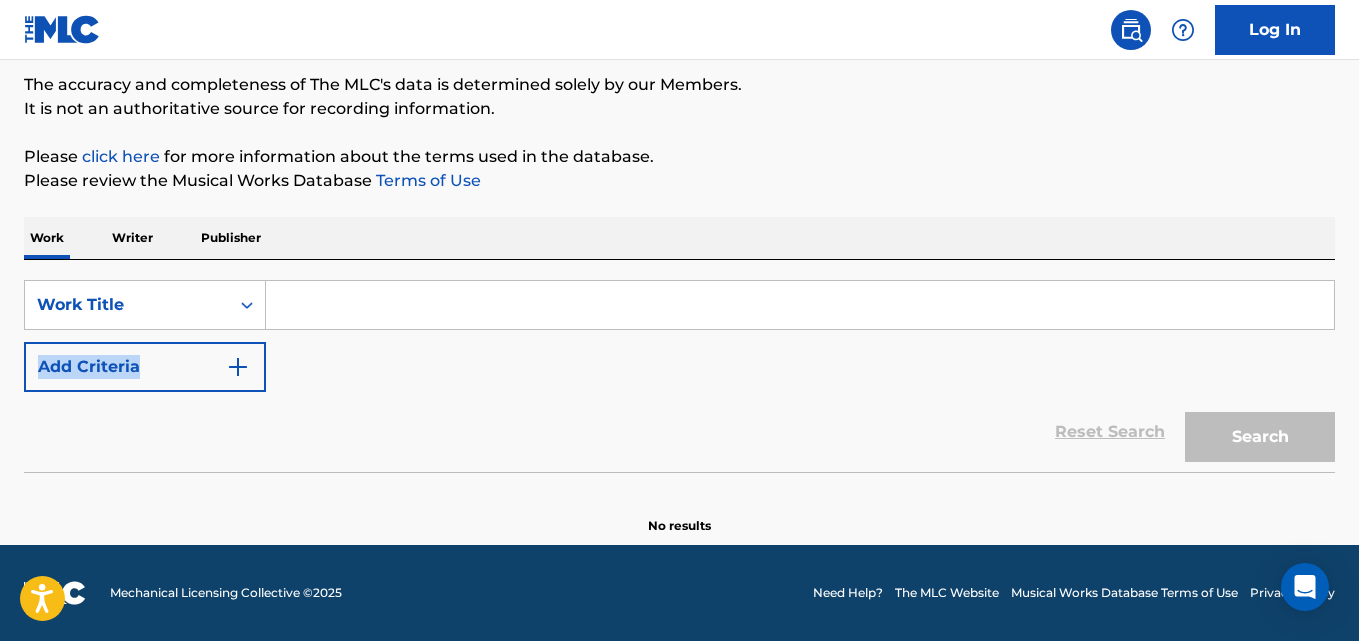 click on "SearchWithCriteria4ac807c3-1c2b-4823-ad70-5e3e0e5a539e Work Title Add Criteria" at bounding box center [679, 336] 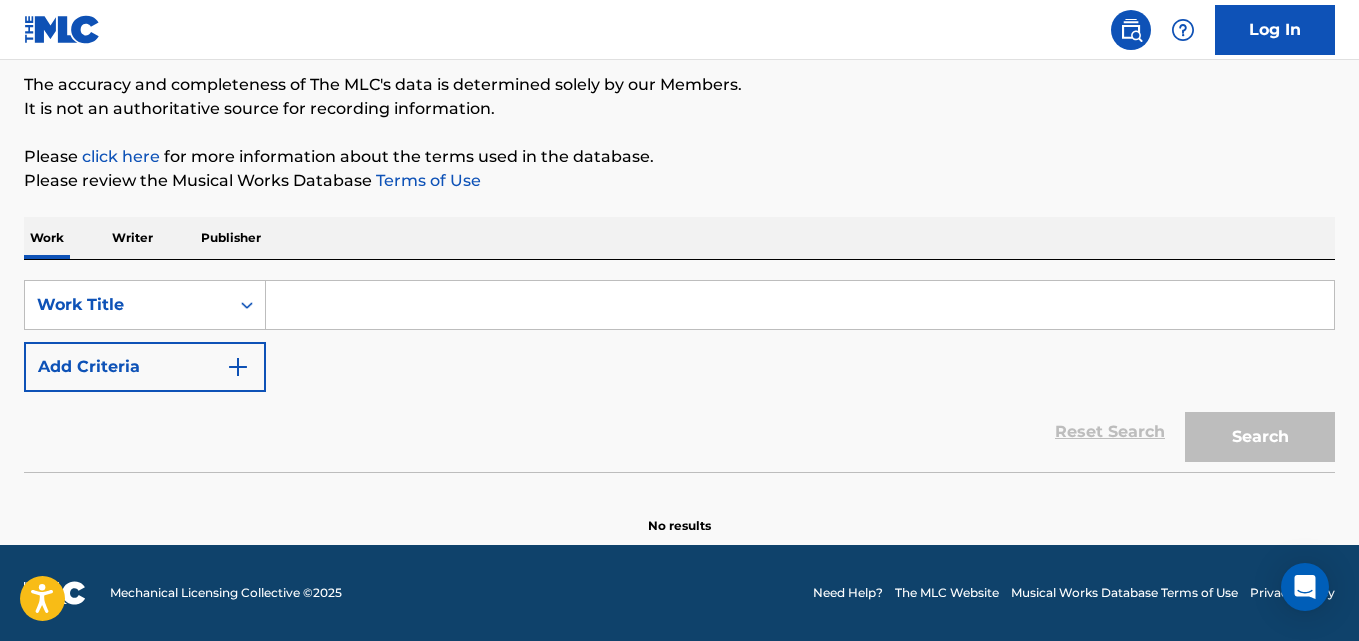 click on "SearchWithCriteria4ac807c3-1c2b-4823-ad70-5e3e0e5a539e Work Title Add Criteria" at bounding box center (679, 336) 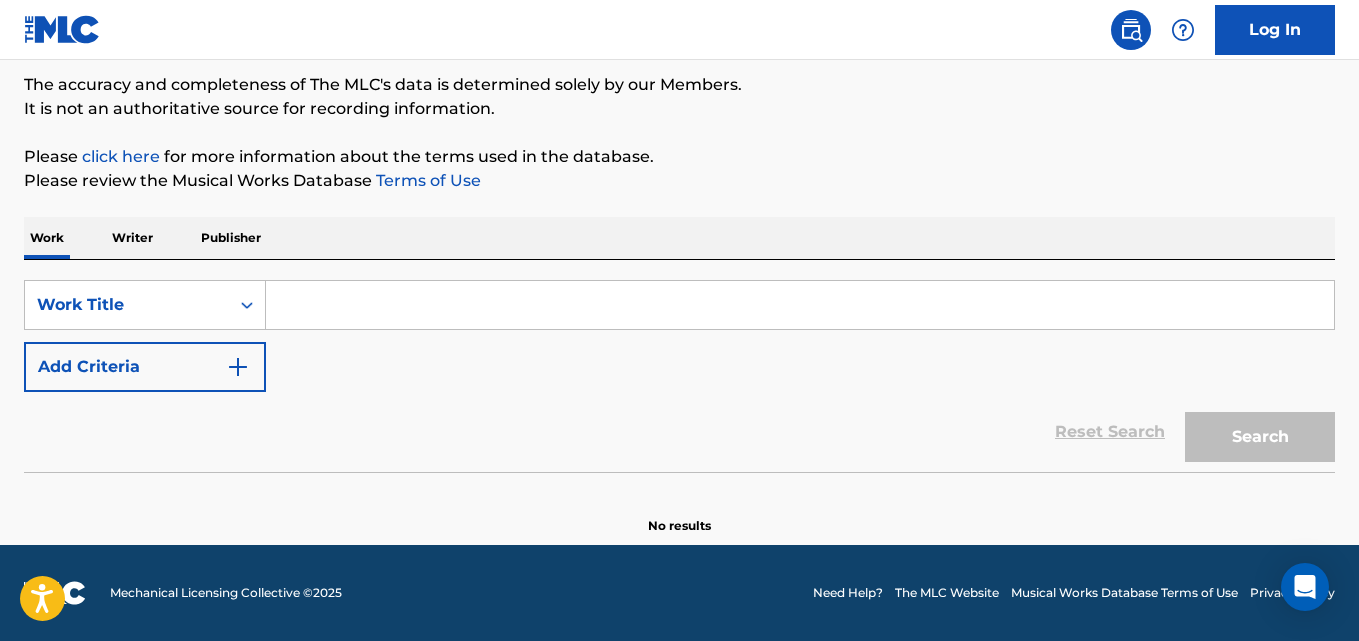 click on "Reset Search Search" at bounding box center (679, 432) 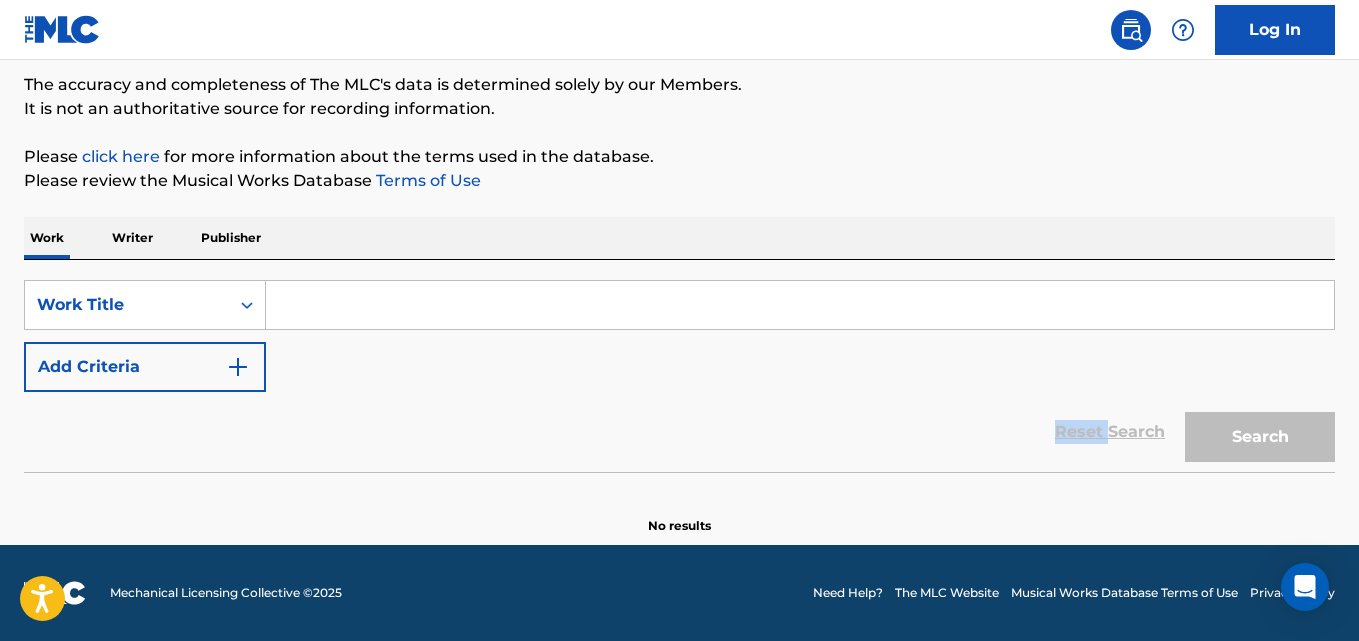 click on "Reset Search Search" at bounding box center (679, 432) 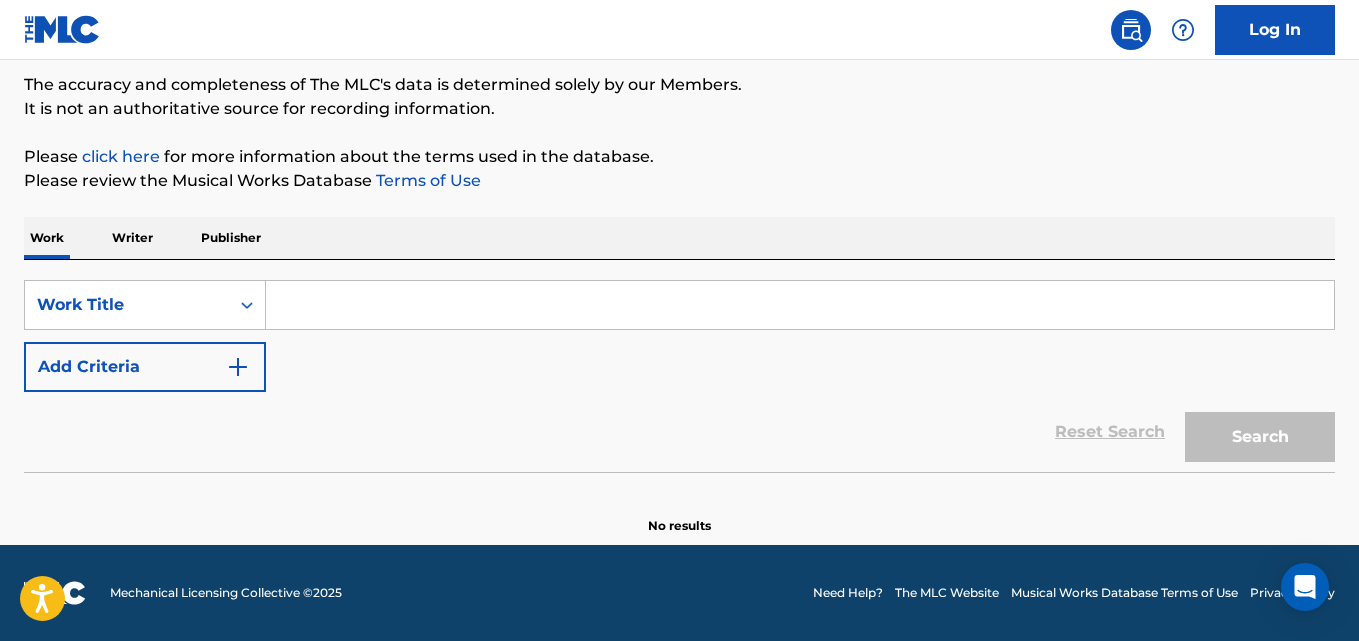 click on "No results" at bounding box center [679, 509] 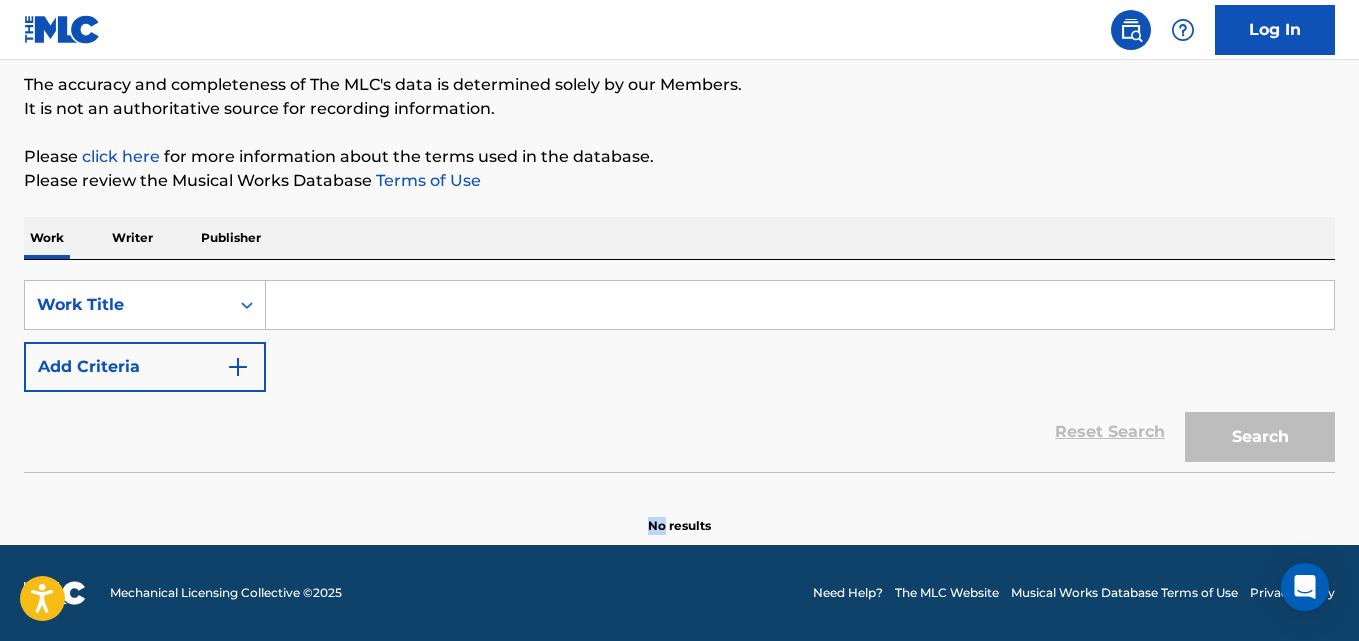 click on "No results" at bounding box center [679, 509] 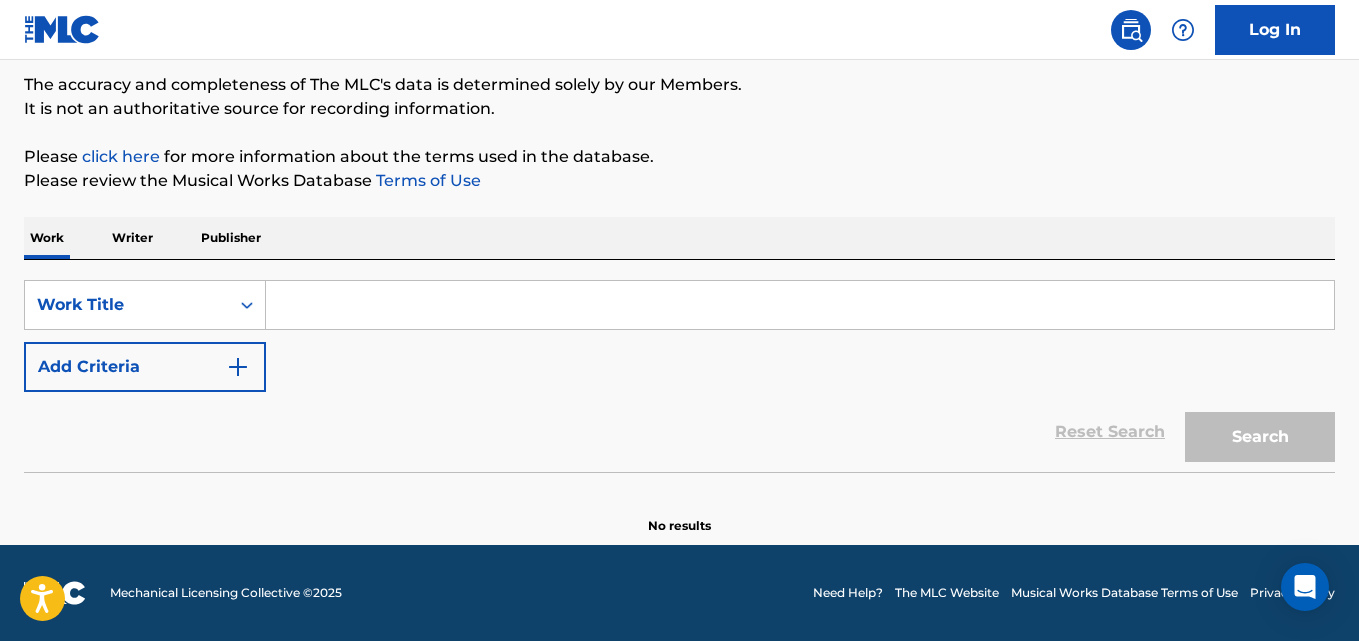 click on "Reset Search Search" at bounding box center (679, 432) 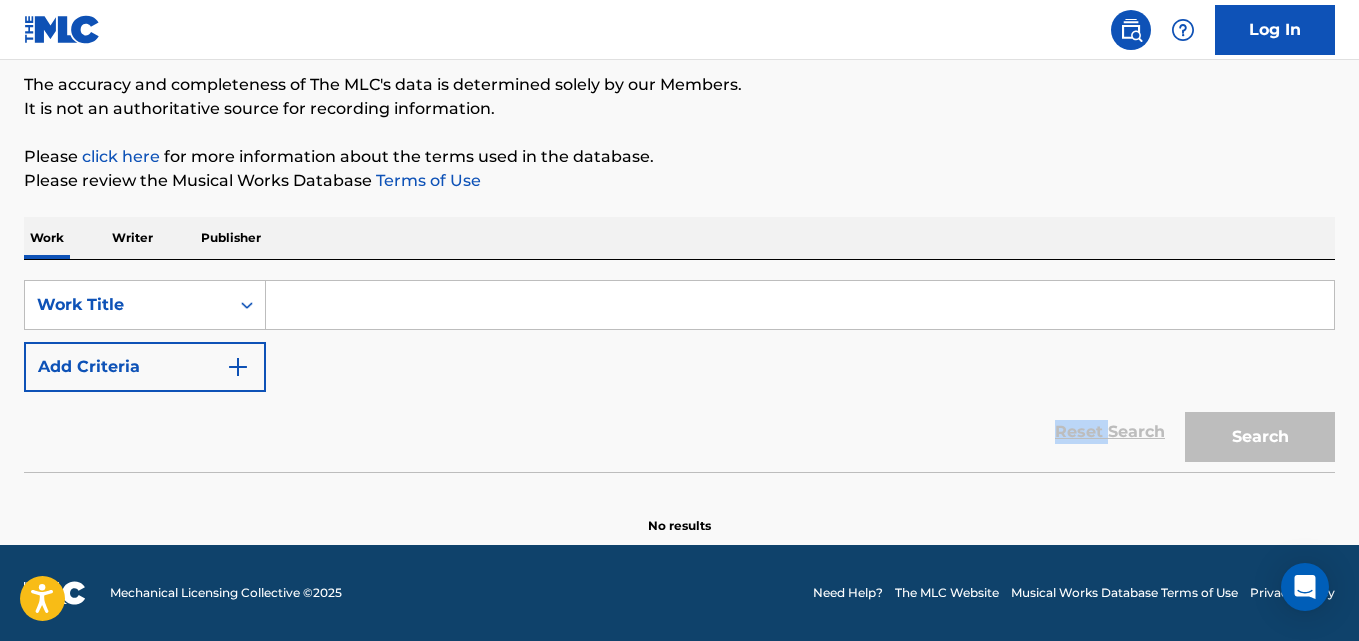 drag, startPoint x: 654, startPoint y: 416, endPoint x: 643, endPoint y: 439, distance: 25.495098 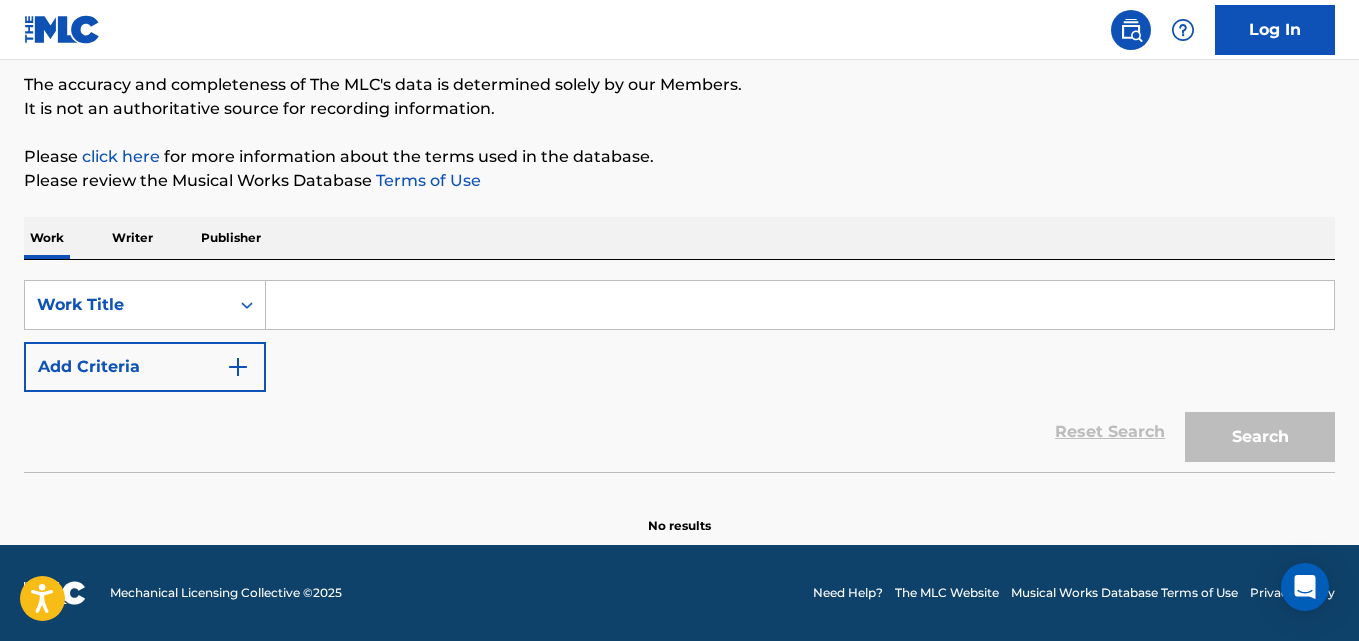 click at bounding box center [679, 477] 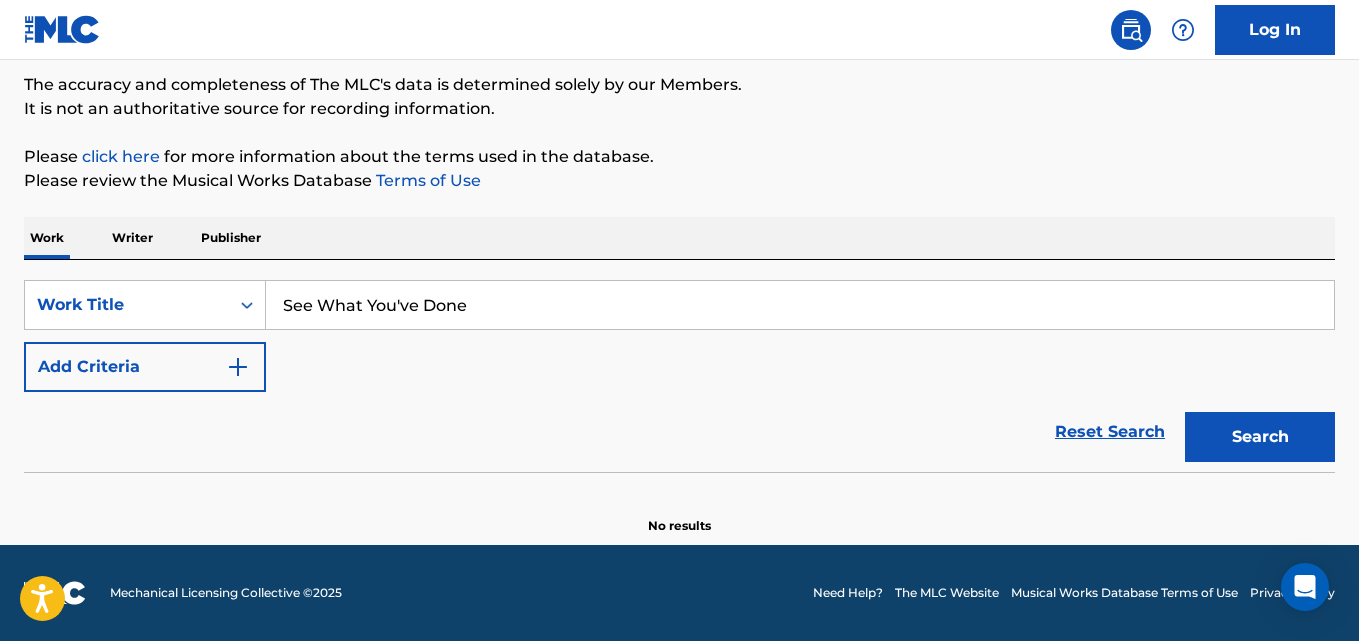 type on "See What You've Done" 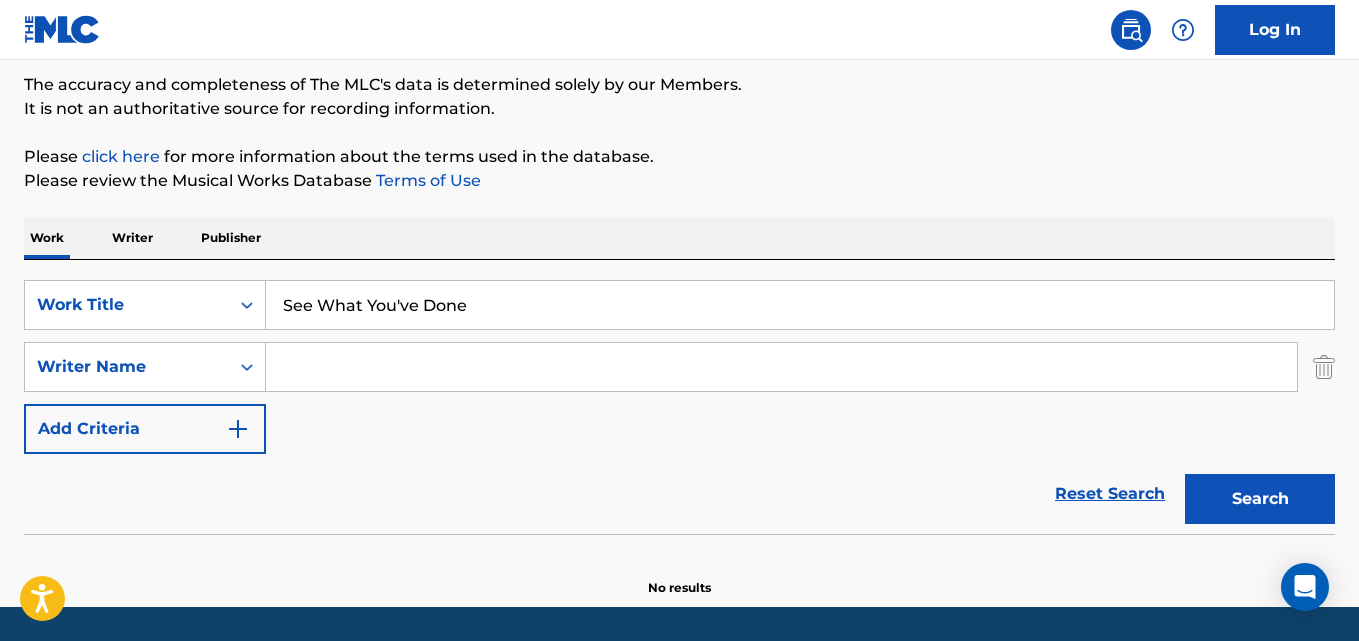 click at bounding box center (781, 367) 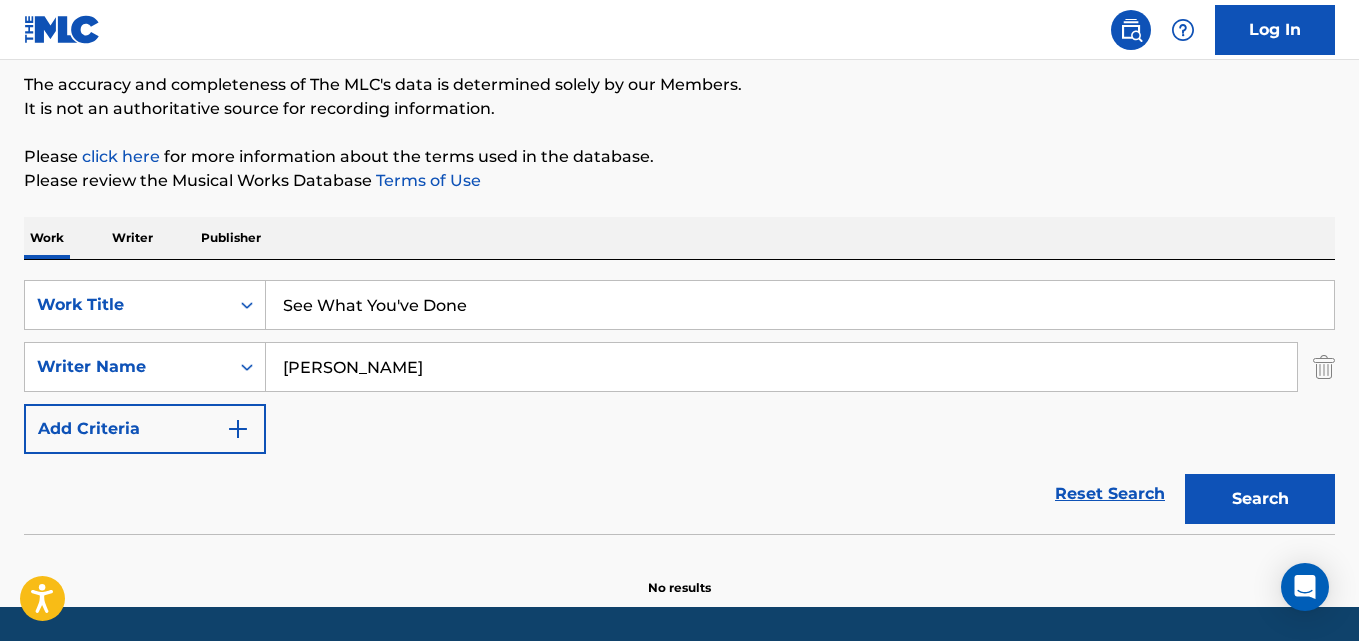 type on "[PERSON_NAME]" 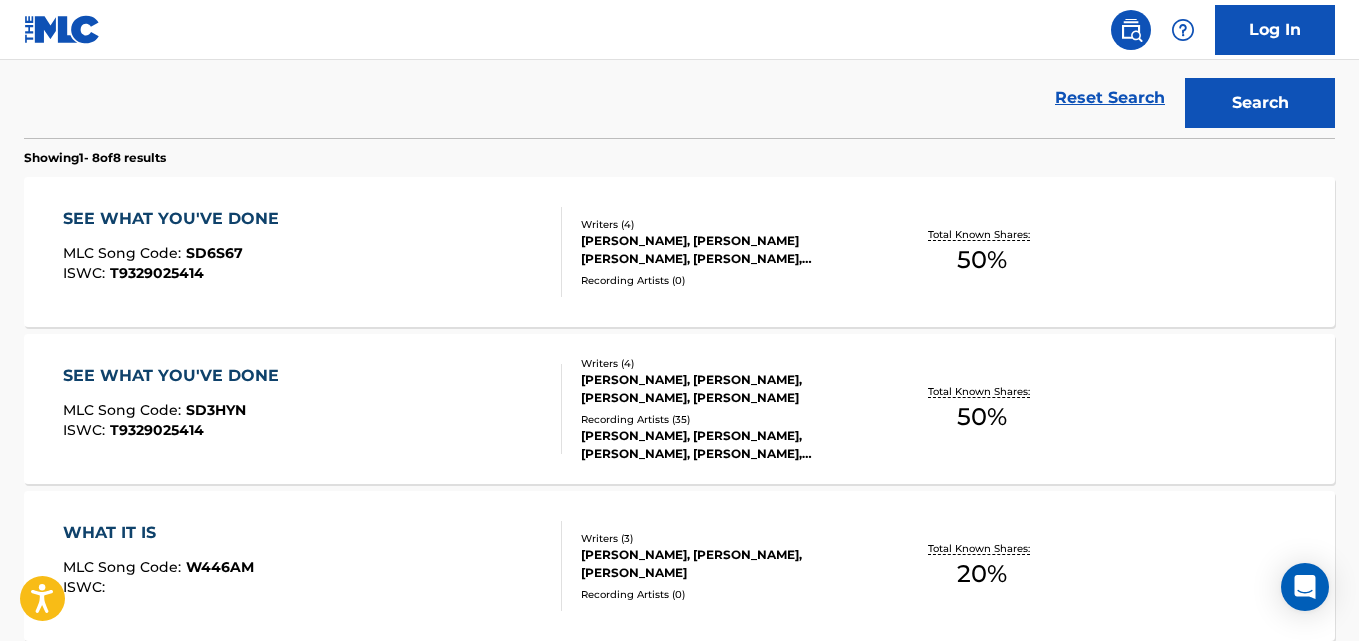 scroll, scrollTop: 498, scrollLeft: 0, axis: vertical 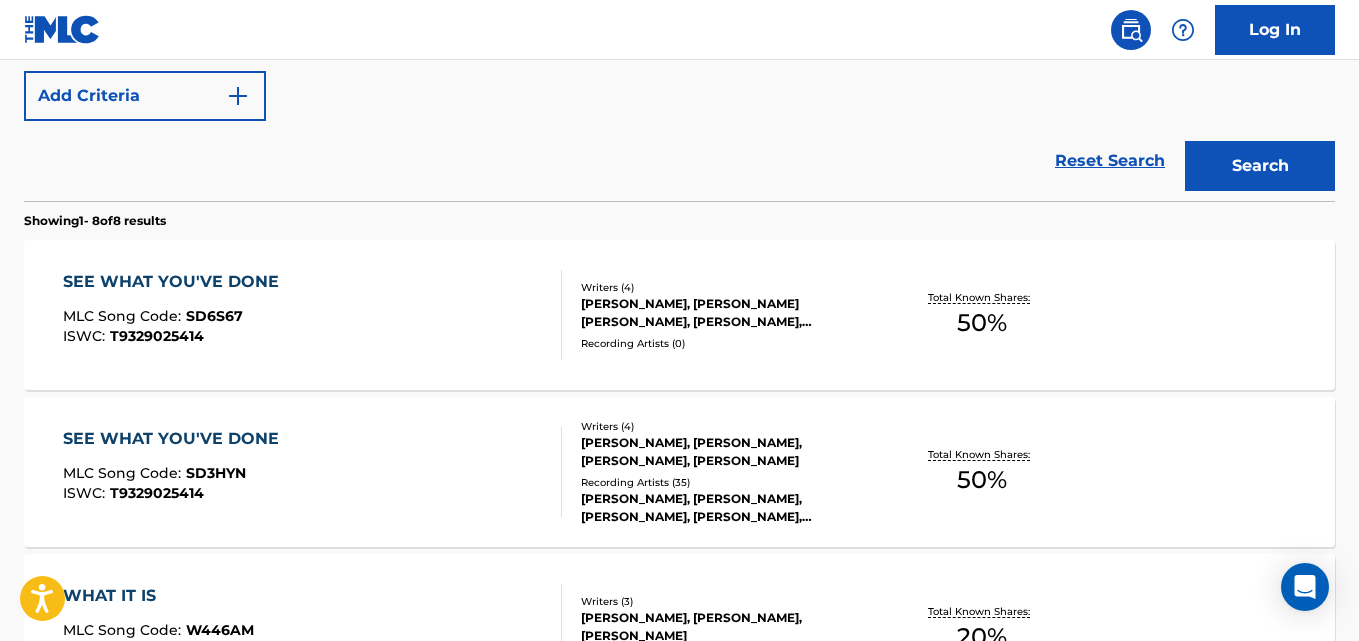 click on "SEE WHAT YOU'VE DONE" at bounding box center (176, 439) 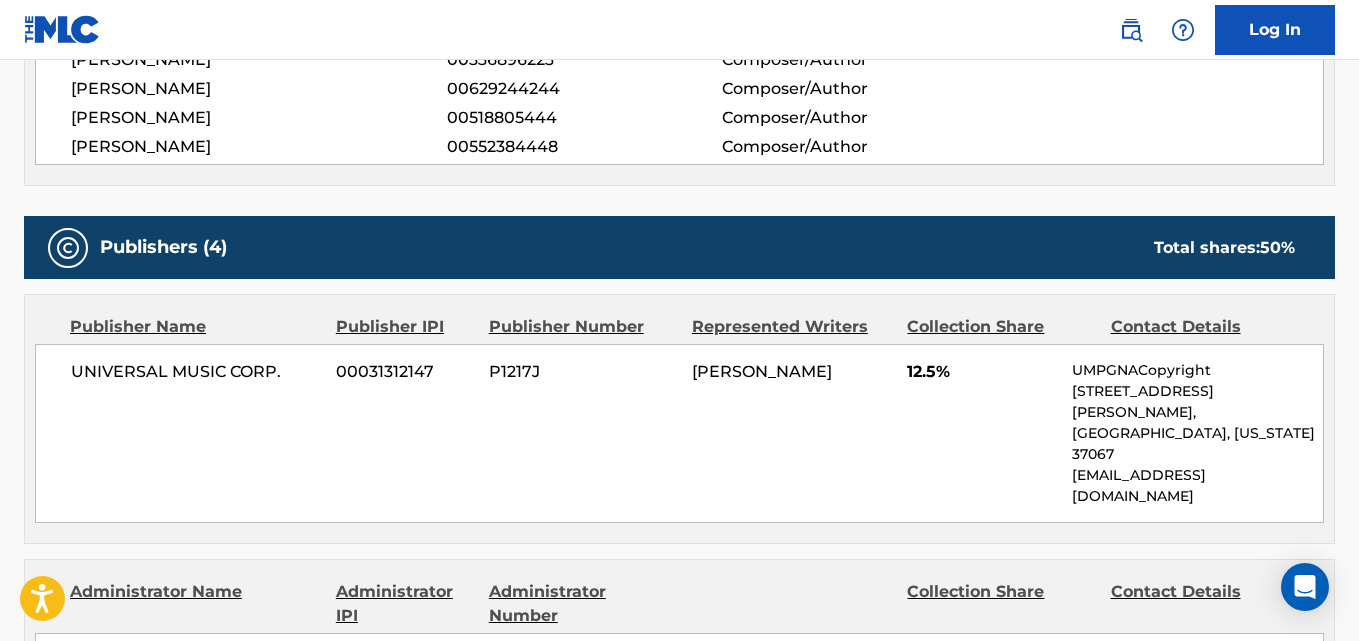 scroll, scrollTop: 1000, scrollLeft: 0, axis: vertical 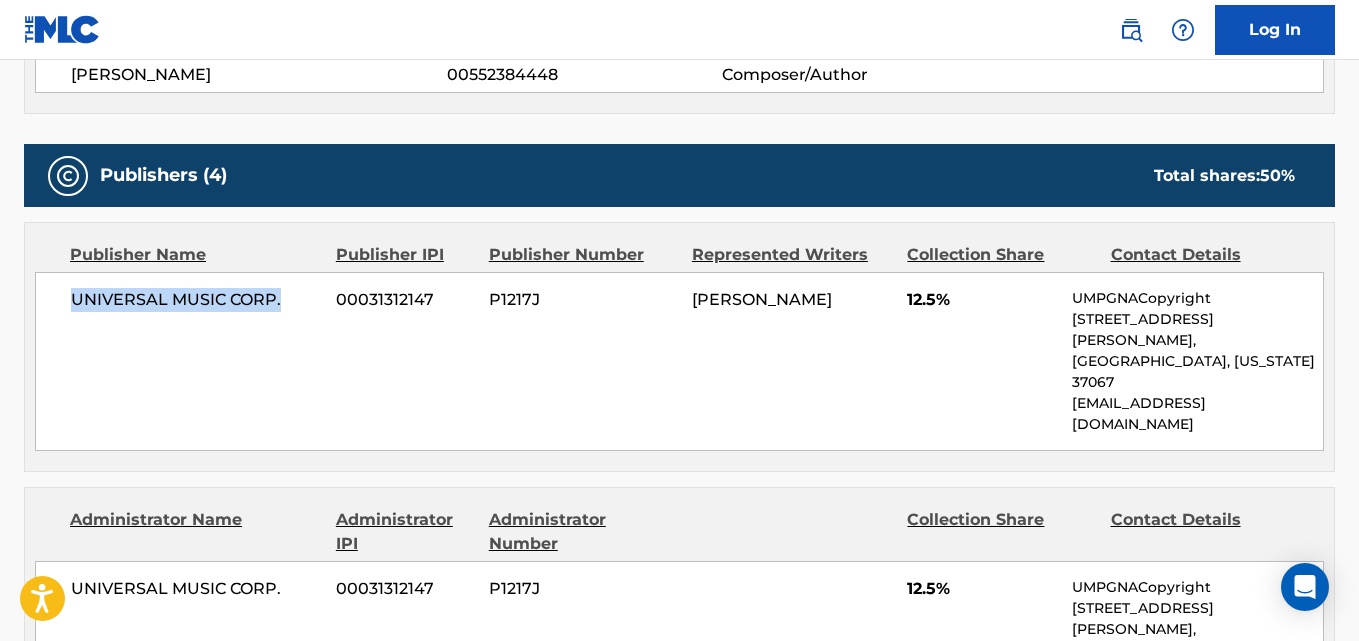 drag, startPoint x: 63, startPoint y: 309, endPoint x: 283, endPoint y: 309, distance: 220 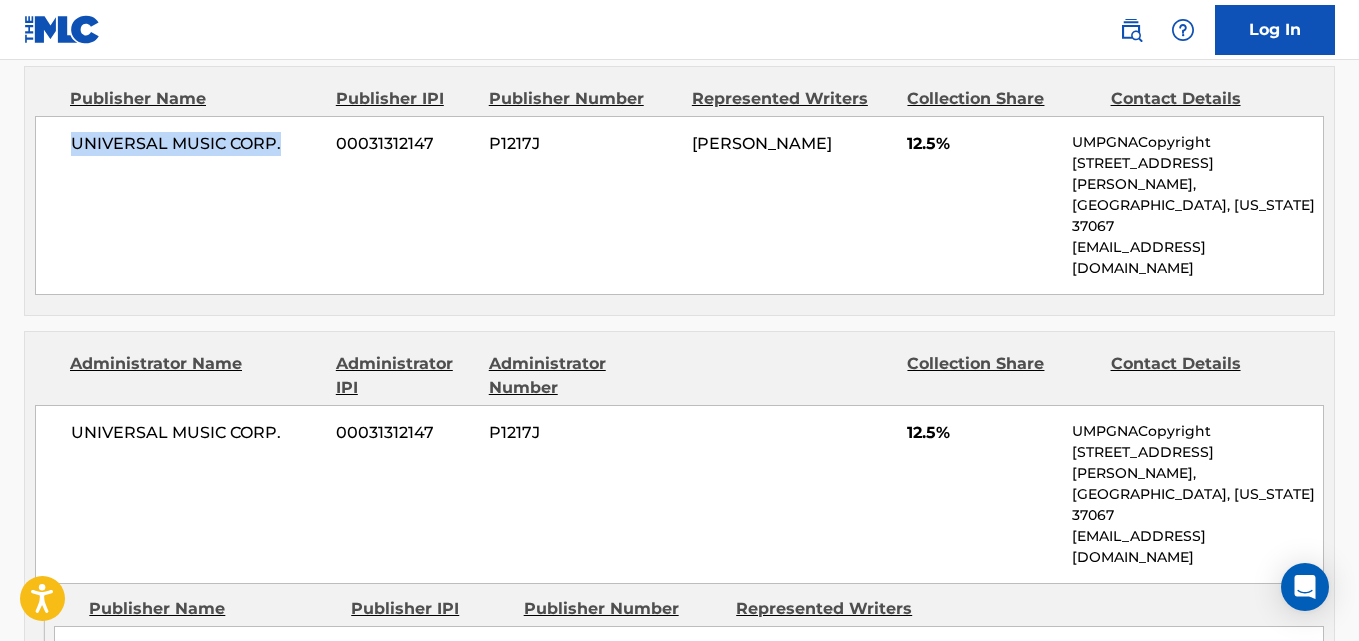 scroll, scrollTop: 1334, scrollLeft: 0, axis: vertical 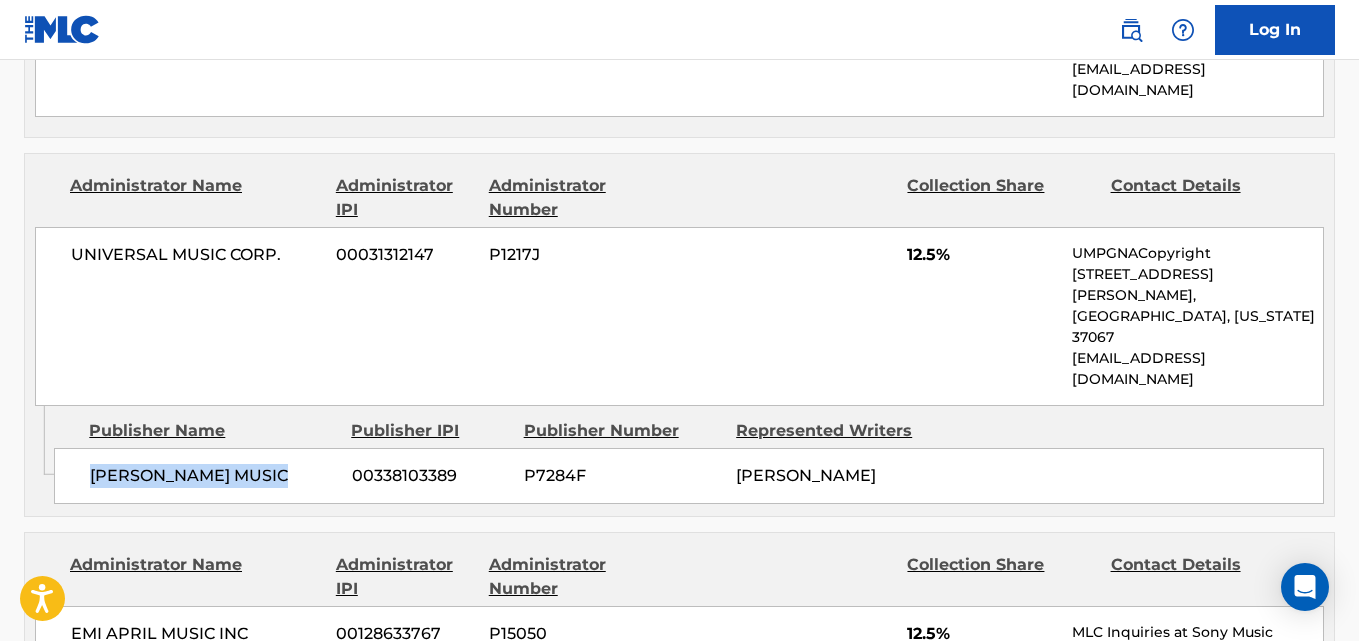 drag, startPoint x: 94, startPoint y: 345, endPoint x: 303, endPoint y: 353, distance: 209.15306 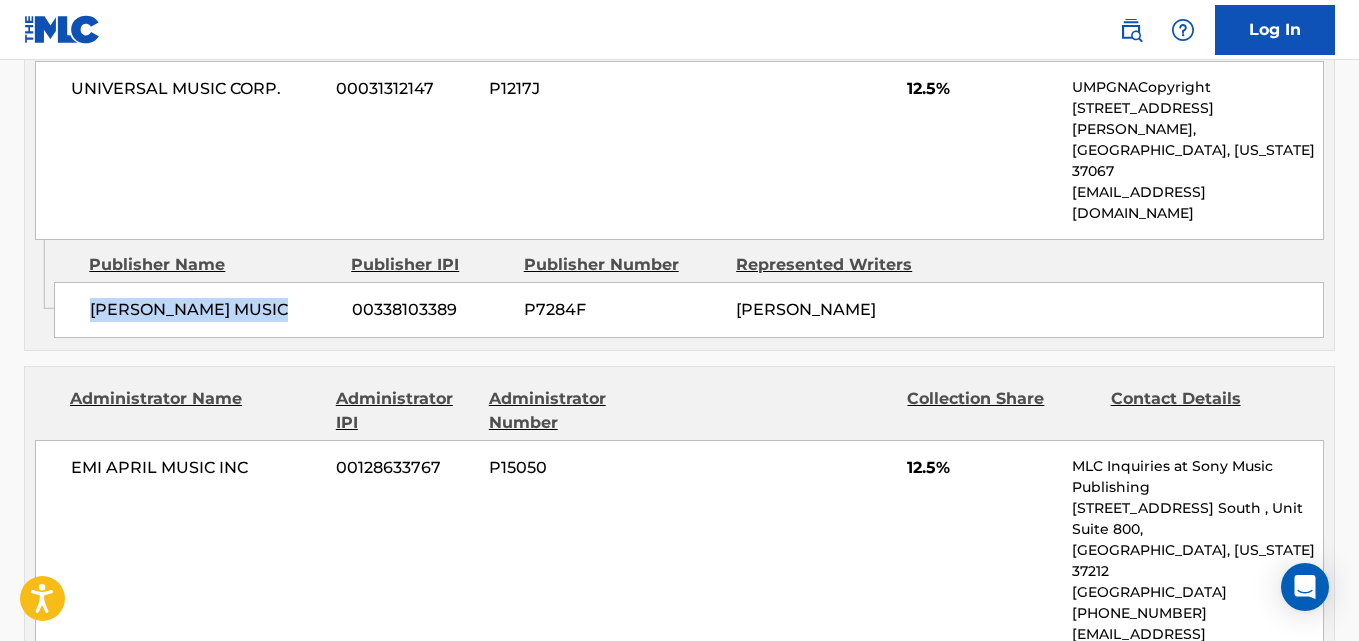 scroll, scrollTop: 1834, scrollLeft: 0, axis: vertical 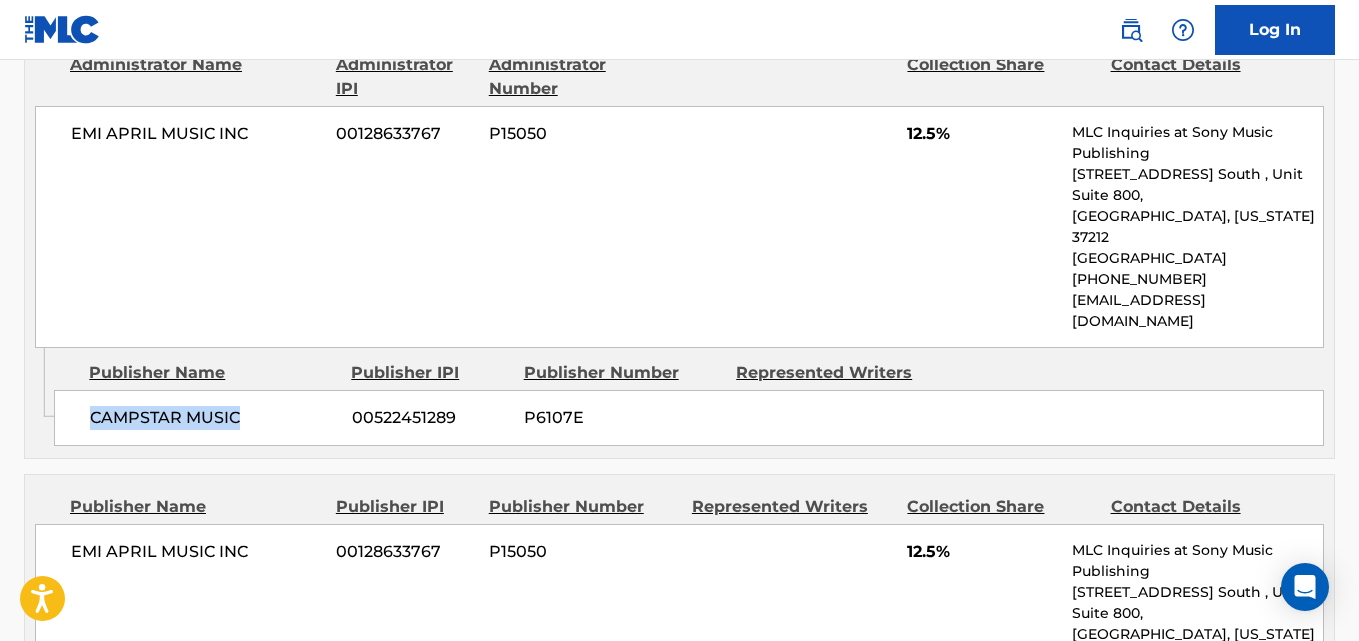 drag, startPoint x: 101, startPoint y: 257, endPoint x: 284, endPoint y: 257, distance: 183 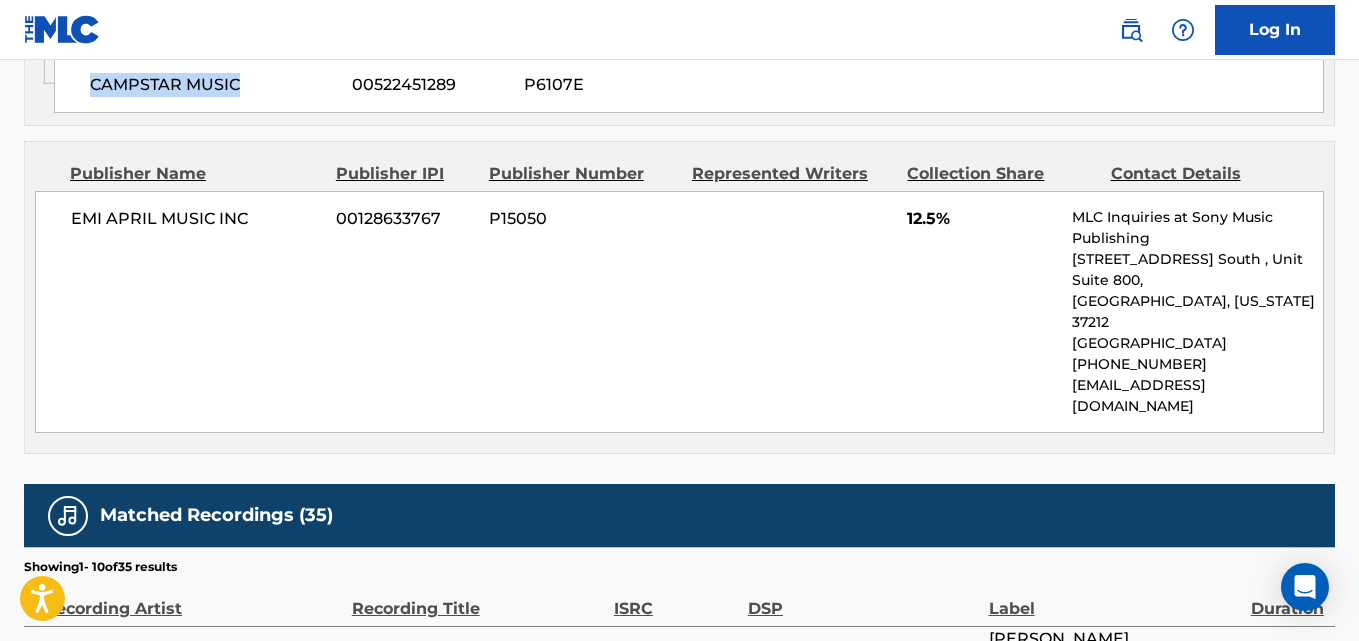 scroll, scrollTop: 1834, scrollLeft: 0, axis: vertical 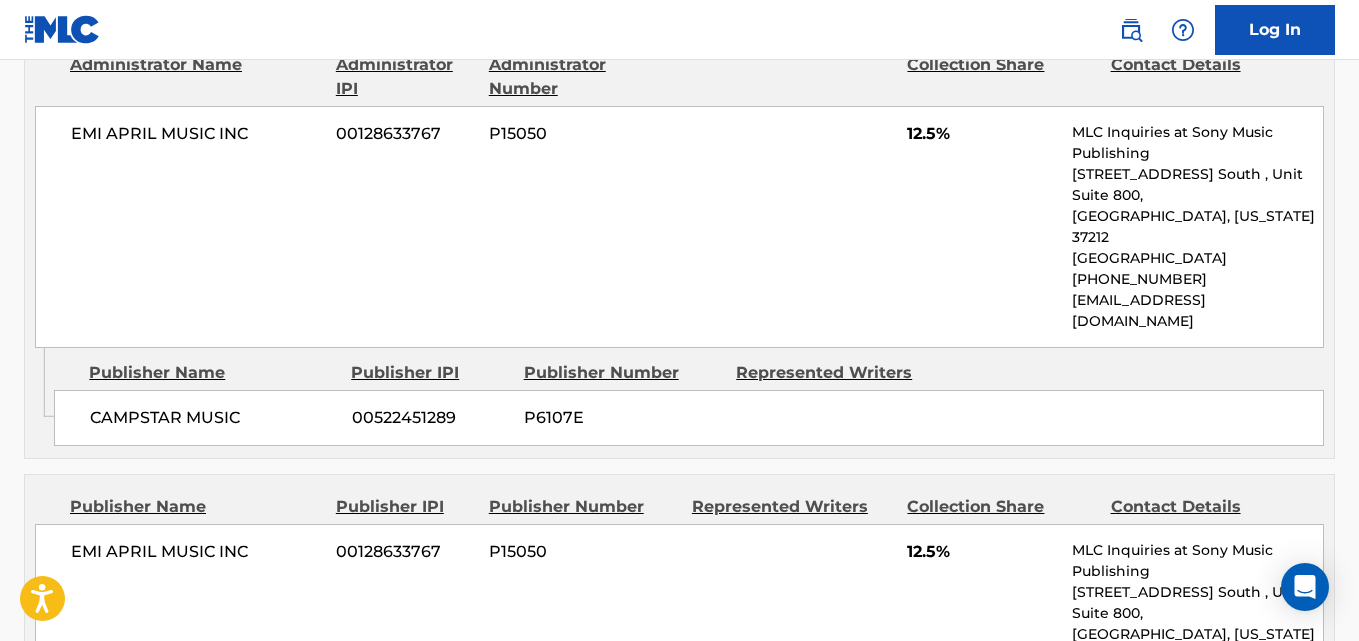 click on "EMI APRIL MUSIC INC" at bounding box center (196, 552) 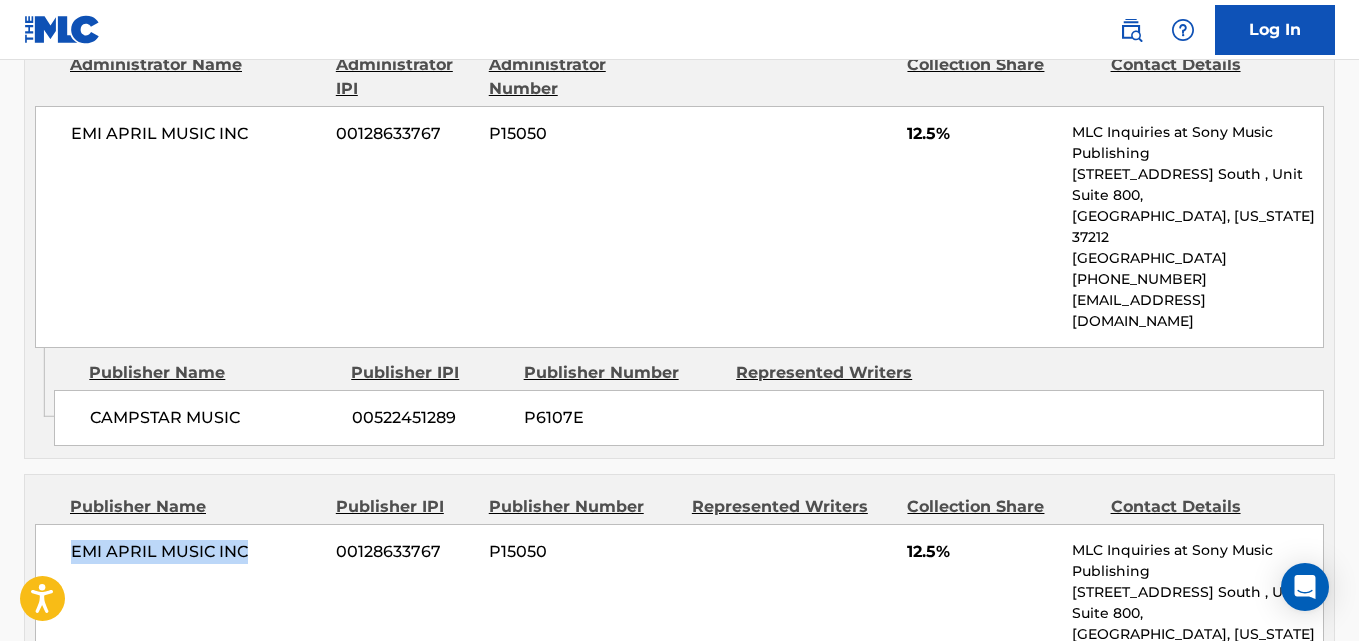 drag, startPoint x: 71, startPoint y: 389, endPoint x: 269, endPoint y: 389, distance: 198 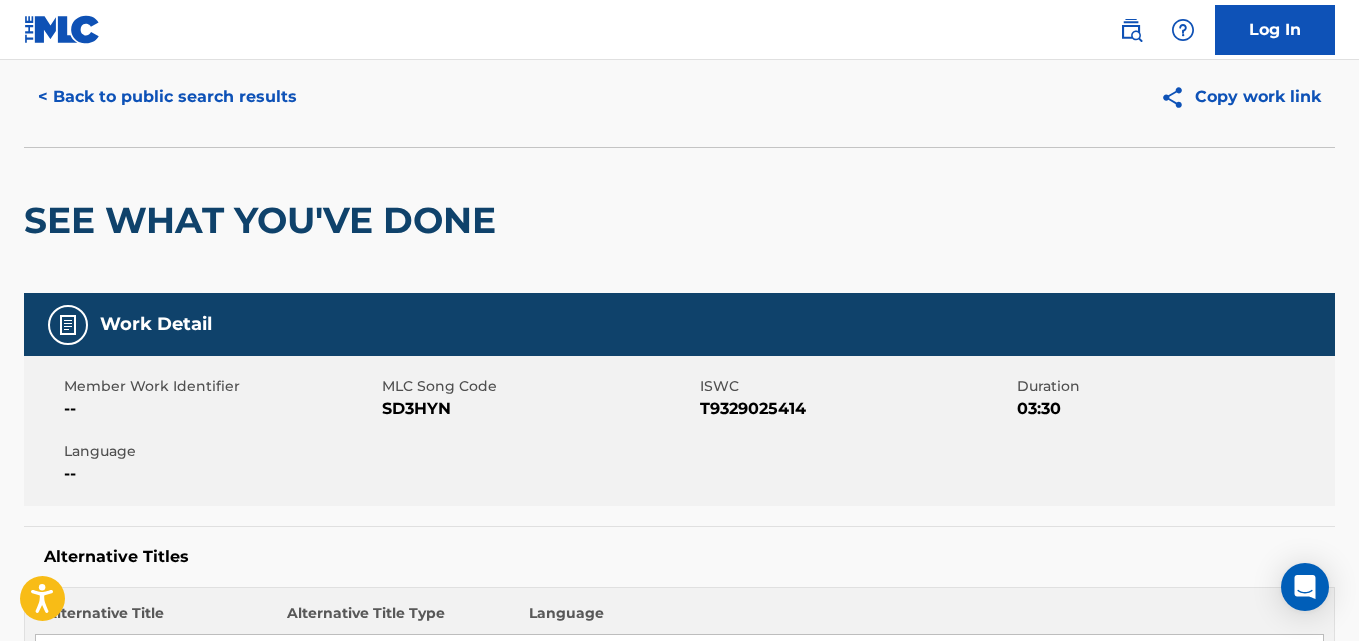 scroll, scrollTop: 0, scrollLeft: 0, axis: both 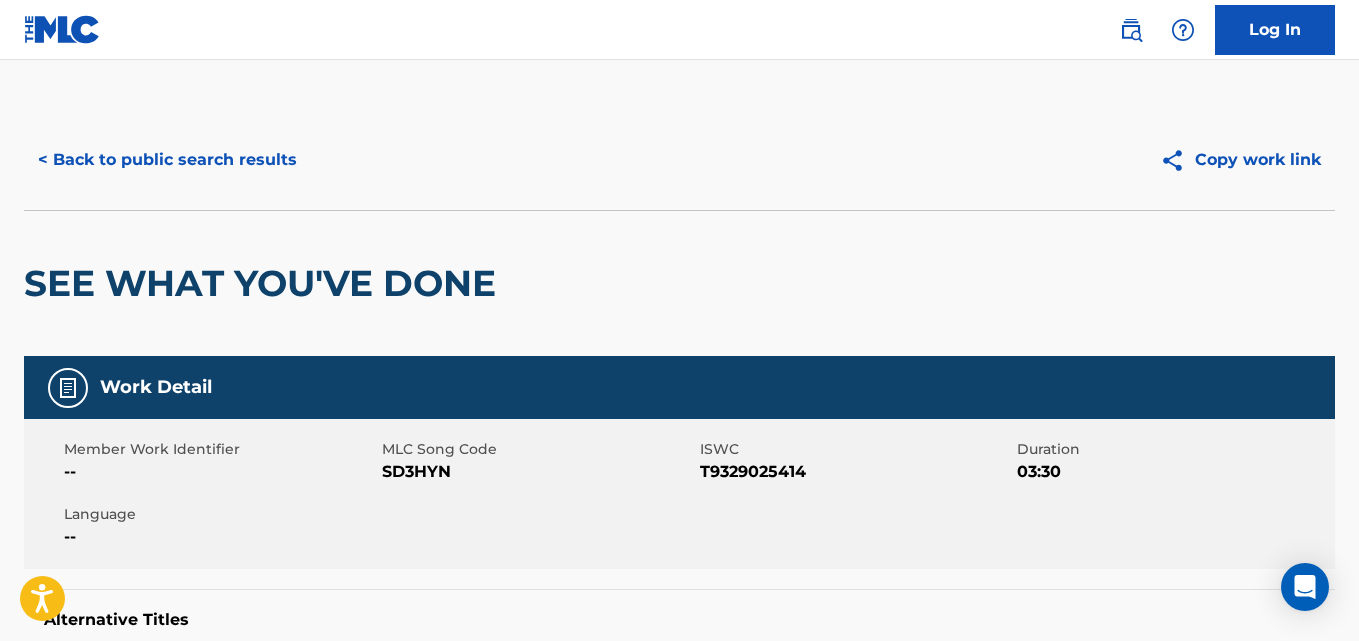 click on "< Back to public search results" at bounding box center [167, 160] 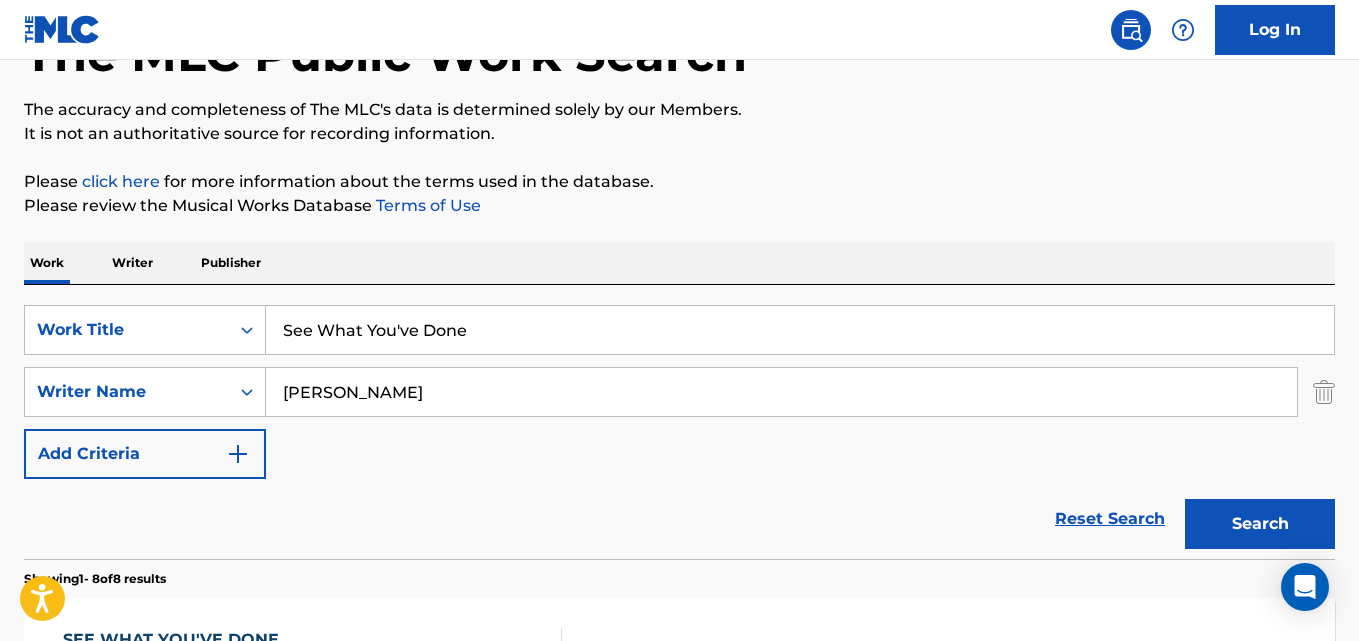 scroll, scrollTop: 0, scrollLeft: 0, axis: both 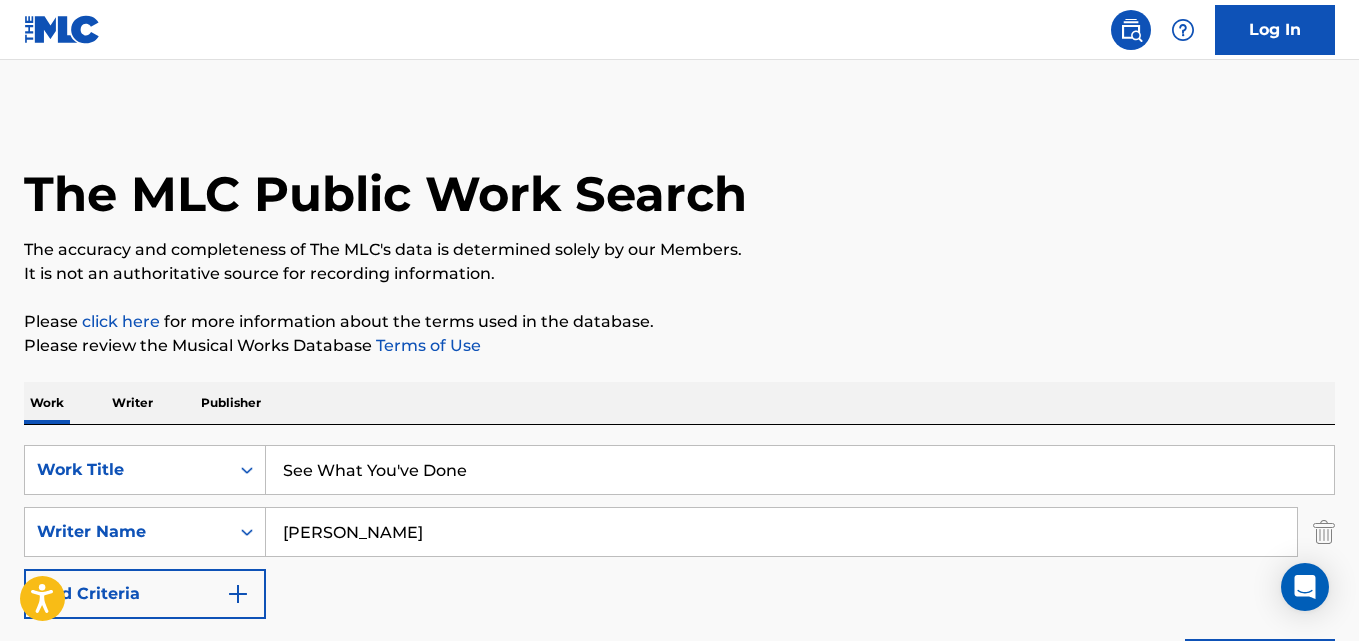 drag, startPoint x: 510, startPoint y: 498, endPoint x: 404, endPoint y: 503, distance: 106.11786 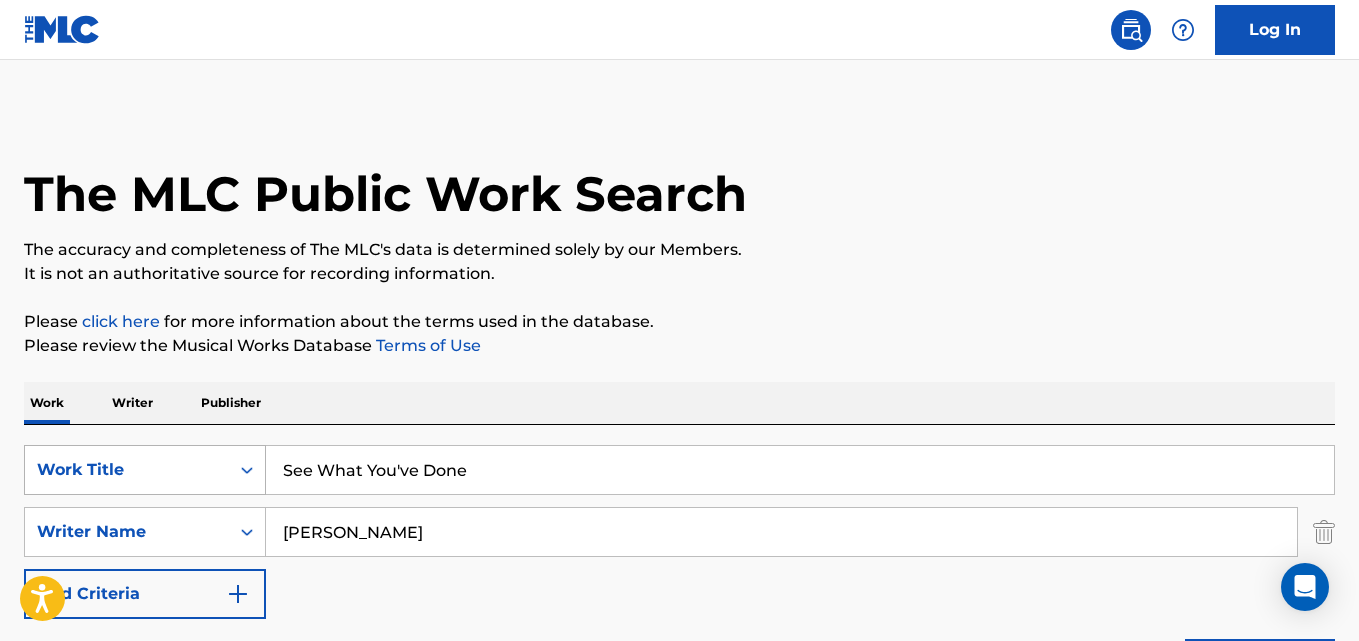 drag, startPoint x: 558, startPoint y: 493, endPoint x: 153, endPoint y: 478, distance: 405.27768 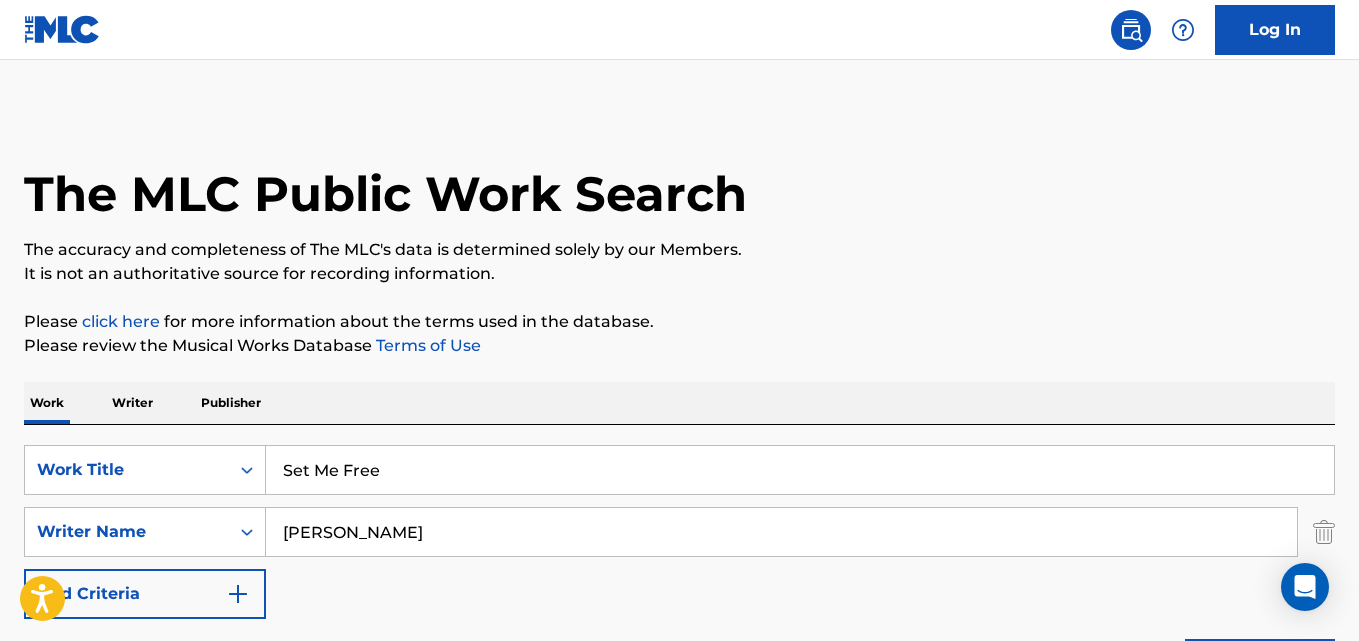 type on "Set Me Free" 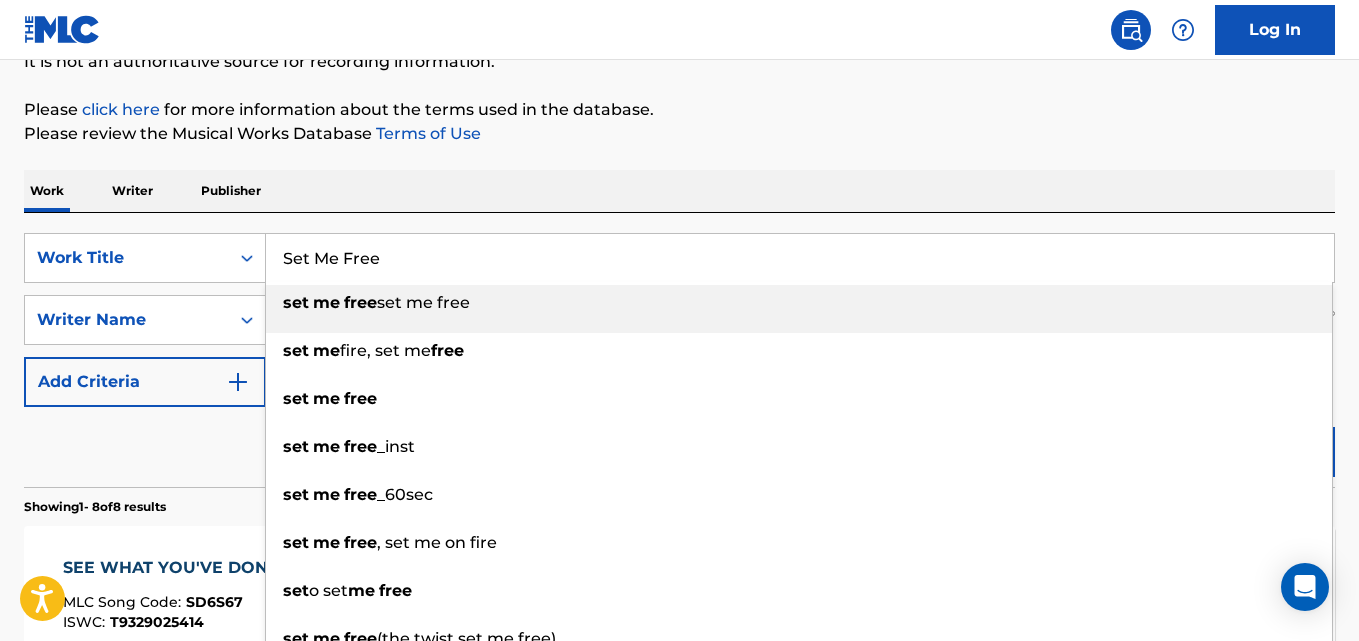 scroll, scrollTop: 333, scrollLeft: 0, axis: vertical 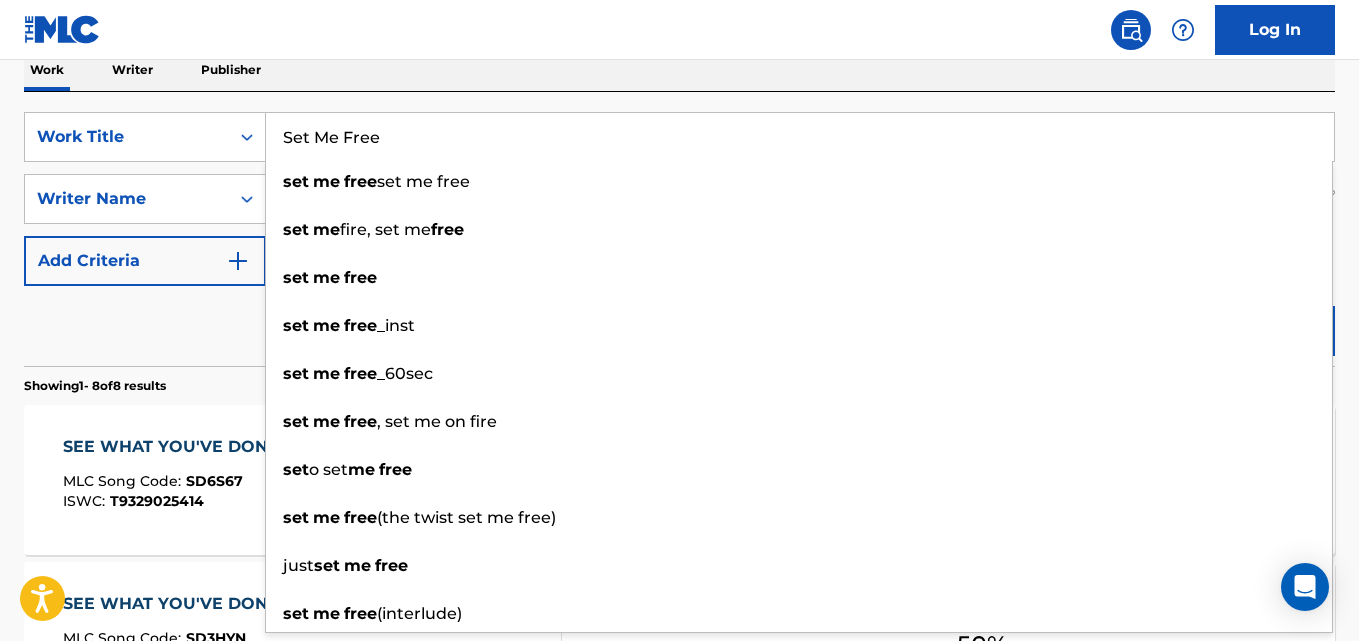 click on "Reset Search Search" at bounding box center (679, 326) 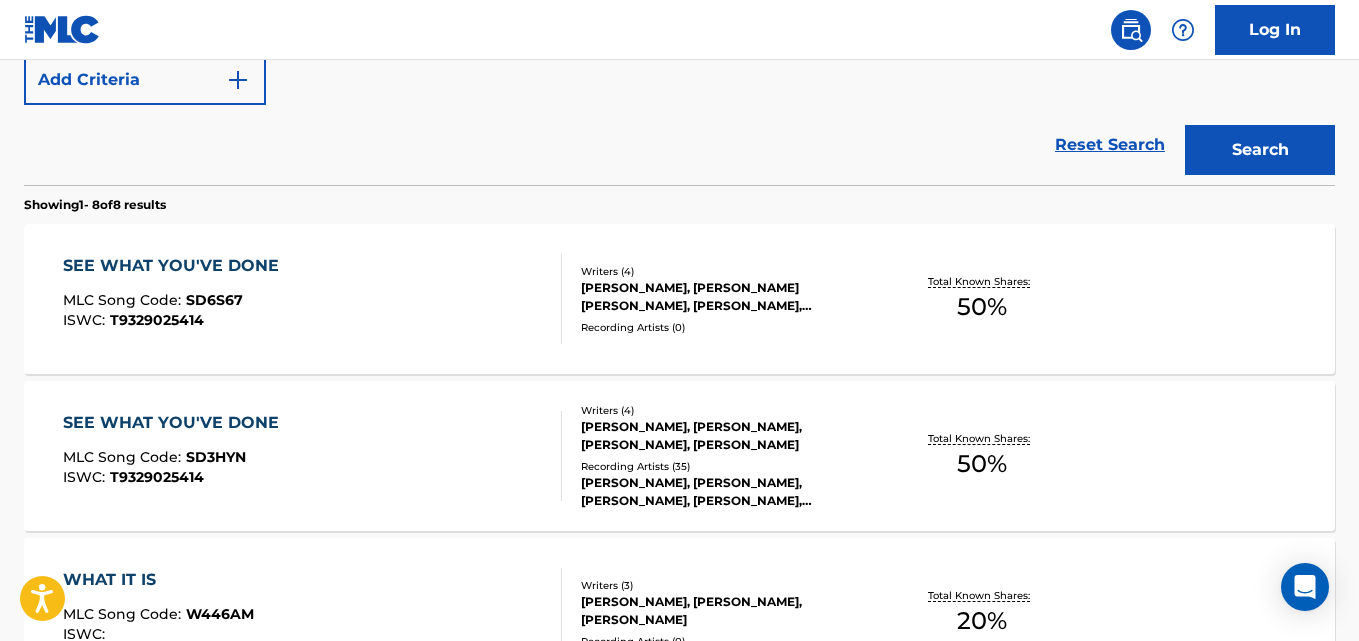 scroll, scrollTop: 333, scrollLeft: 0, axis: vertical 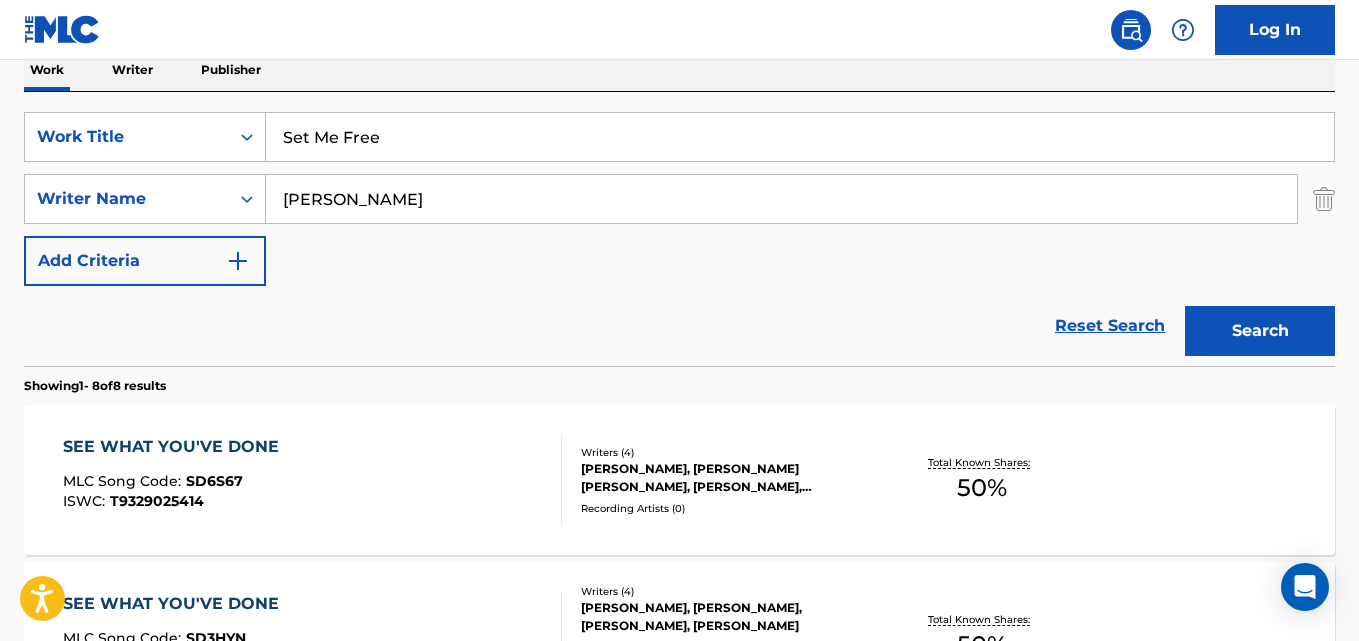 click on "Search" at bounding box center (1260, 331) 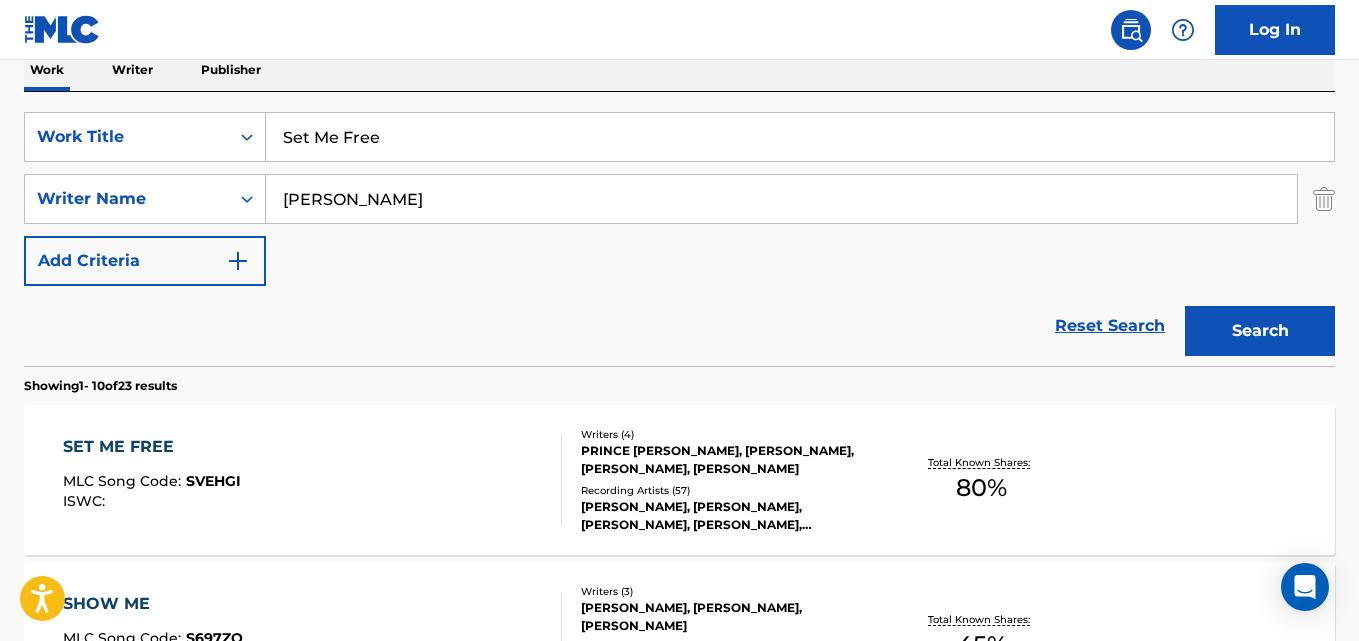 scroll, scrollTop: 500, scrollLeft: 0, axis: vertical 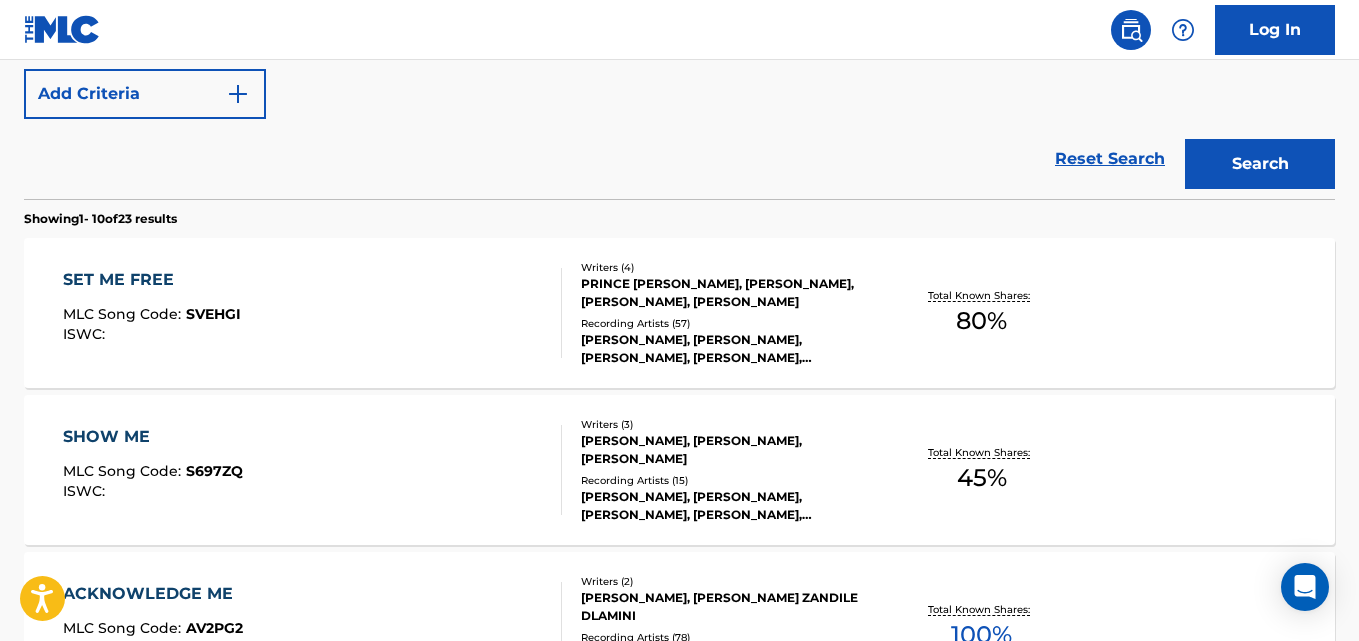 click on "SET ME FREE" at bounding box center (152, 280) 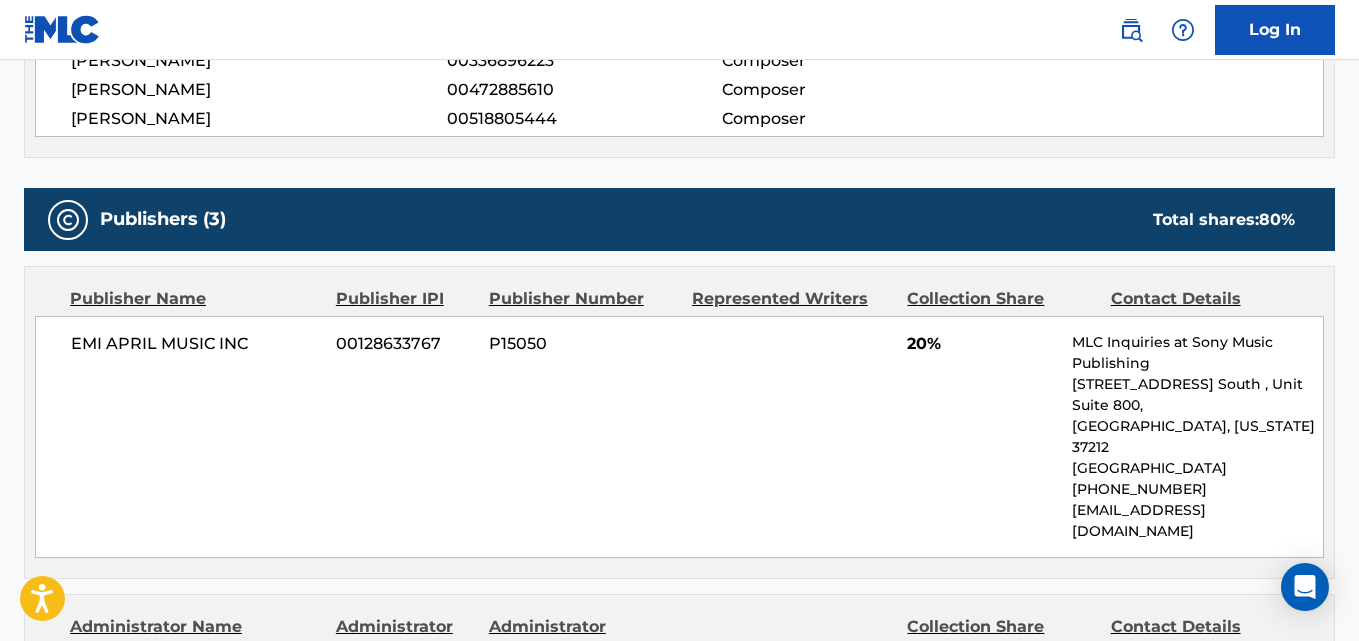 scroll, scrollTop: 1000, scrollLeft: 0, axis: vertical 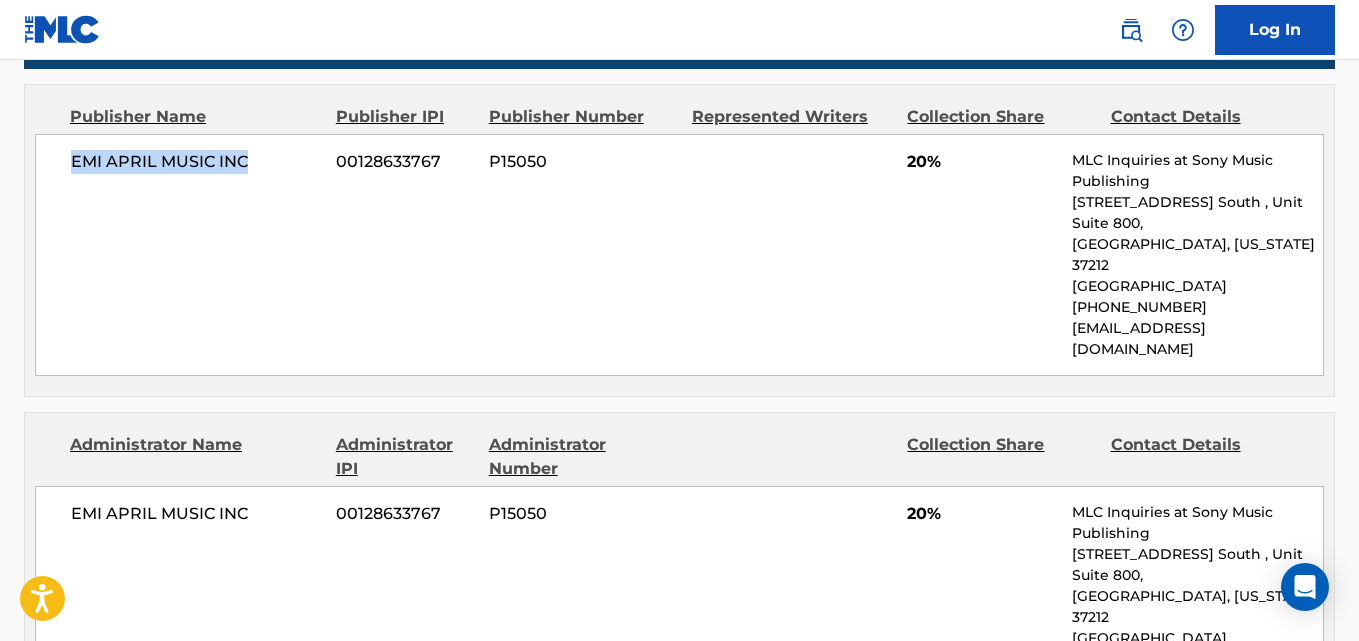 drag, startPoint x: 72, startPoint y: 168, endPoint x: 282, endPoint y: 168, distance: 210 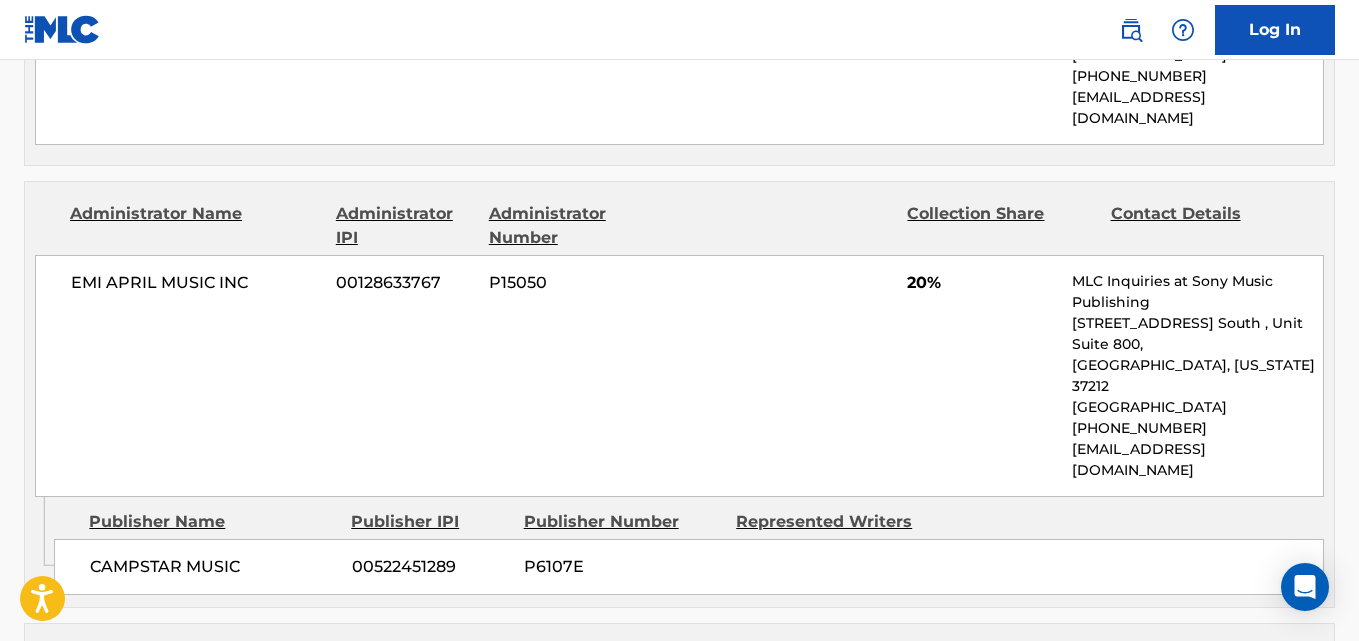 scroll, scrollTop: 1333, scrollLeft: 0, axis: vertical 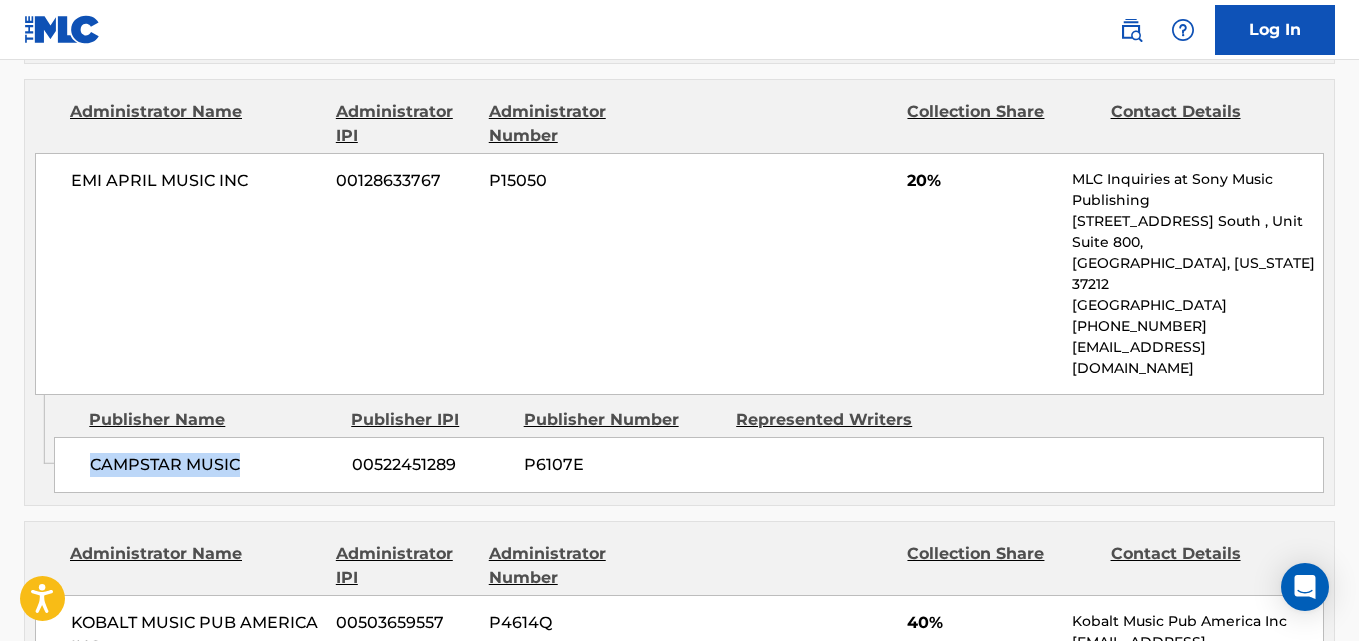 drag, startPoint x: 93, startPoint y: 380, endPoint x: 271, endPoint y: 380, distance: 178 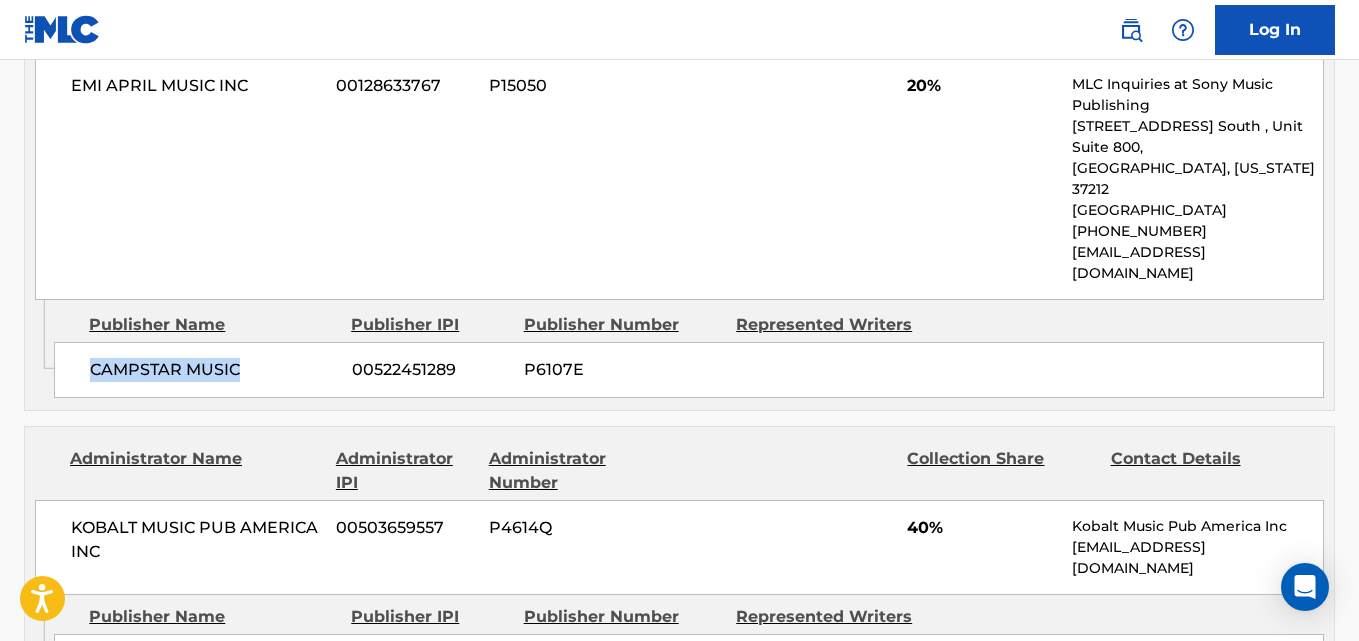 scroll, scrollTop: 1667, scrollLeft: 0, axis: vertical 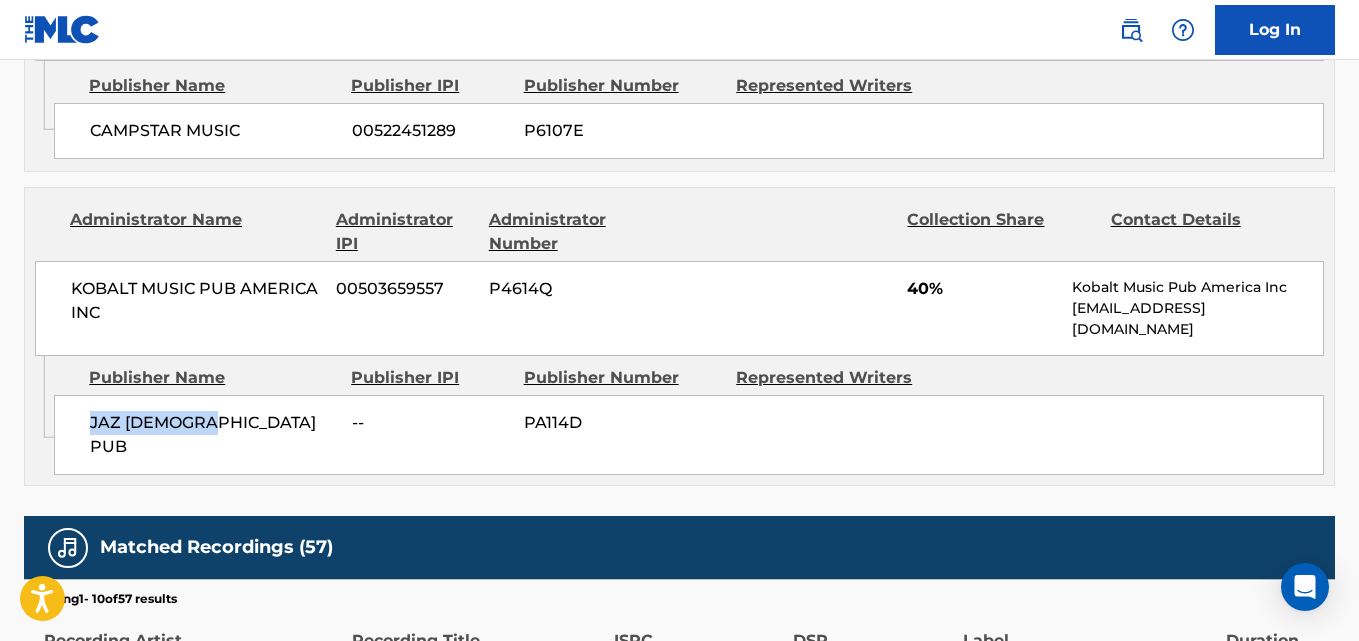 drag, startPoint x: 78, startPoint y: 338, endPoint x: 263, endPoint y: 346, distance: 185.1729 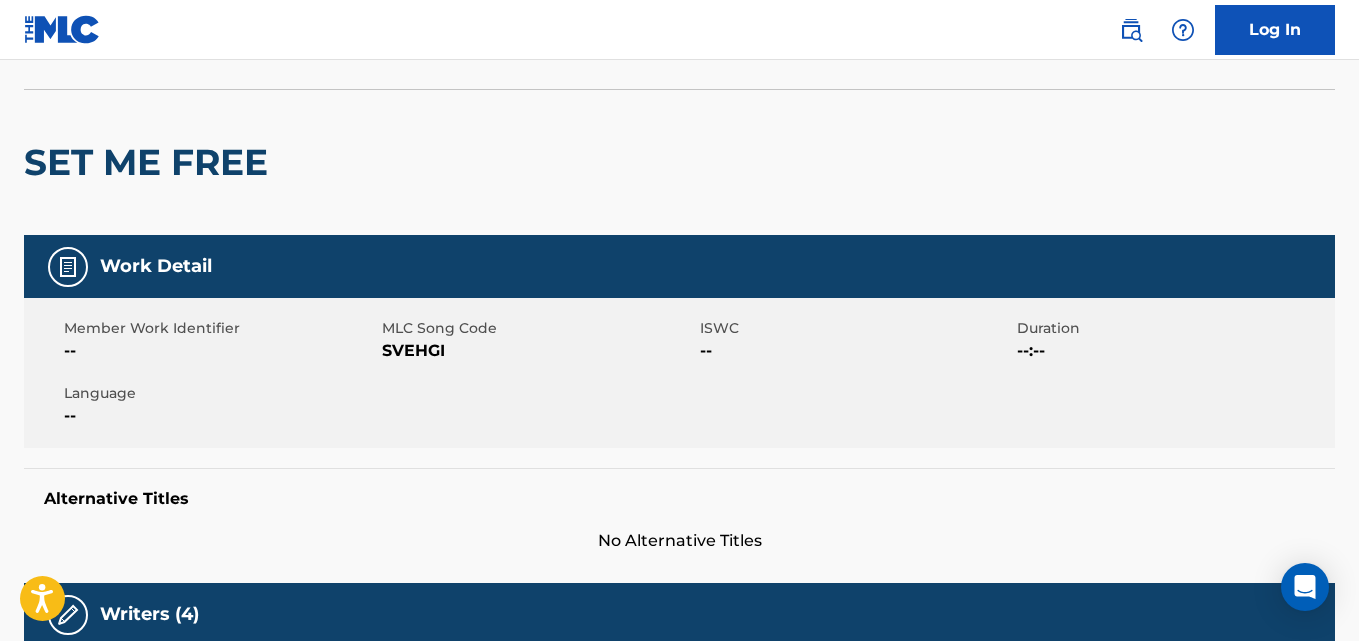 scroll, scrollTop: 0, scrollLeft: 0, axis: both 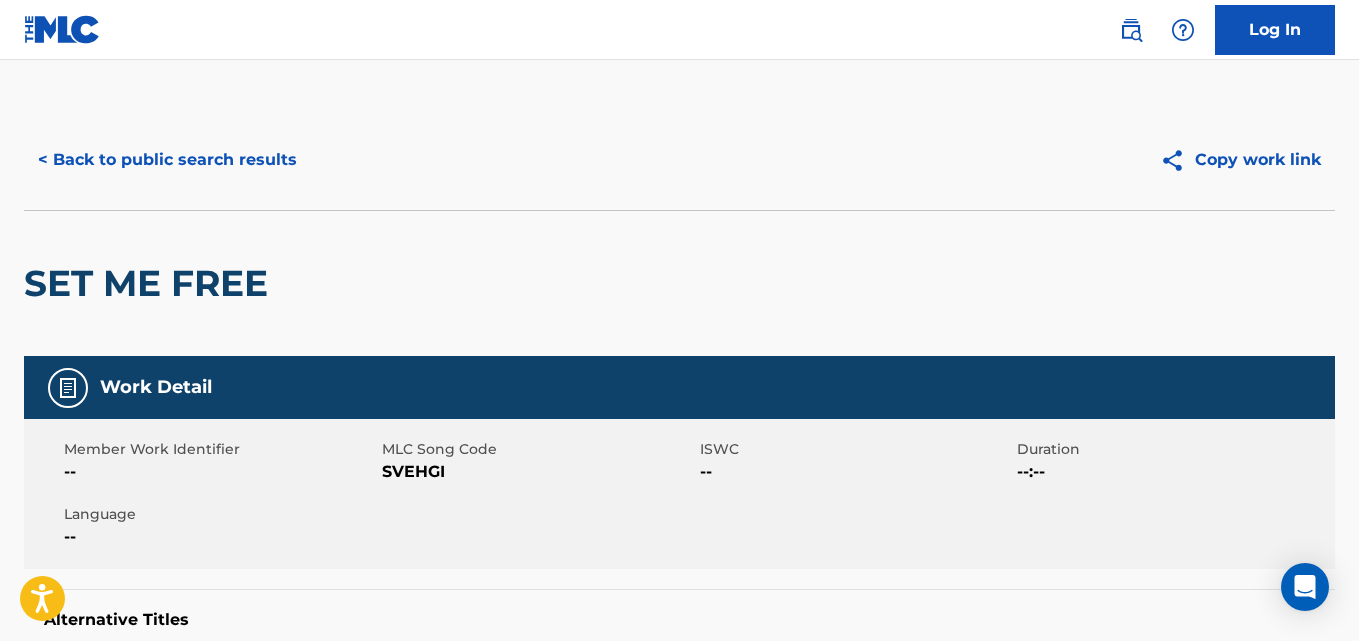 click on "< Back to public search results" at bounding box center [167, 160] 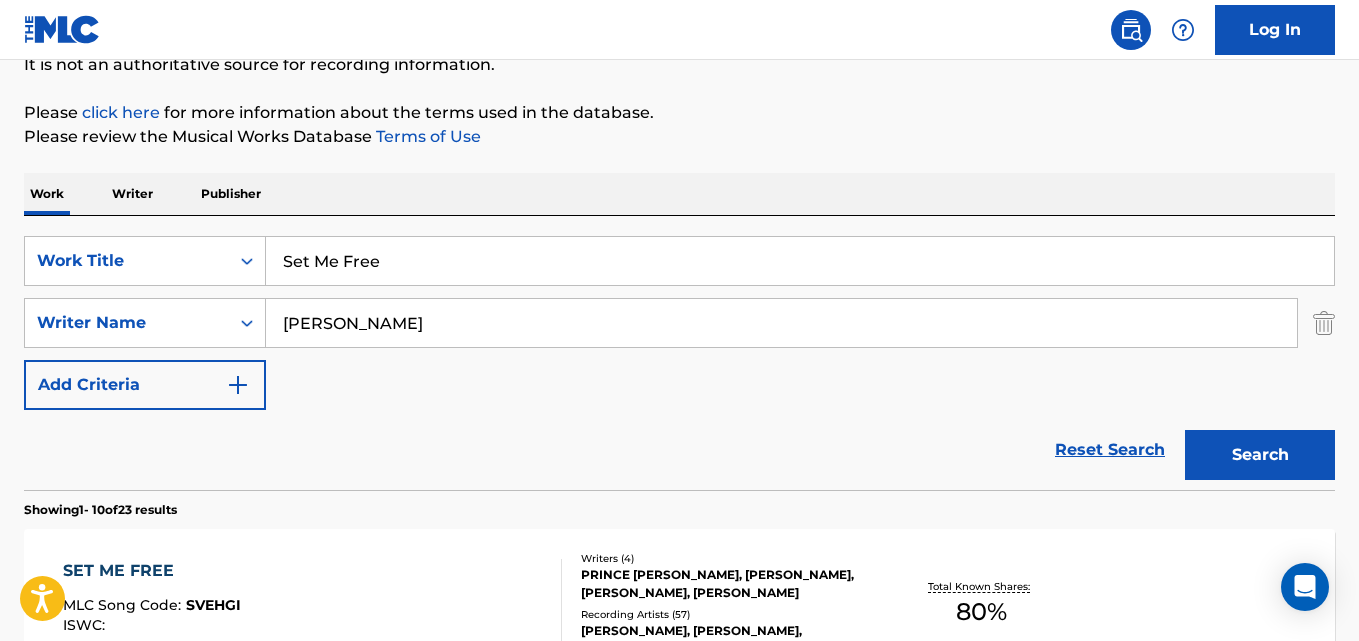 scroll, scrollTop: 0, scrollLeft: 0, axis: both 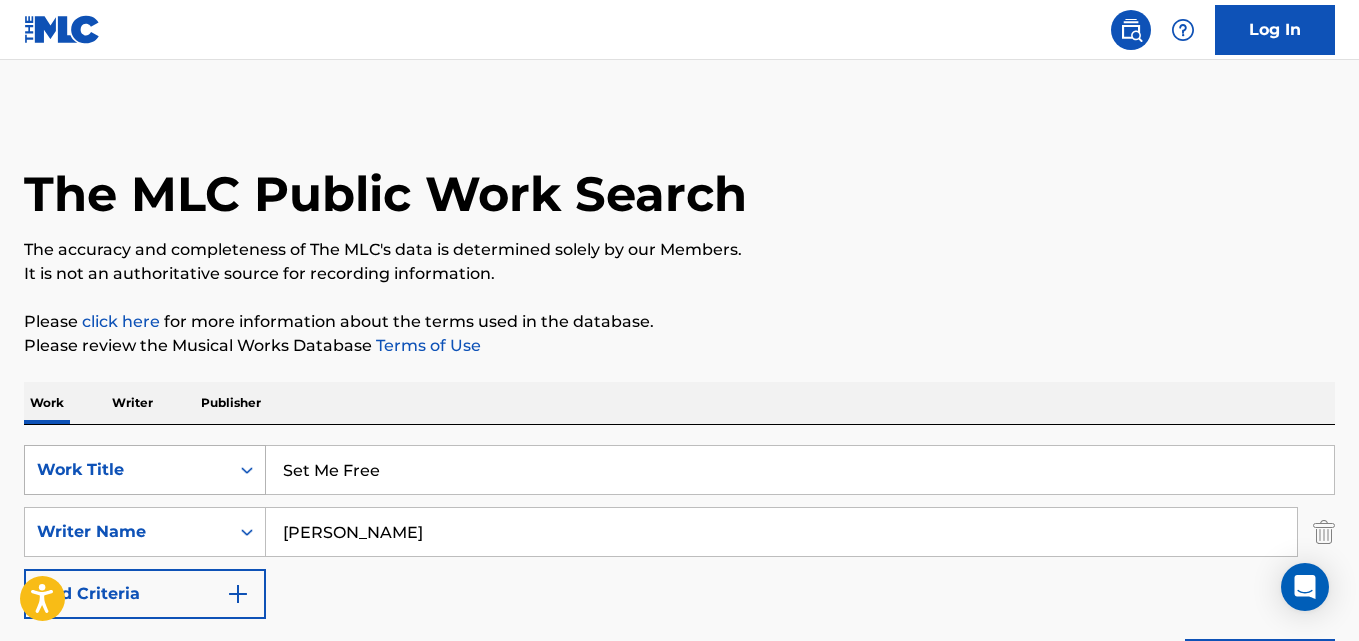 drag, startPoint x: 429, startPoint y: 449, endPoint x: 175, endPoint y: 470, distance: 254.86664 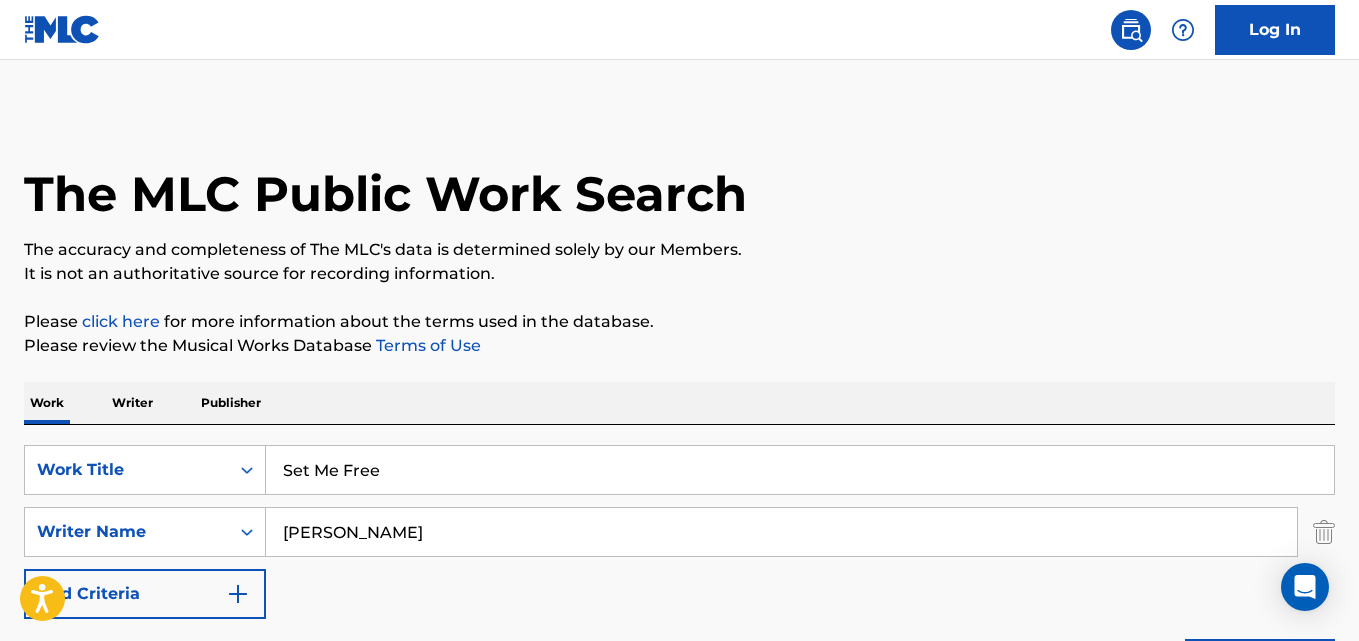 paste on "[PERSON_NAME] Down" 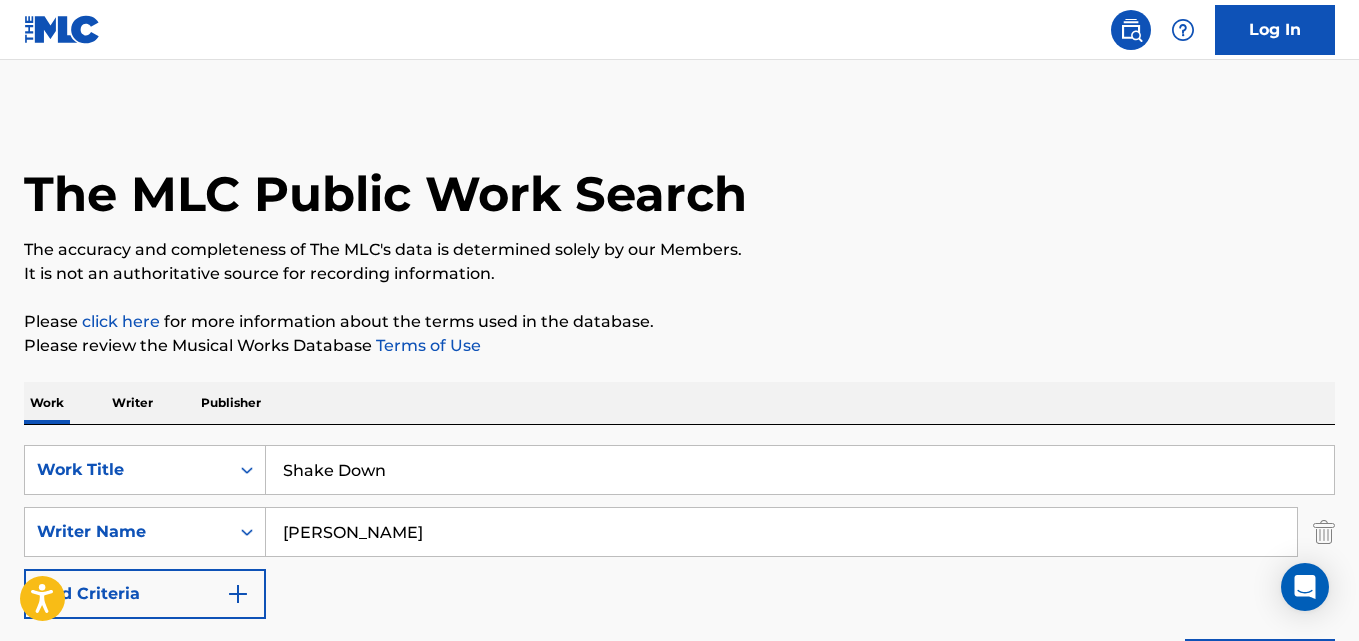 click on "Search" at bounding box center (1260, 664) 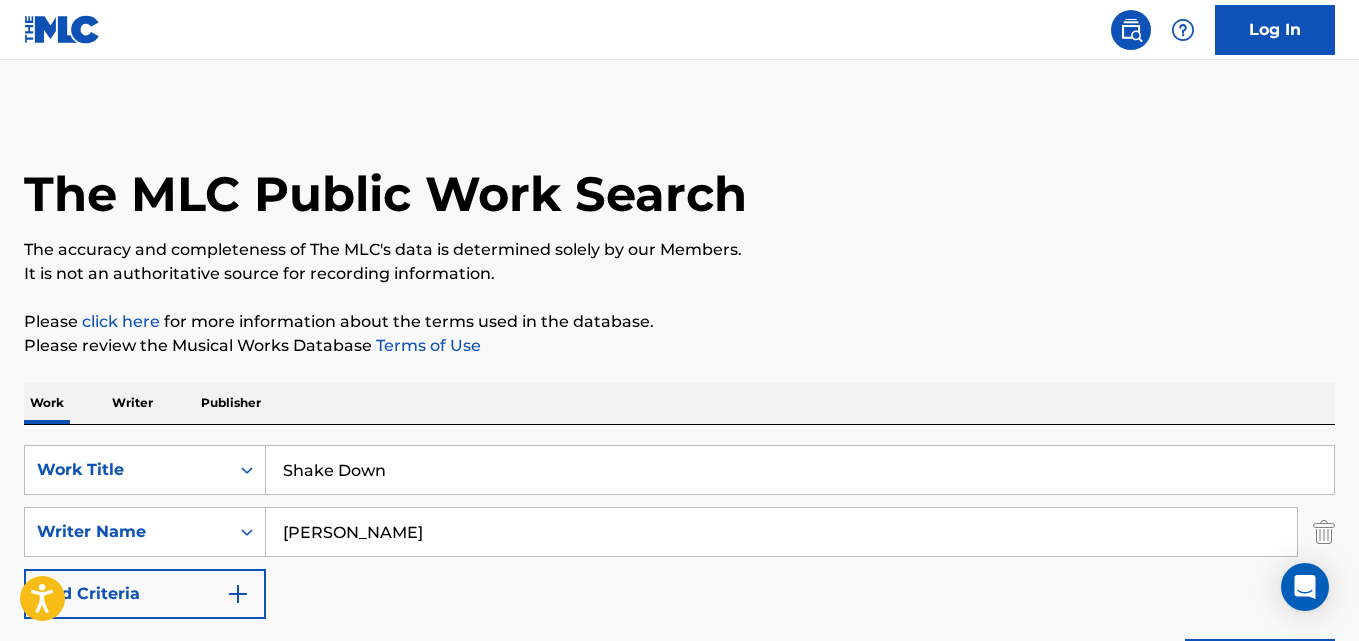 click on "SearchWithCriteria4ac807c3-1c2b-4823-ad70-5e3e0e5a539e Work Title Shake Down SearchWithCriteria467f0b01-b03e-48fd-8e5e-f01b860e80e7 Writer Name [PERSON_NAME] Add Criteria Reset Search Search" at bounding box center [679, 562] 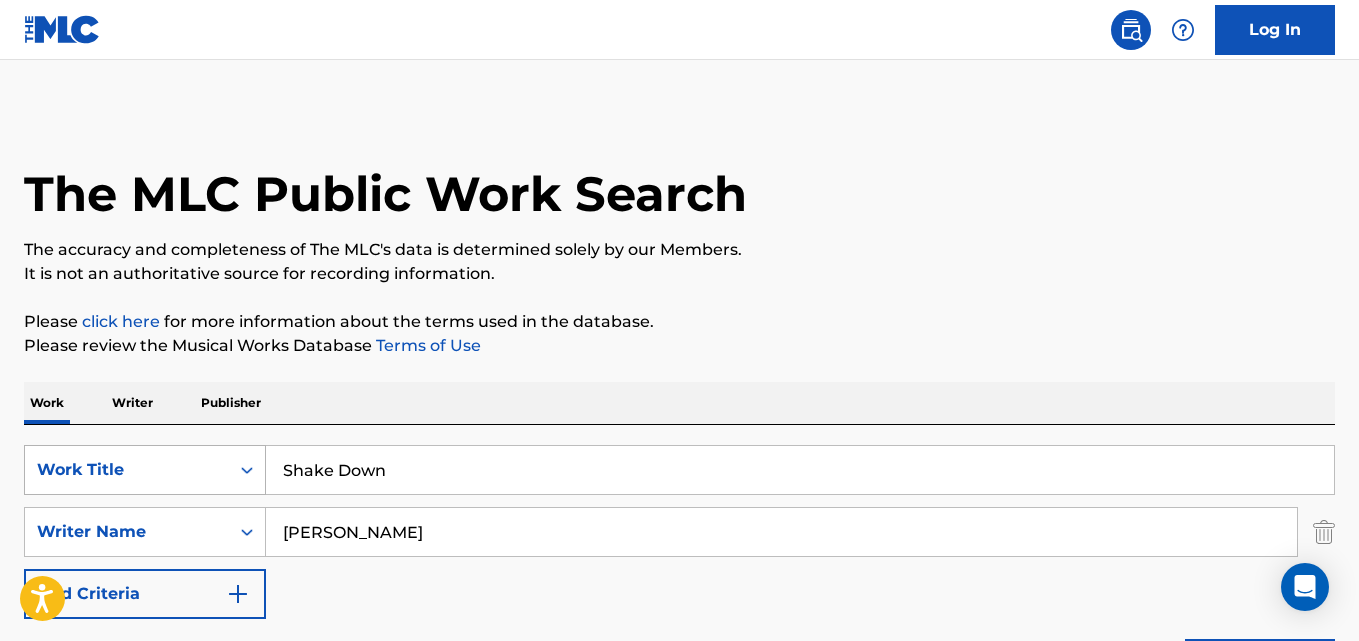 drag, startPoint x: 314, startPoint y: 469, endPoint x: 223, endPoint y: 469, distance: 91 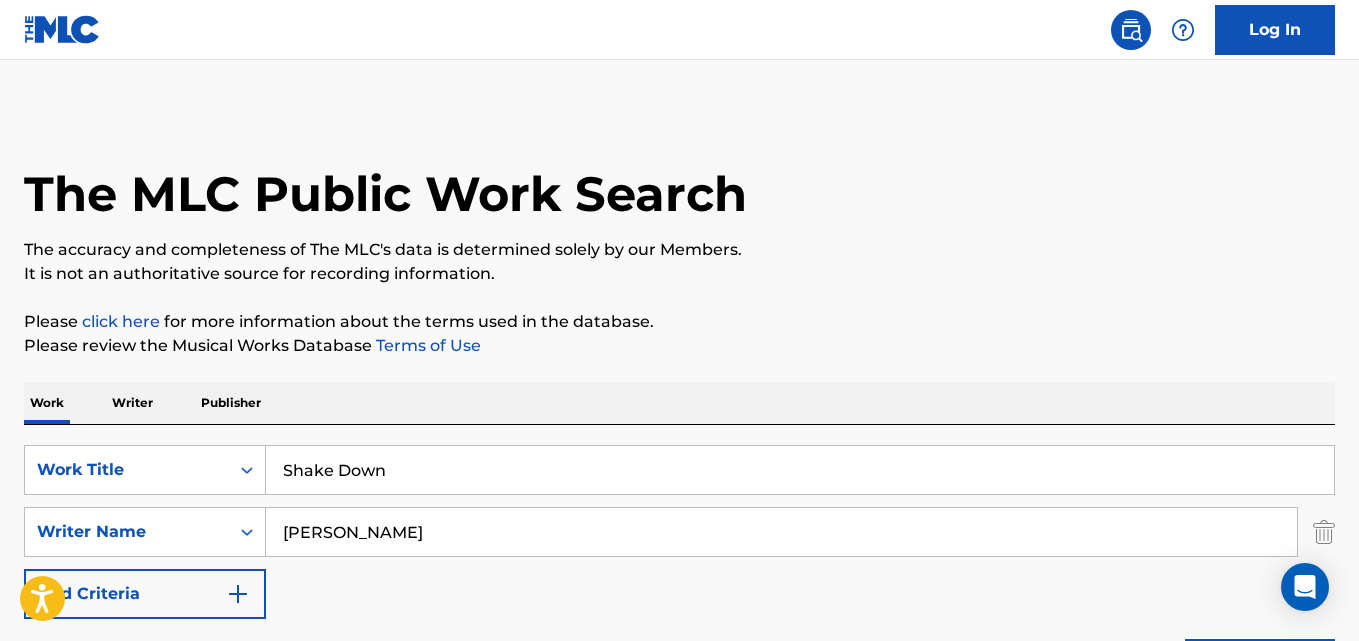 paste on "shake d" 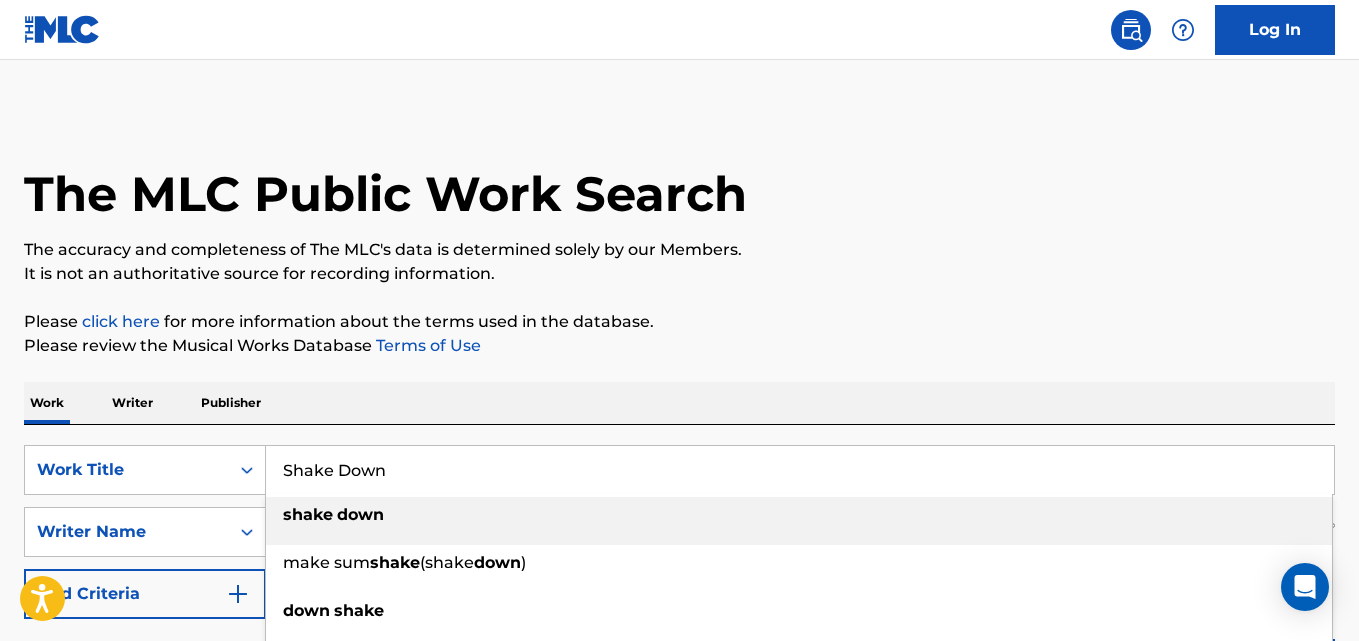 type on "shake down" 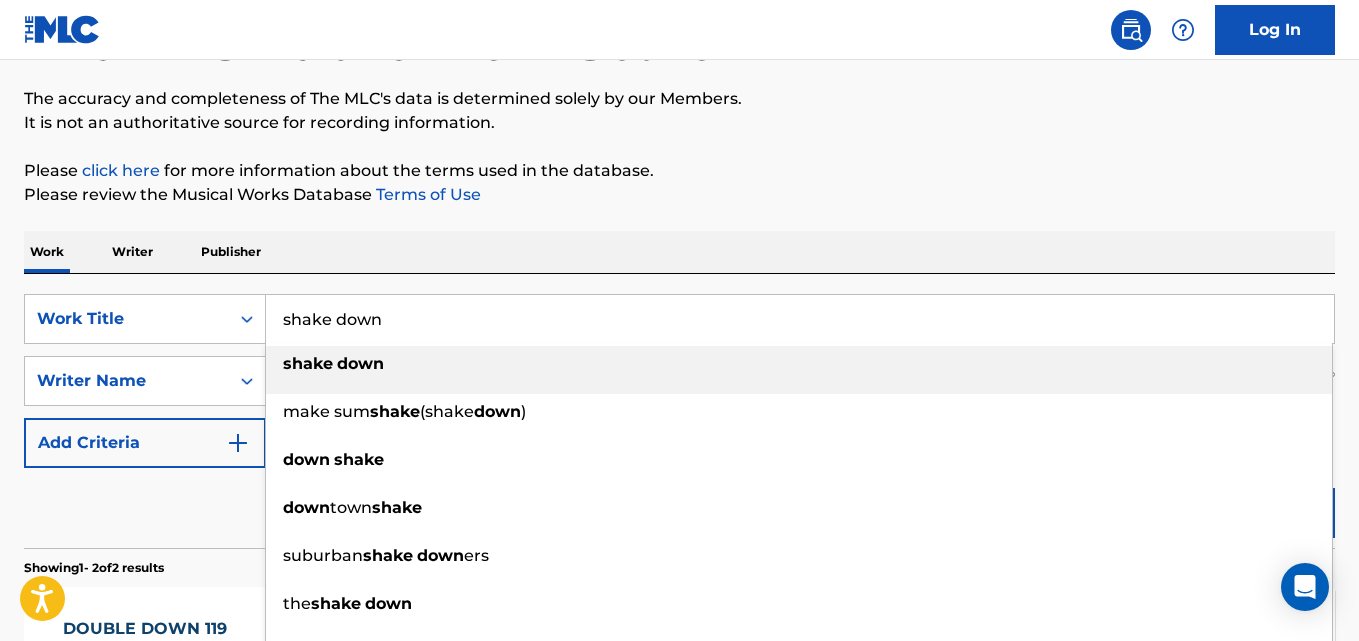 scroll, scrollTop: 333, scrollLeft: 0, axis: vertical 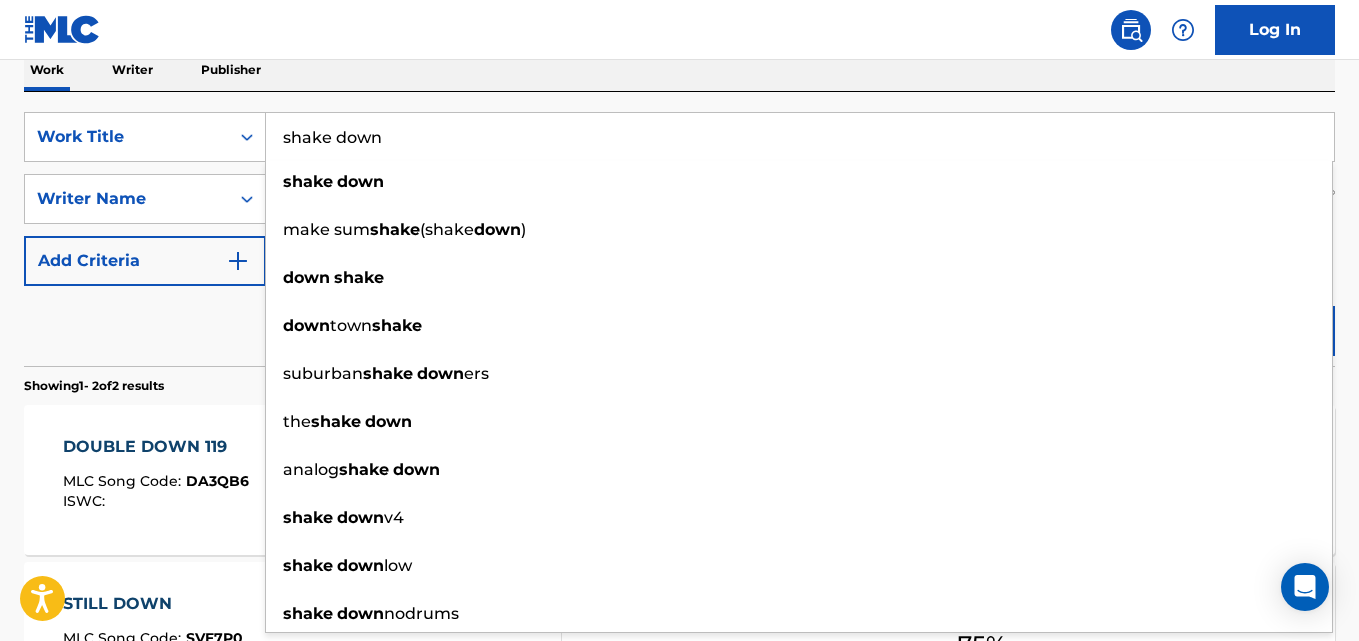 click on "Reset Search Search" at bounding box center (679, 326) 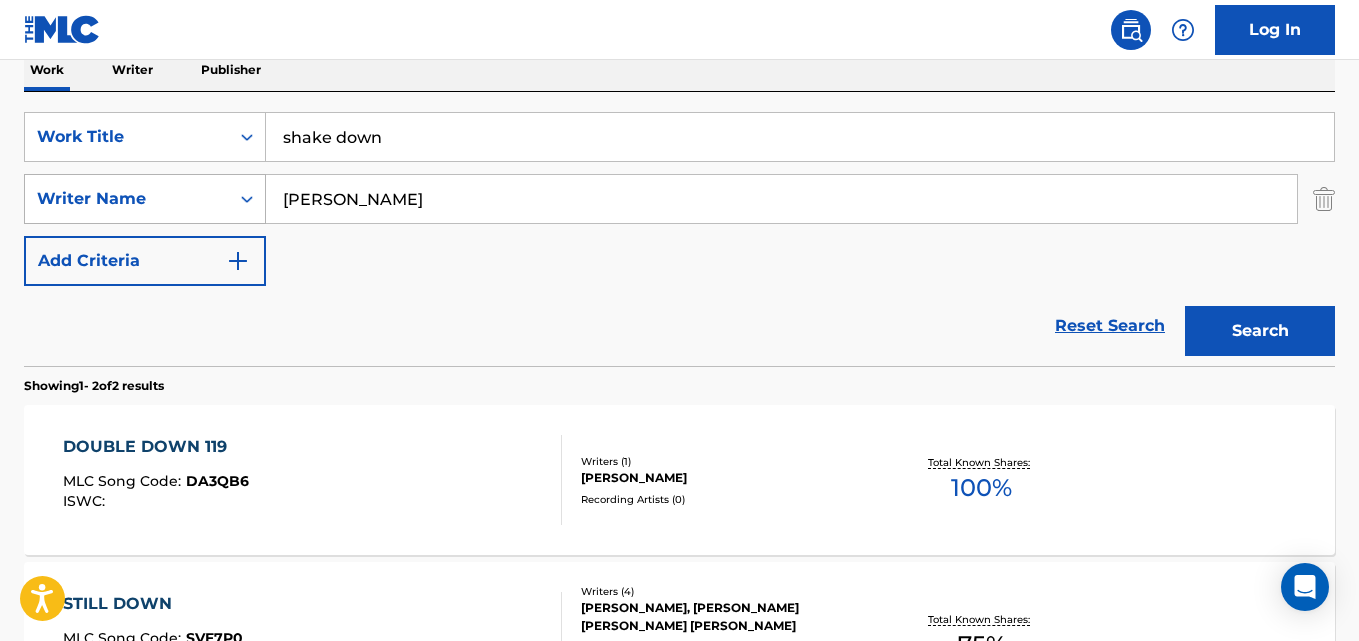 drag, startPoint x: 481, startPoint y: 183, endPoint x: 193, endPoint y: 201, distance: 288.56195 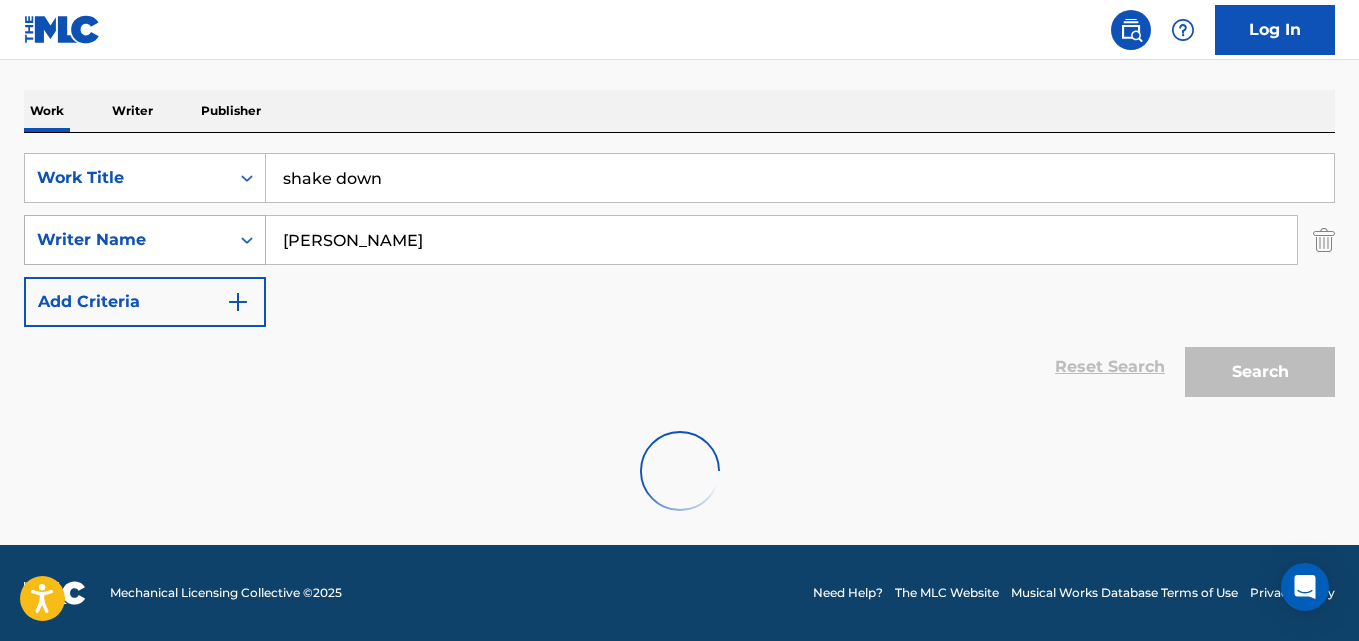 scroll, scrollTop: 227, scrollLeft: 0, axis: vertical 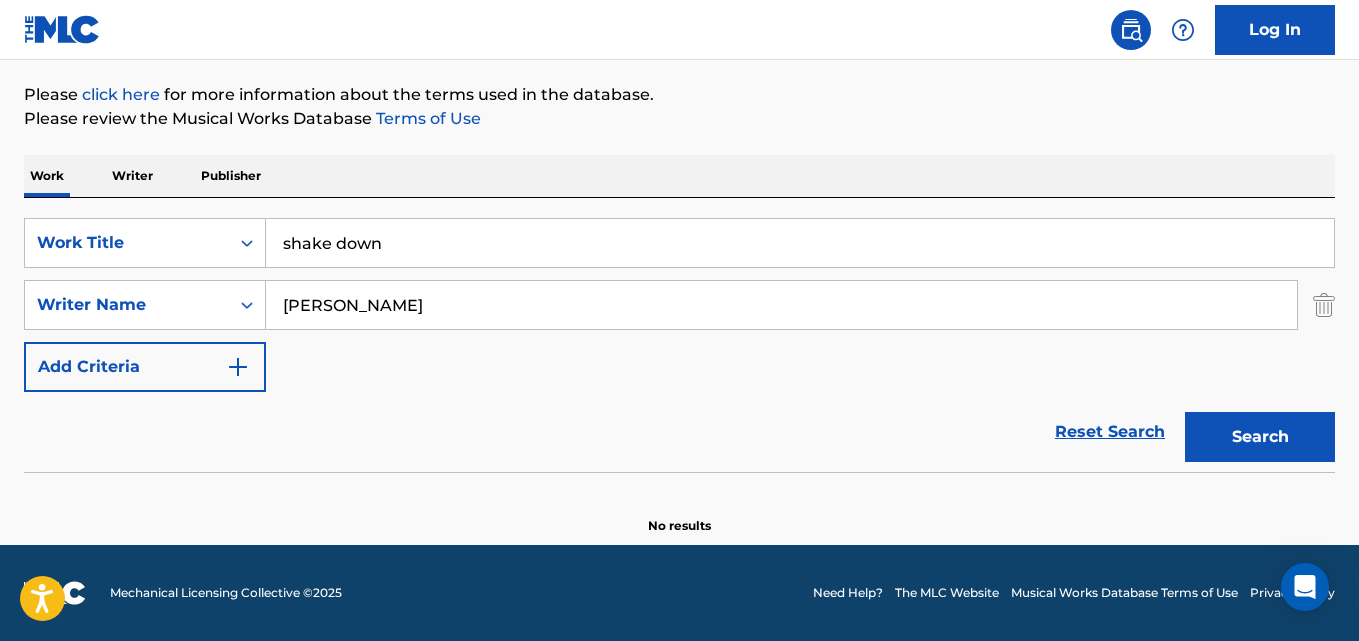 type on "[PERSON_NAME]" 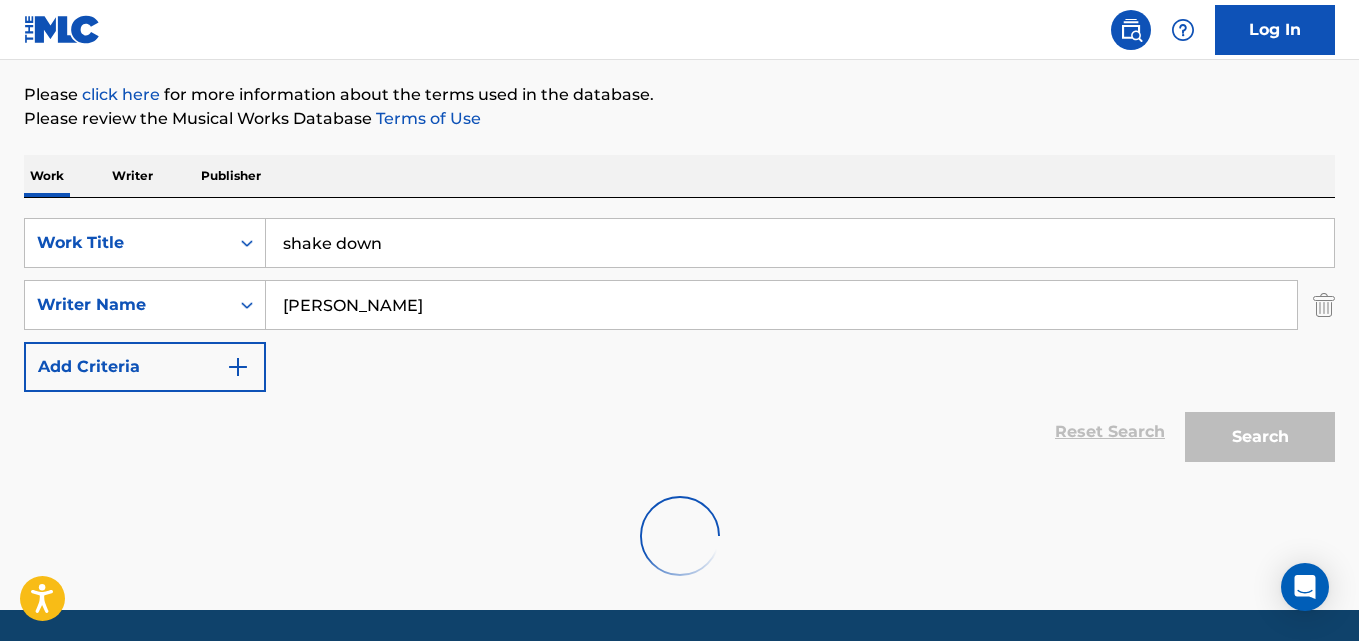 scroll, scrollTop: 292, scrollLeft: 0, axis: vertical 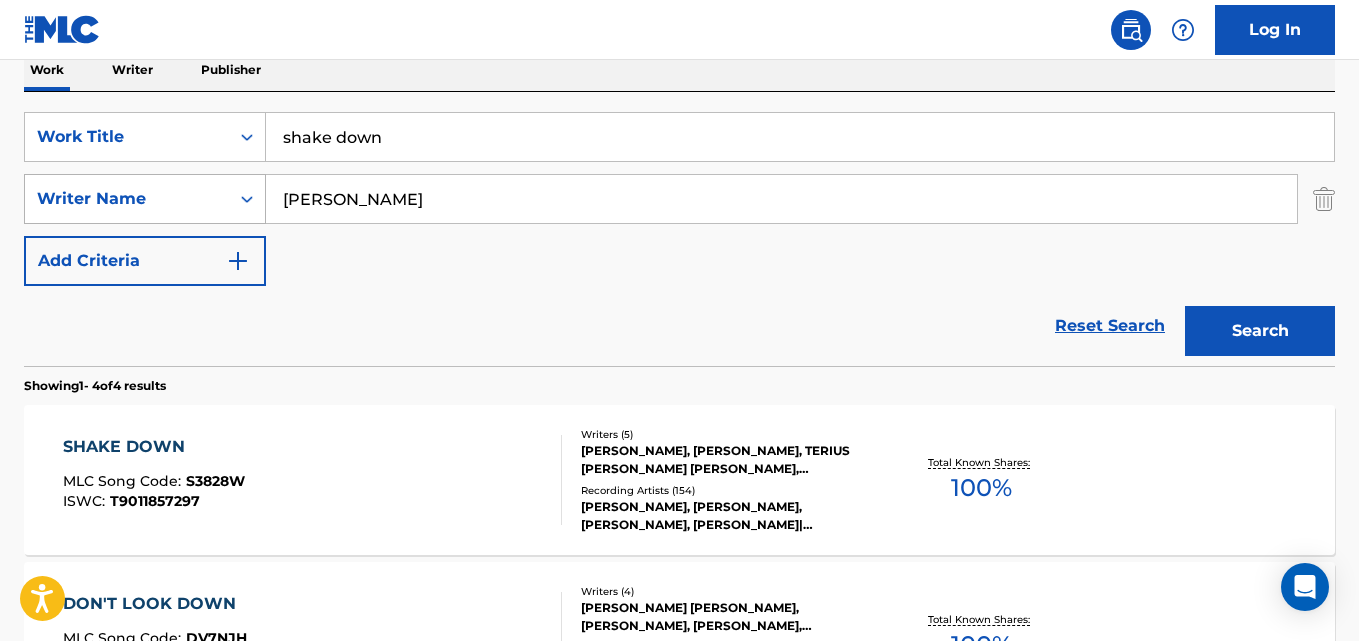 drag, startPoint x: 498, startPoint y: 208, endPoint x: 111, endPoint y: 208, distance: 387 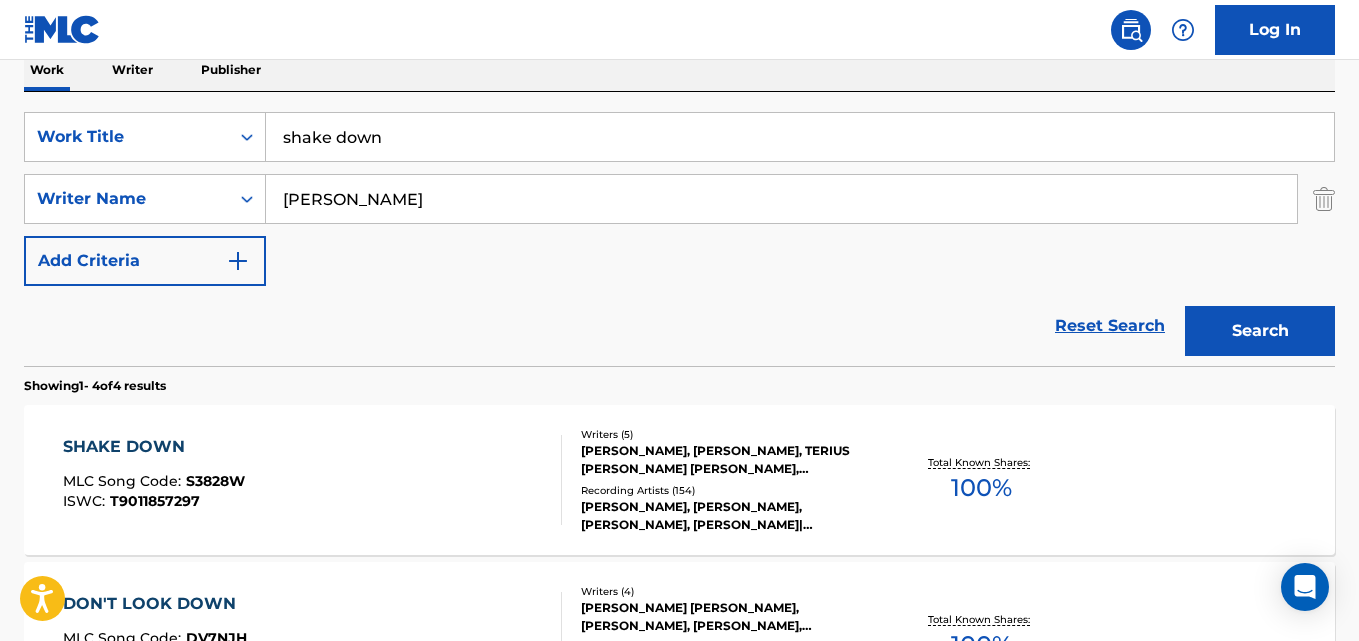 click on "SHAKE DOWN" at bounding box center (154, 447) 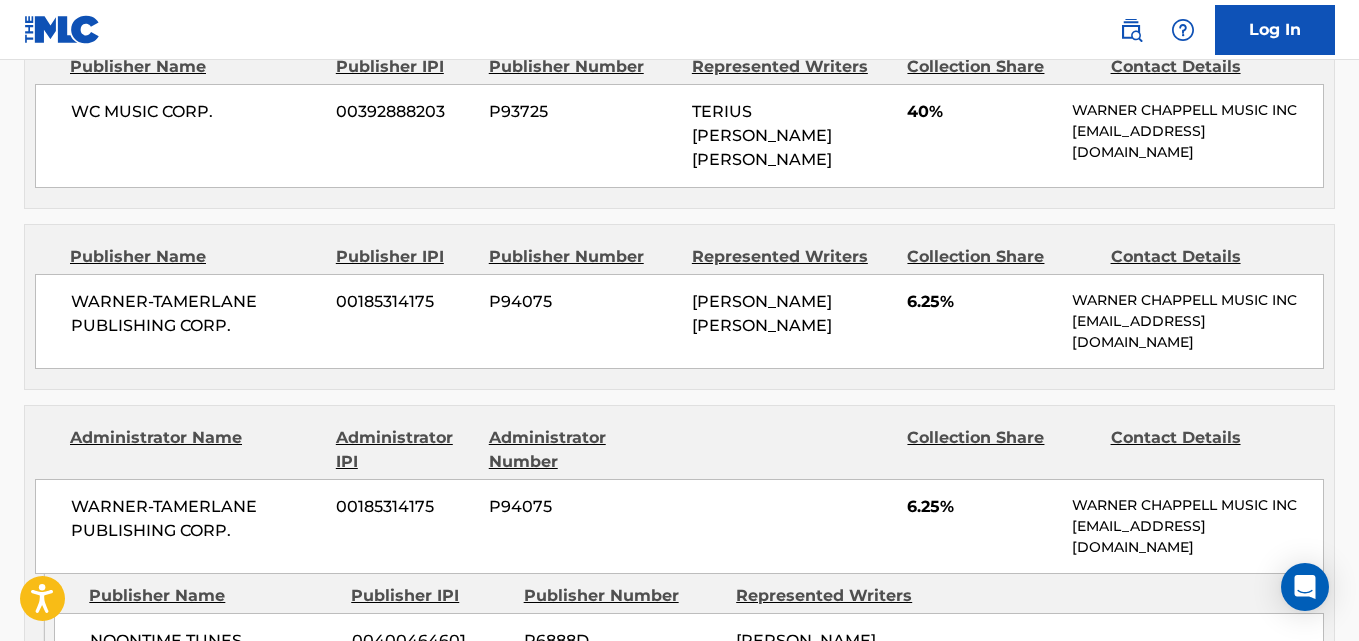 scroll, scrollTop: 1167, scrollLeft: 0, axis: vertical 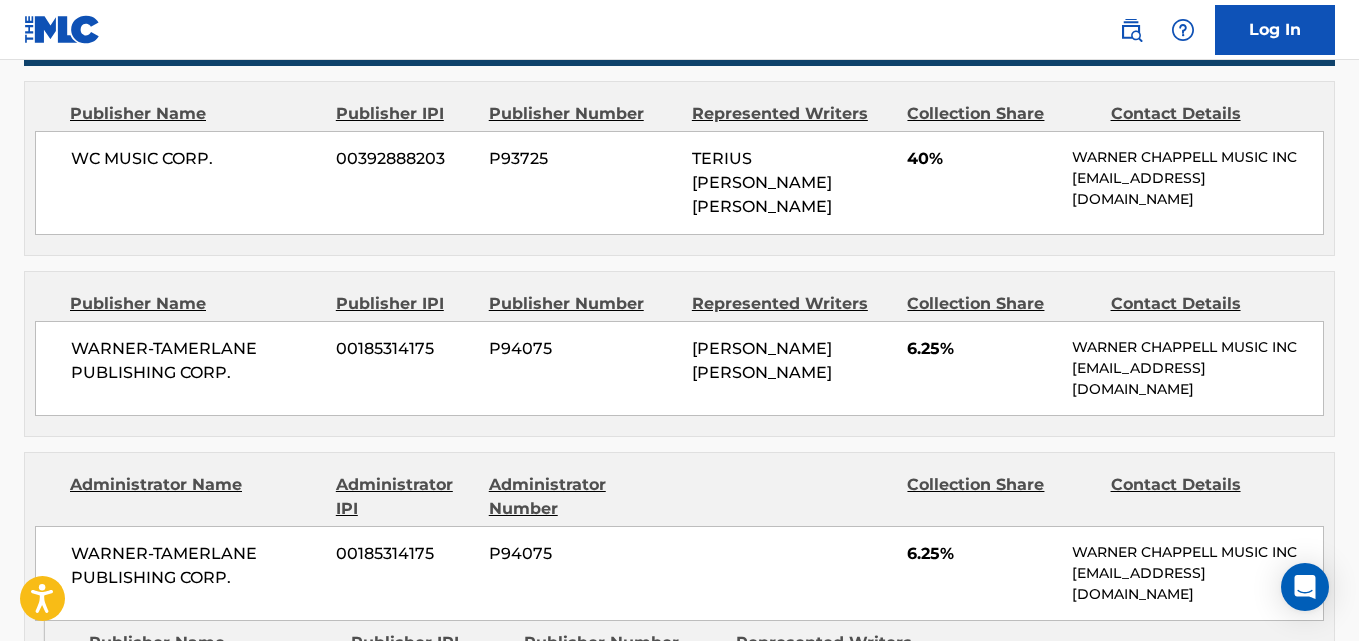 click on "40%" at bounding box center [982, 159] 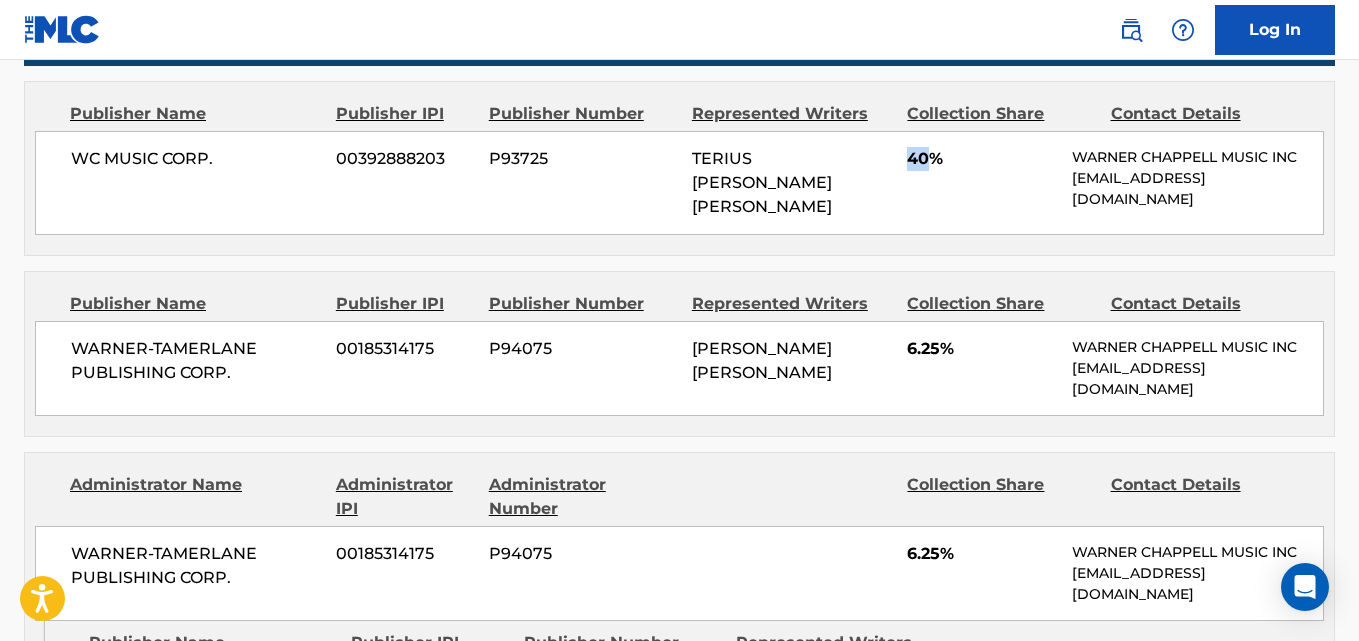 click on "40%" at bounding box center [982, 159] 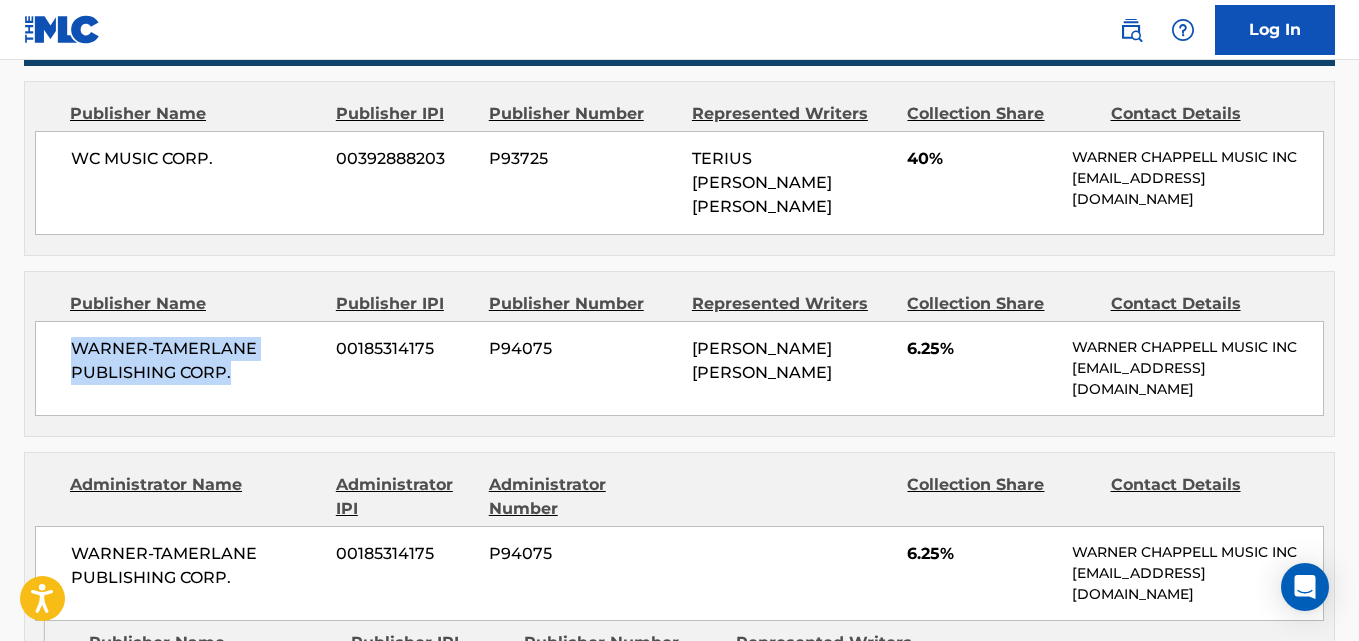 drag, startPoint x: 75, startPoint y: 340, endPoint x: 262, endPoint y: 364, distance: 188.53381 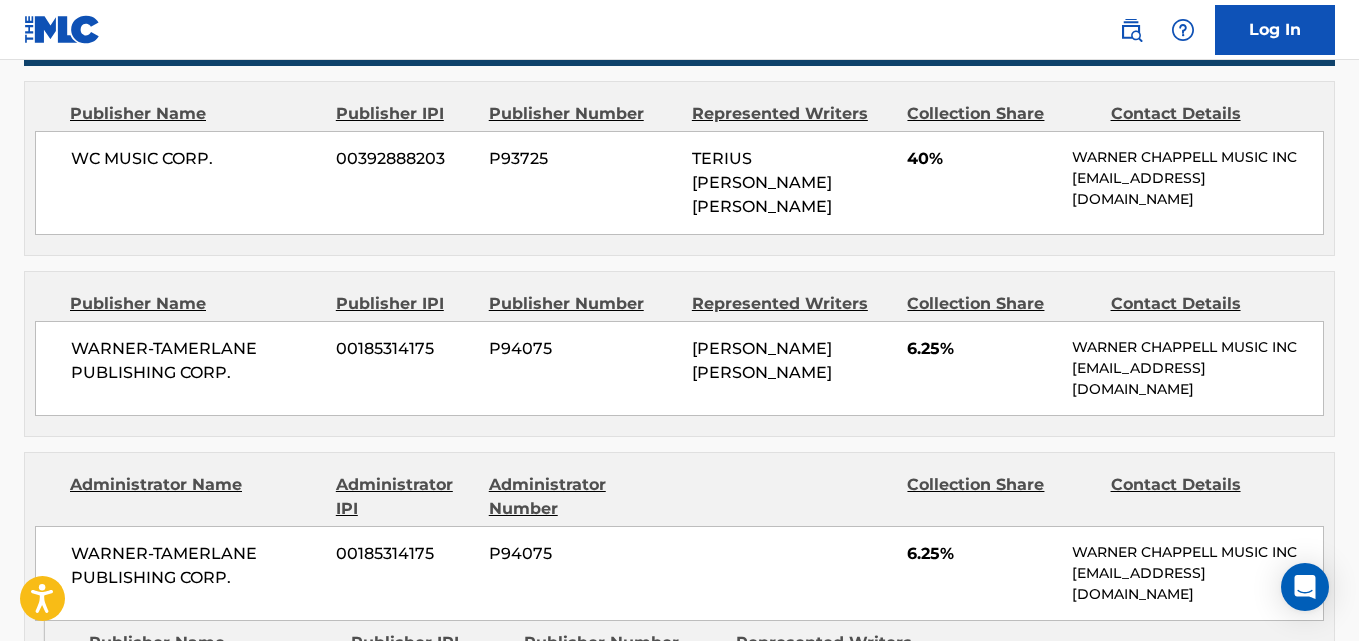 click on "6.25%" at bounding box center [982, 349] 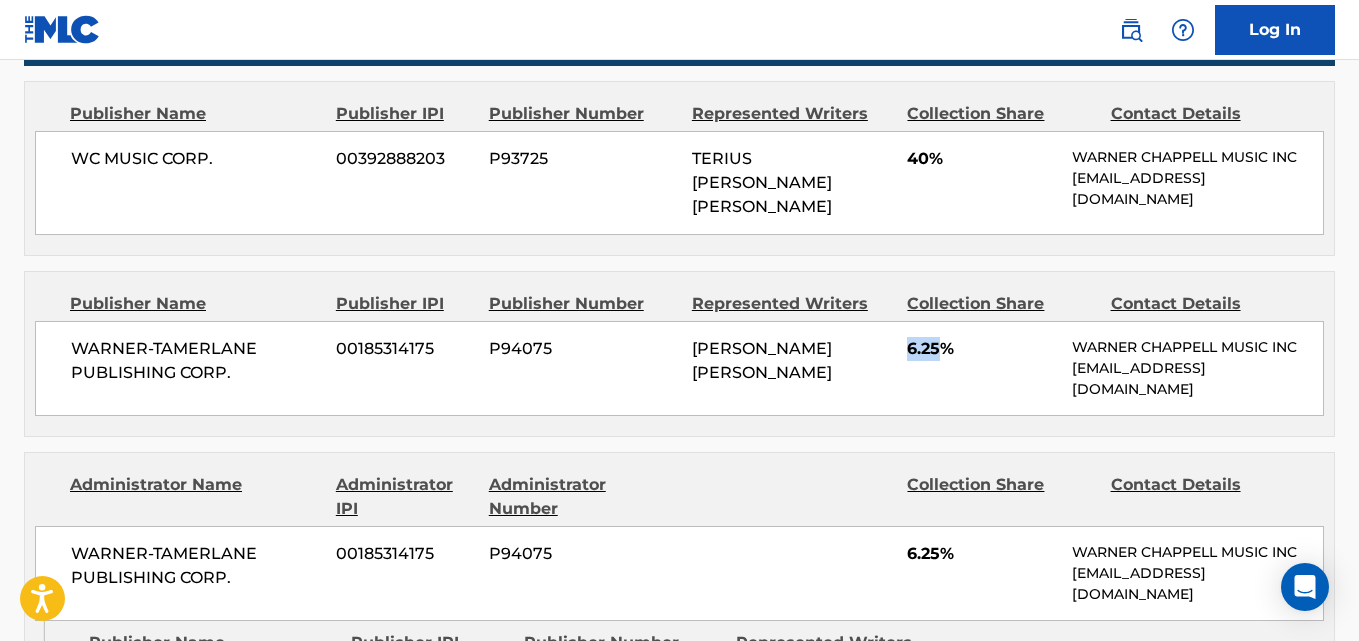 click on "6.25%" at bounding box center (982, 349) 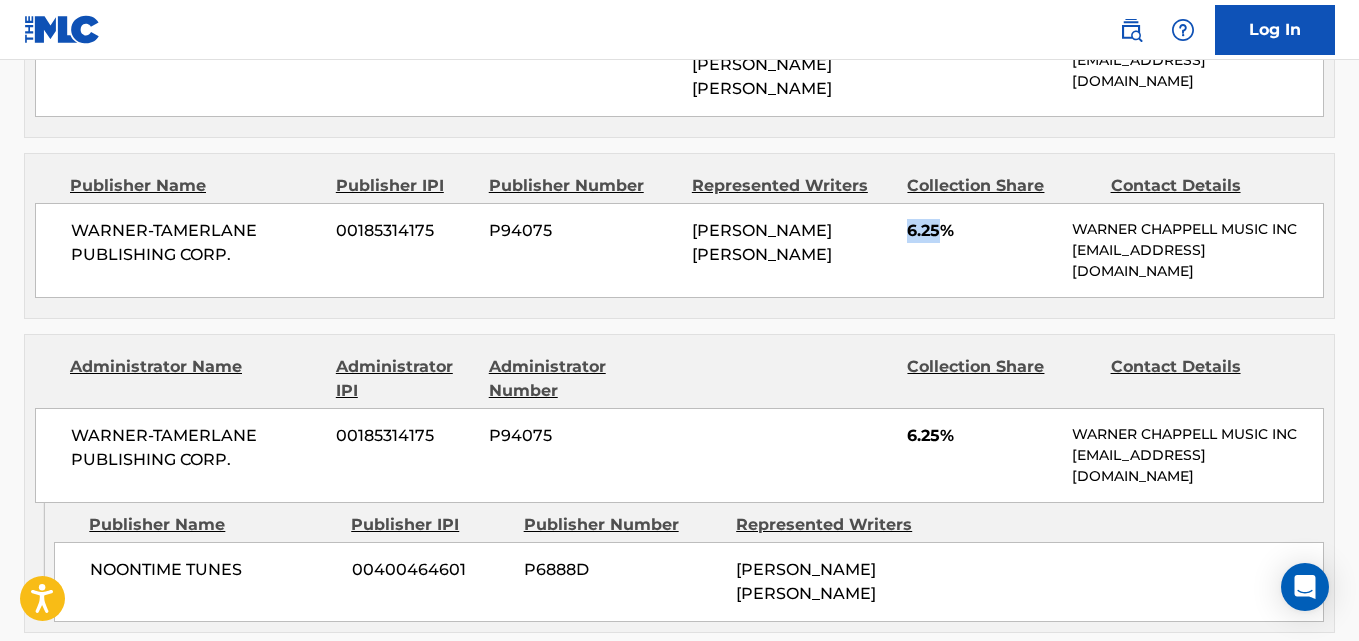 scroll, scrollTop: 1333, scrollLeft: 0, axis: vertical 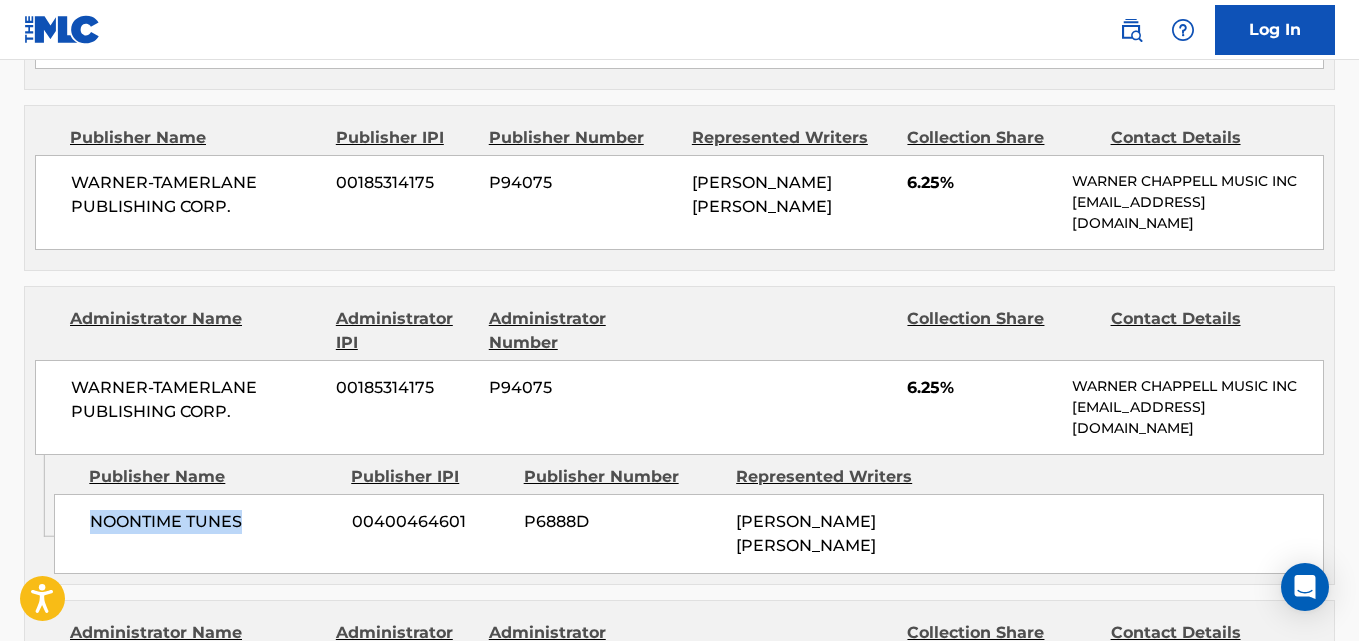 drag, startPoint x: 83, startPoint y: 513, endPoint x: 259, endPoint y: 513, distance: 176 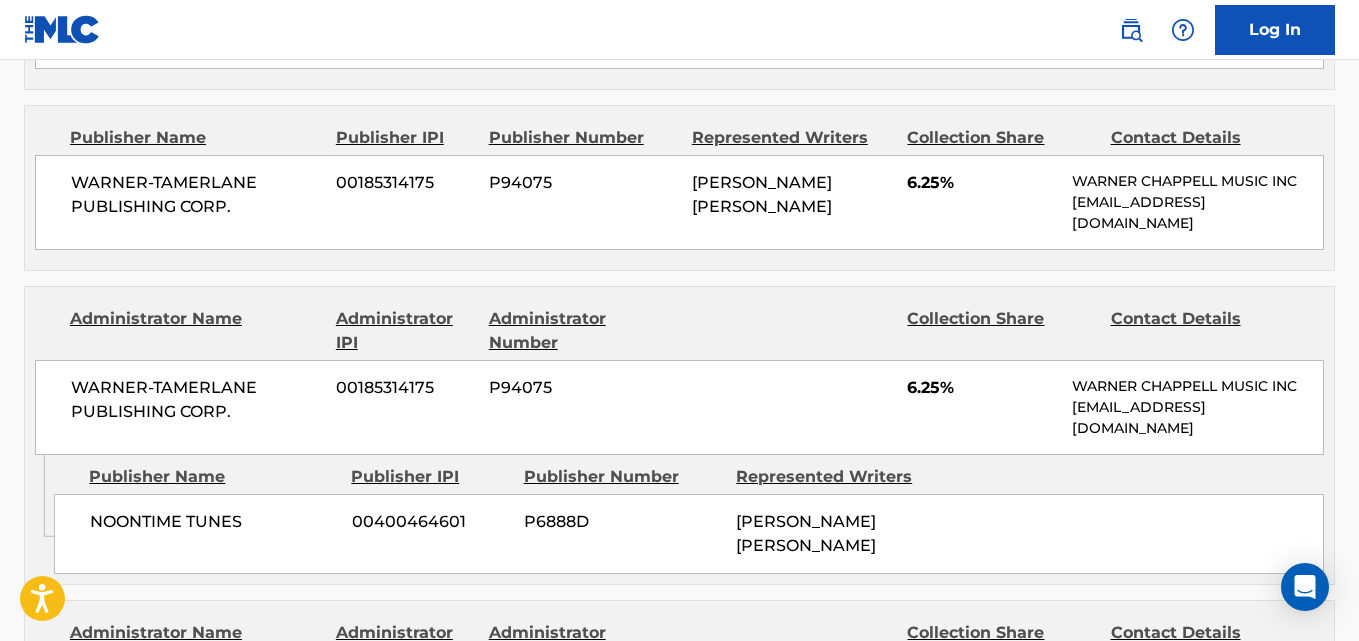 click on "6.25%" at bounding box center [982, 388] 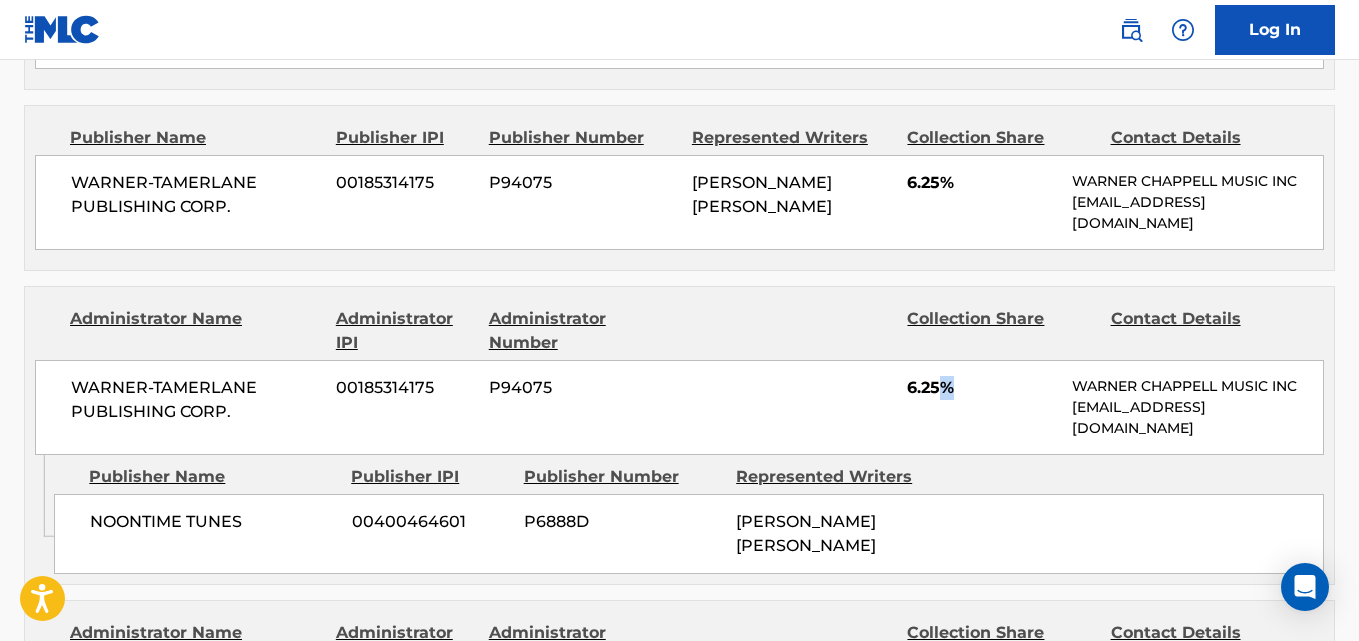 click on "6.25%" at bounding box center [982, 388] 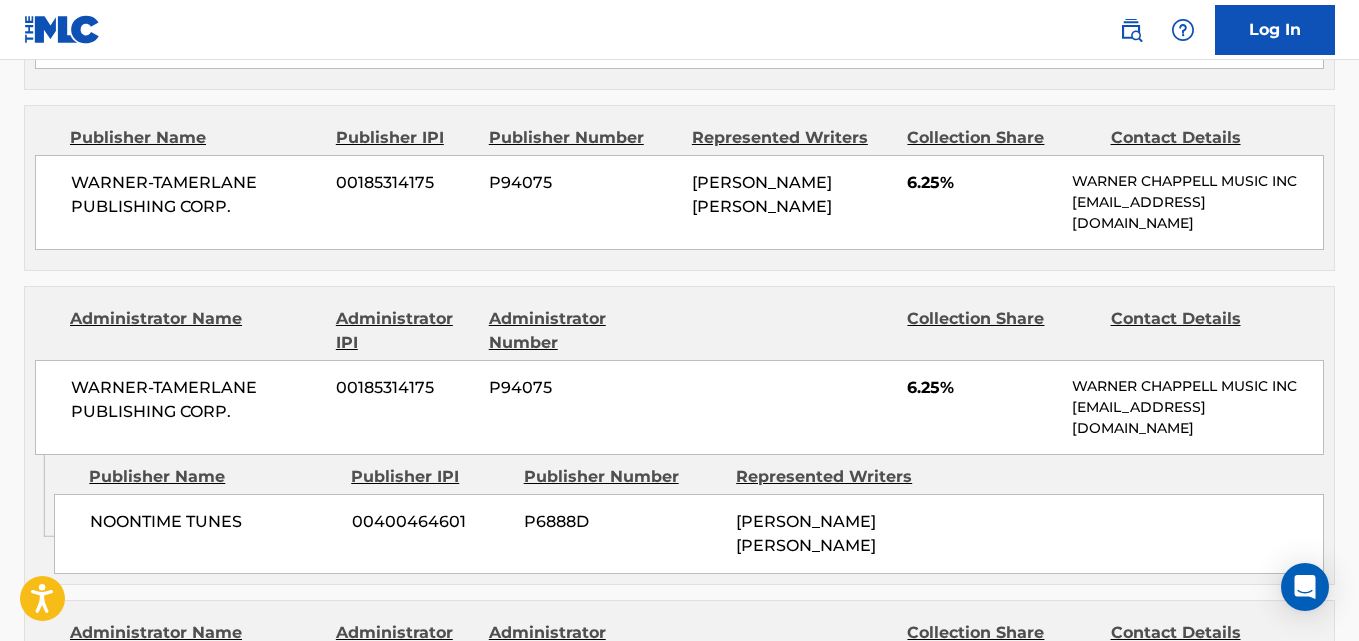 click on "6.25%" at bounding box center (982, 388) 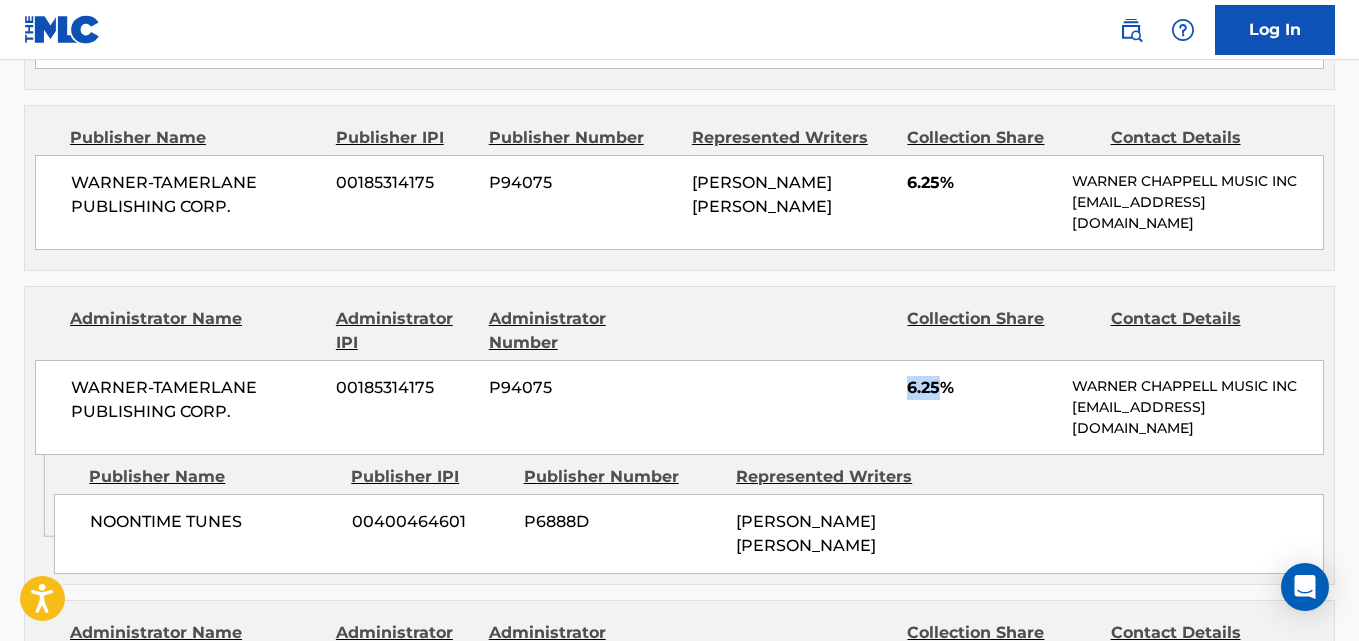 click on "6.25%" at bounding box center [982, 388] 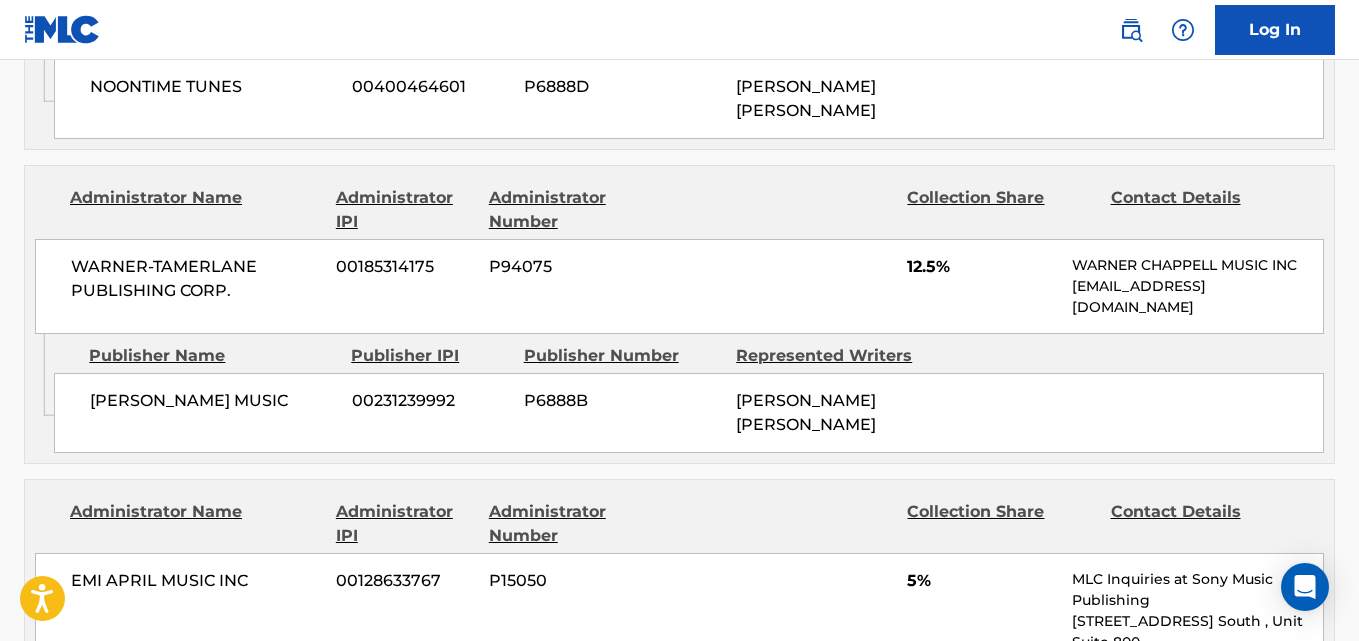 scroll, scrollTop: 1833, scrollLeft: 0, axis: vertical 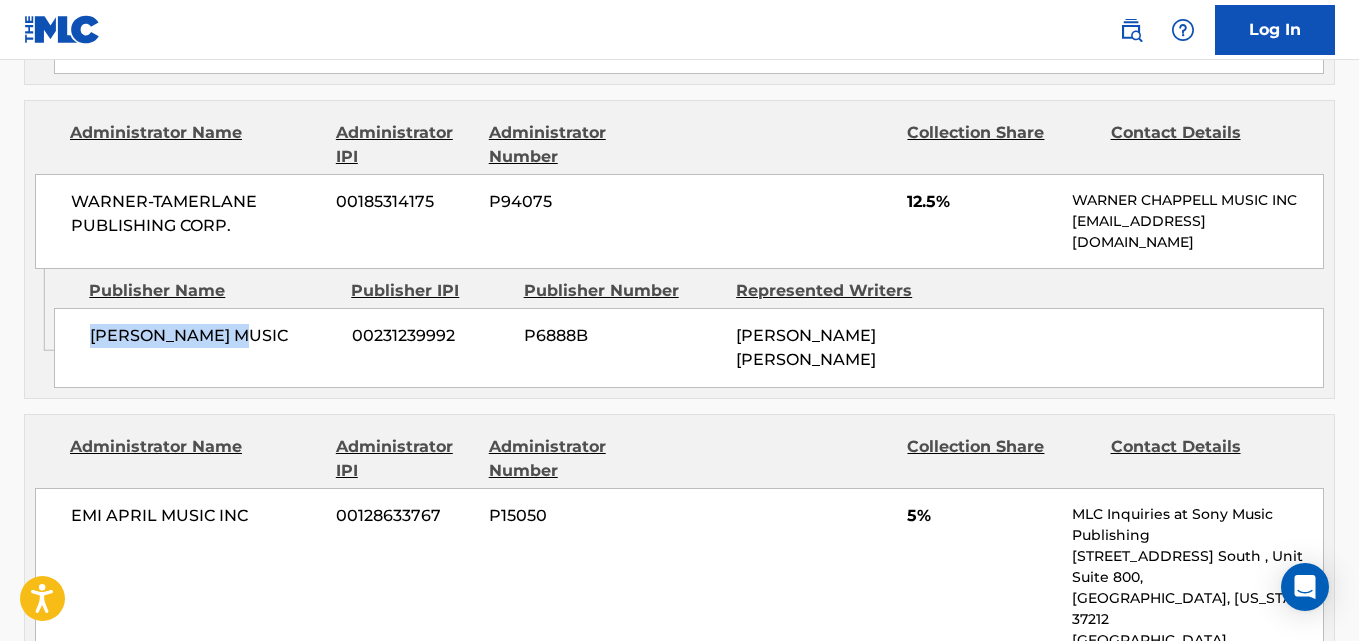 drag, startPoint x: 90, startPoint y: 327, endPoint x: 278, endPoint y: 326, distance: 188.00266 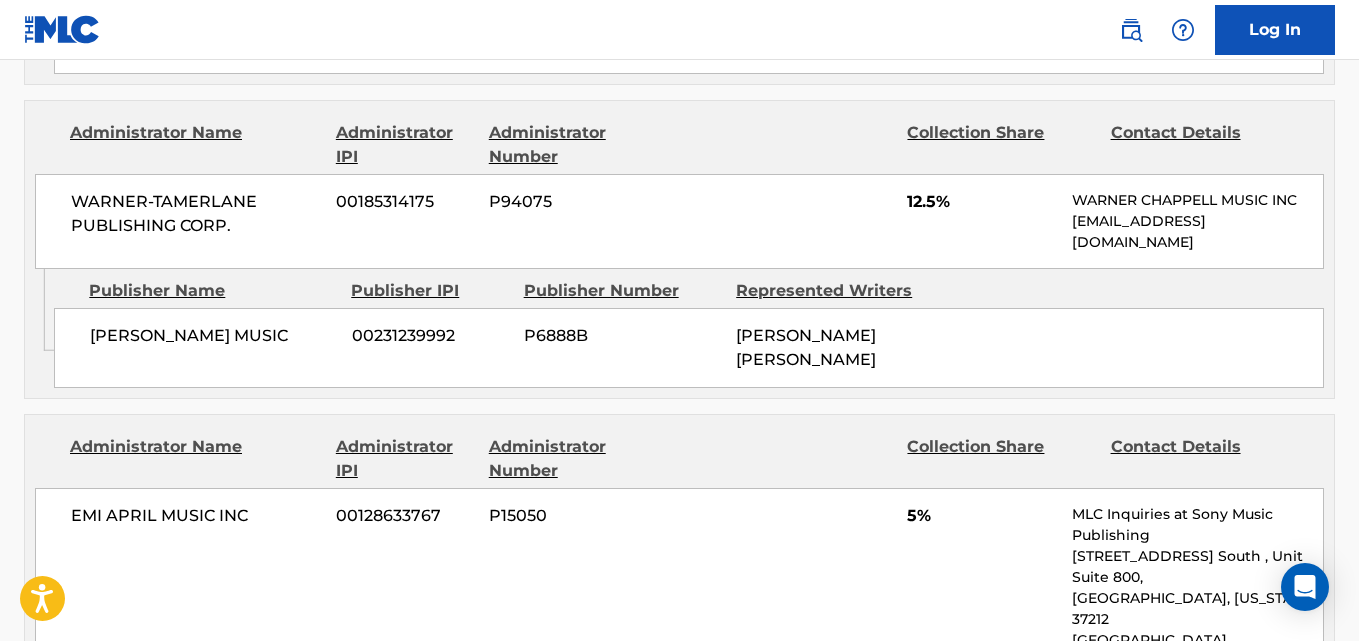click on "12.5%" at bounding box center [982, 202] 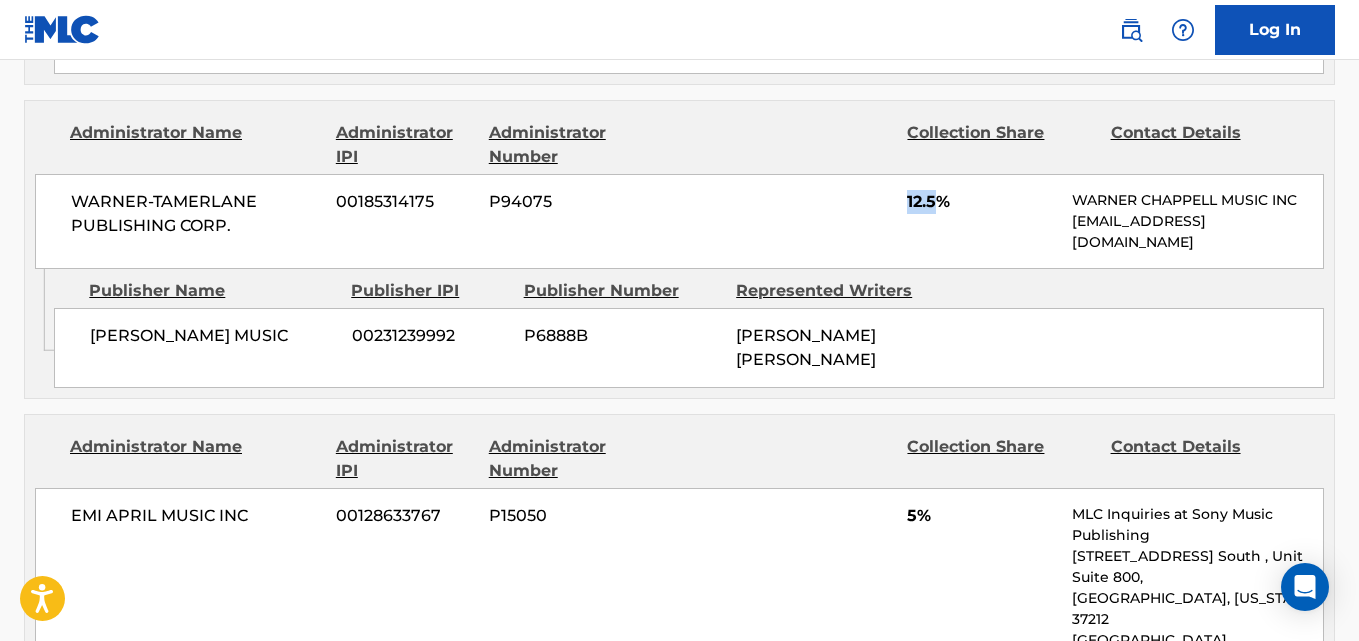 click on "12.5%" at bounding box center (982, 202) 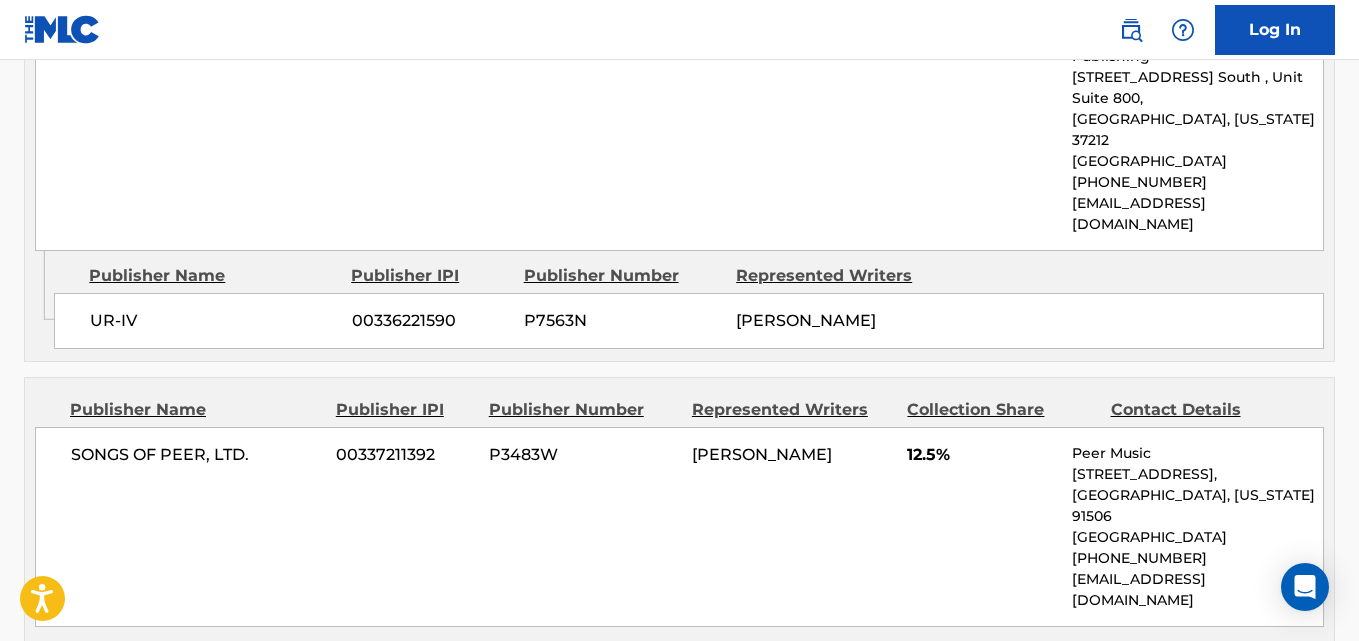scroll, scrollTop: 2333, scrollLeft: 0, axis: vertical 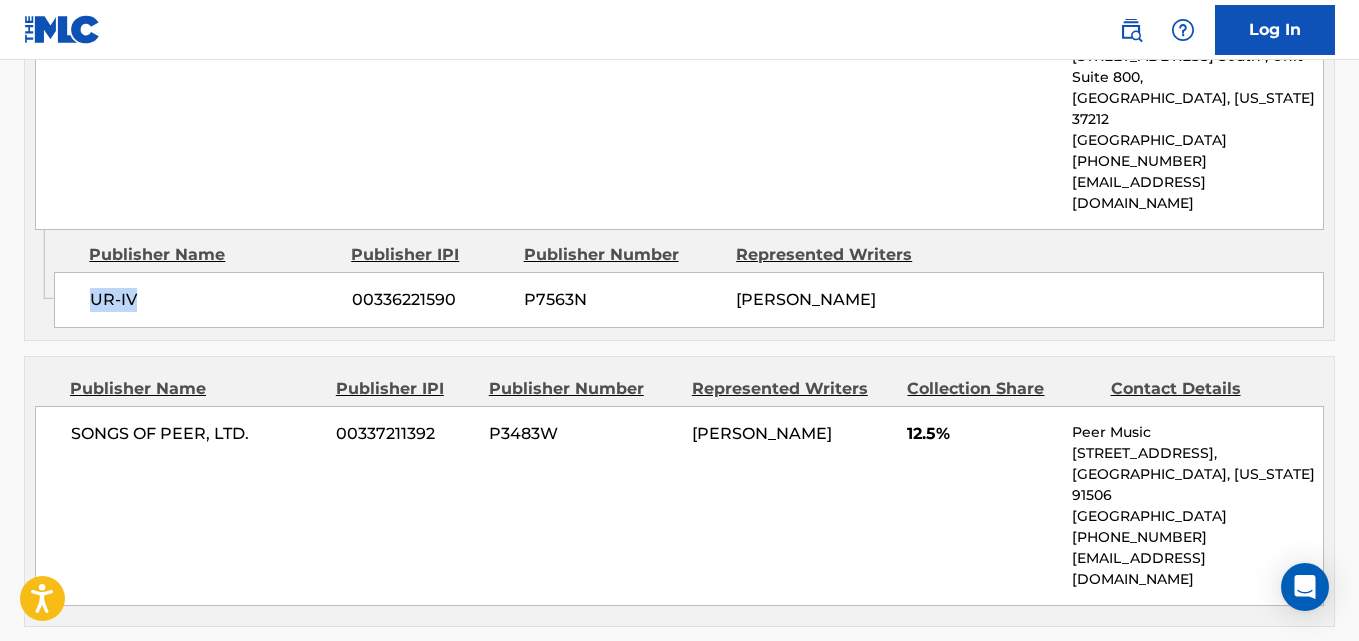 drag, startPoint x: 92, startPoint y: 244, endPoint x: 198, endPoint y: 244, distance: 106 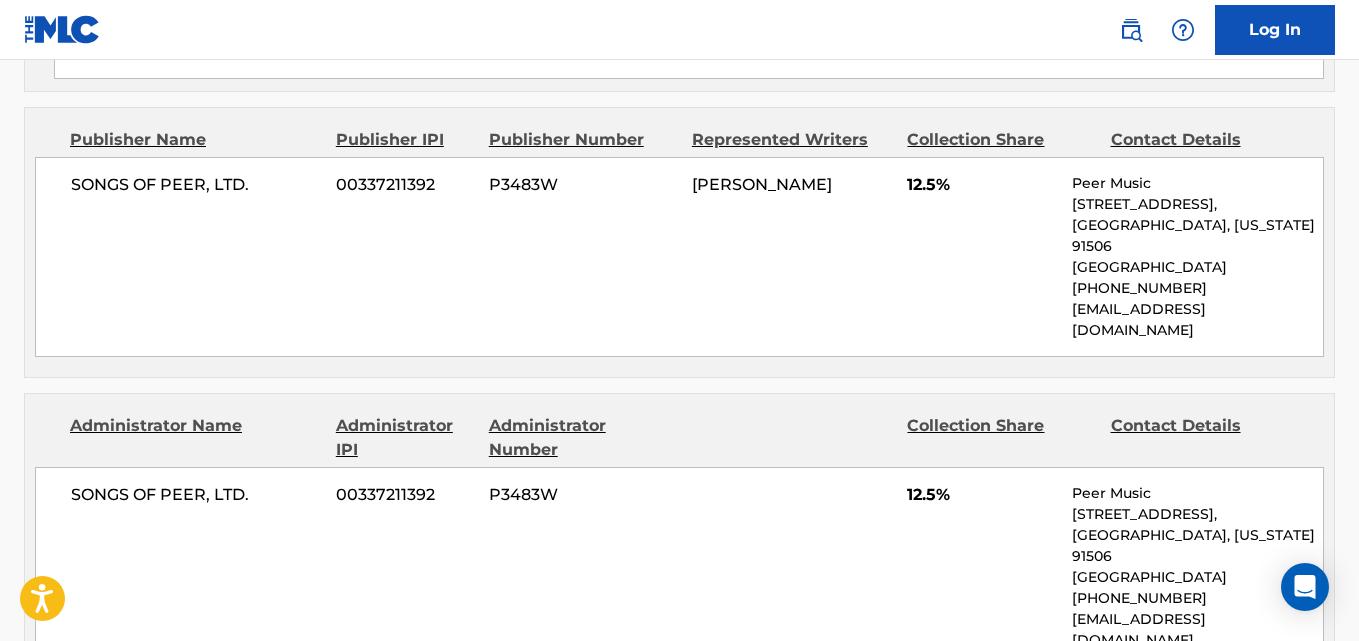 scroll, scrollTop: 2594, scrollLeft: 0, axis: vertical 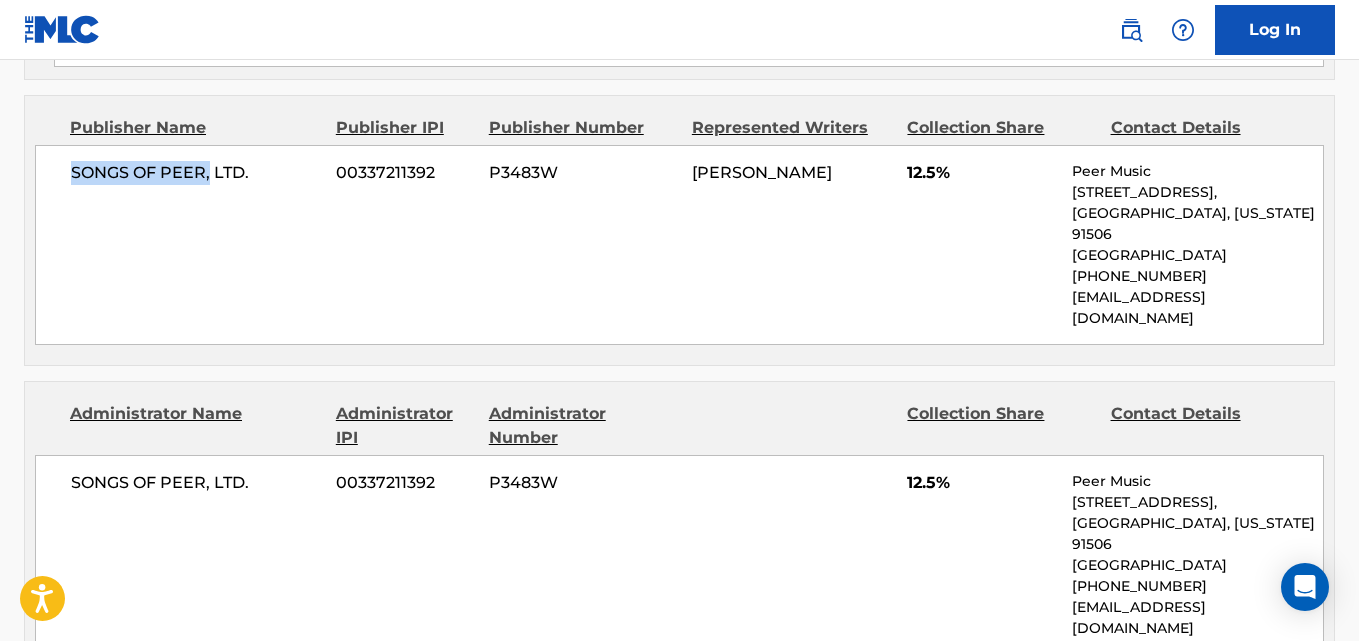 drag, startPoint x: 55, startPoint y: 117, endPoint x: 209, endPoint y: 126, distance: 154.26276 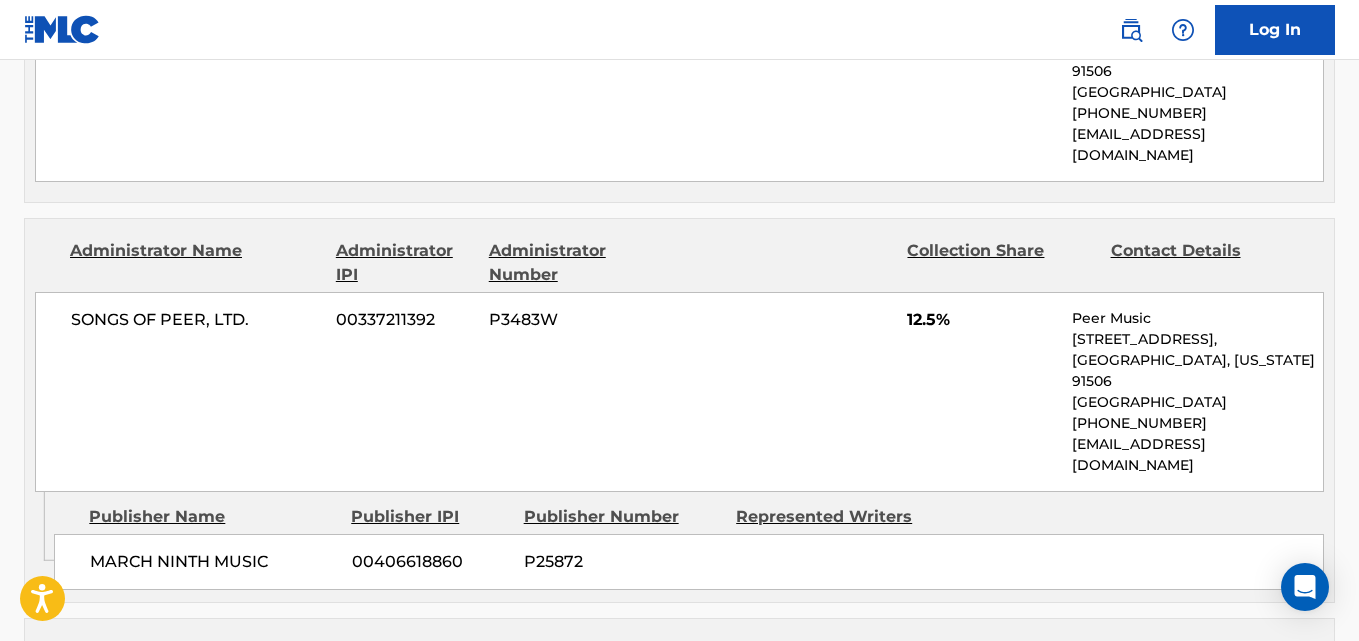 scroll, scrollTop: 2761, scrollLeft: 0, axis: vertical 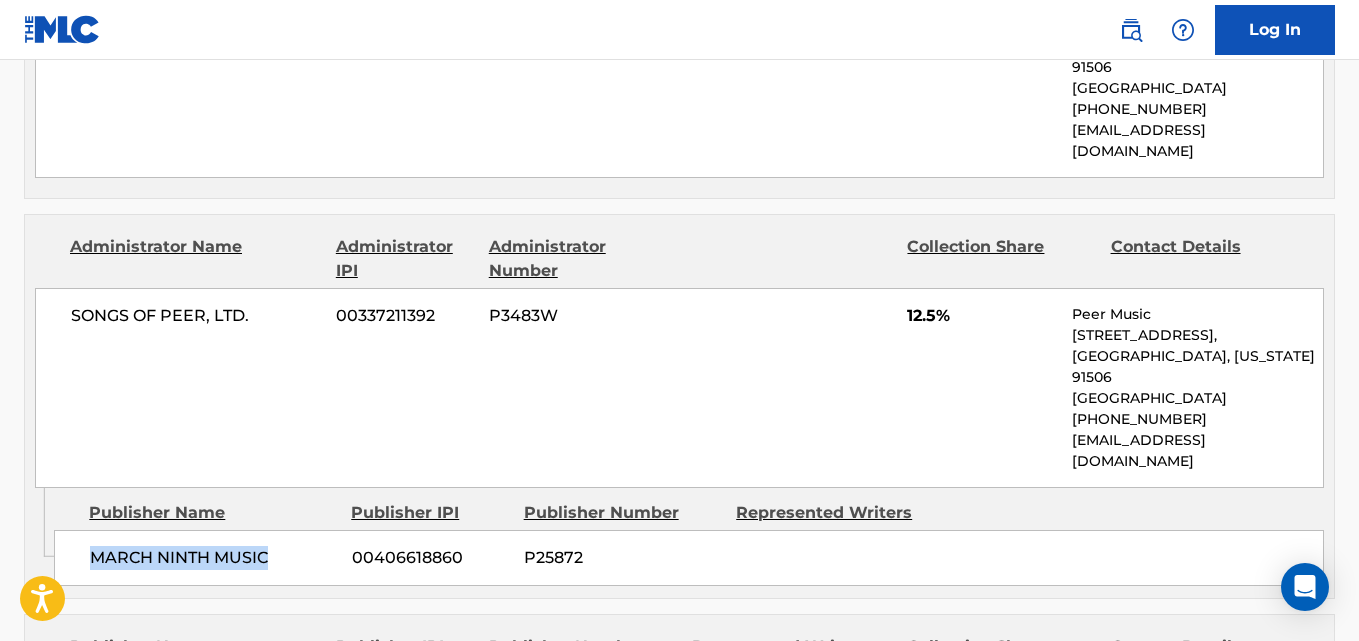 drag, startPoint x: 256, startPoint y: 462, endPoint x: 295, endPoint y: 462, distance: 39 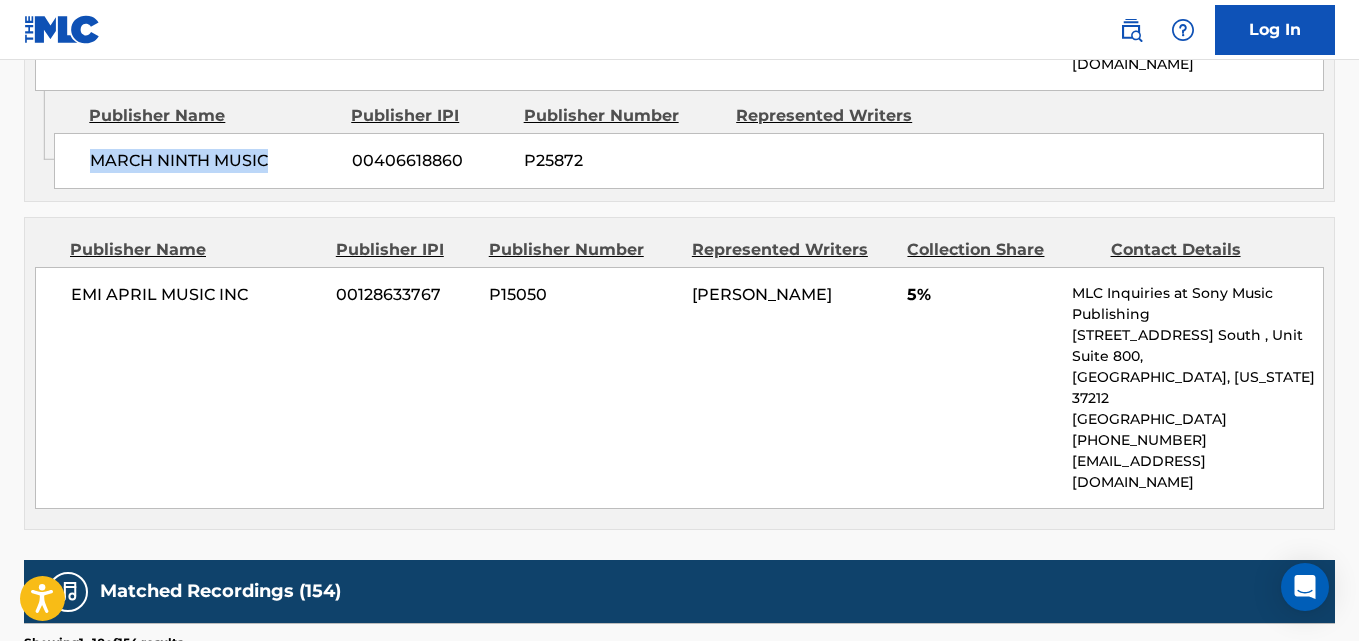scroll, scrollTop: 3094, scrollLeft: 0, axis: vertical 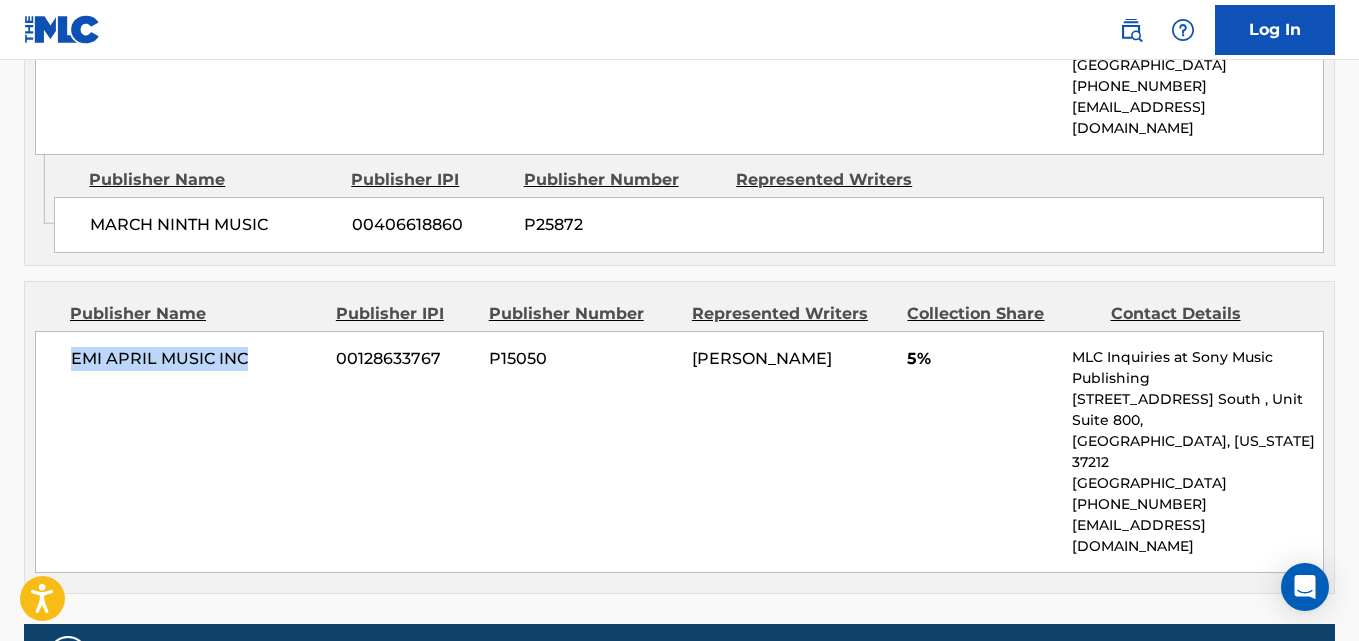 drag, startPoint x: 64, startPoint y: 274, endPoint x: 255, endPoint y: 274, distance: 191 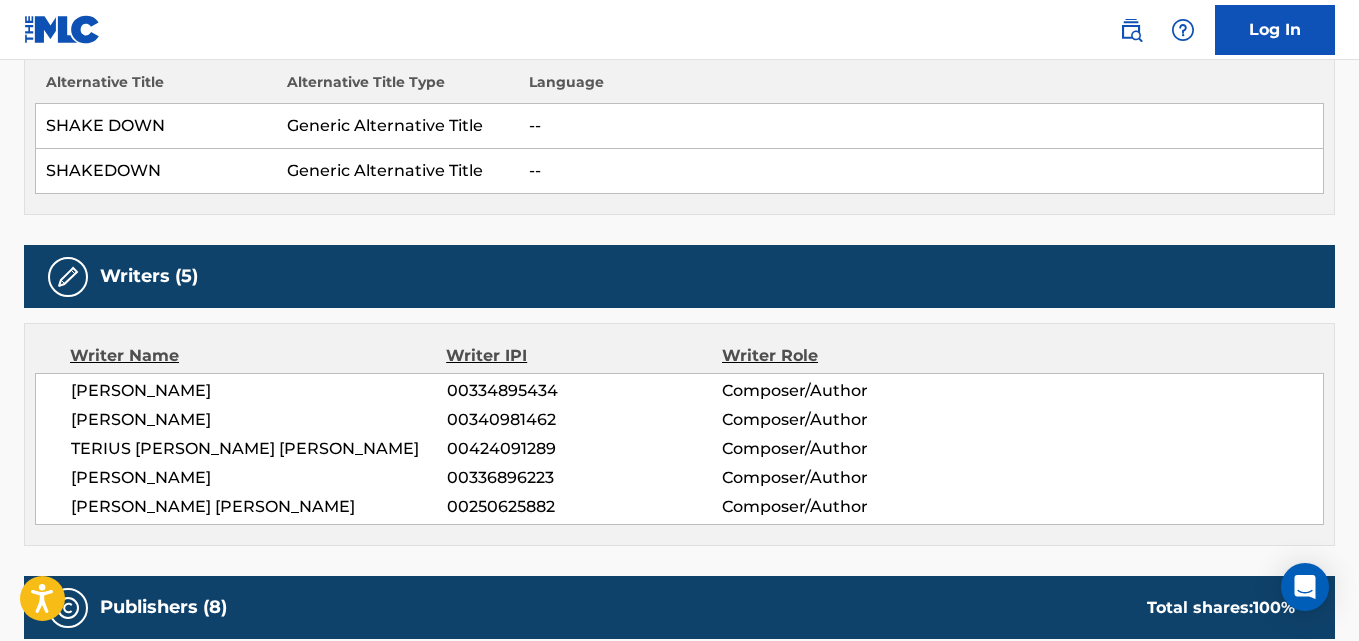 scroll, scrollTop: 761, scrollLeft: 0, axis: vertical 